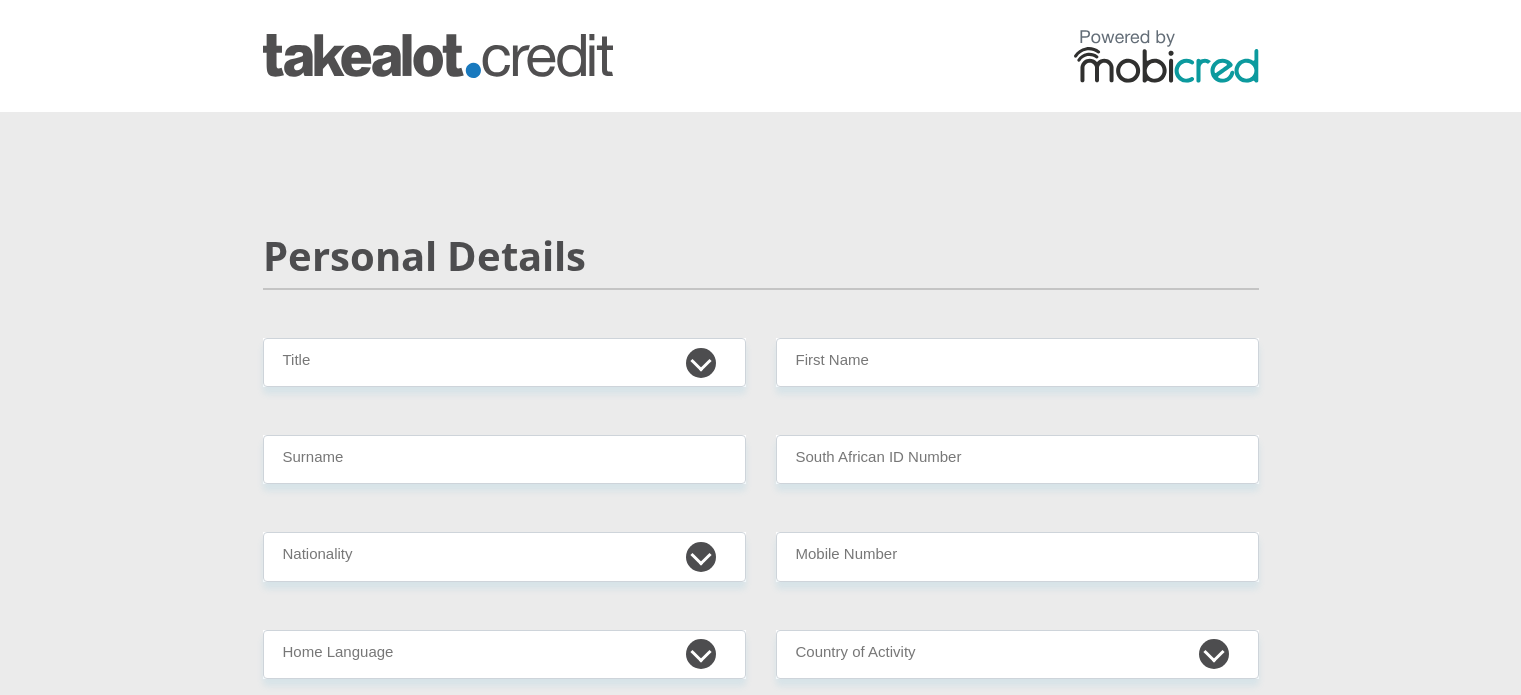 scroll, scrollTop: 0, scrollLeft: 0, axis: both 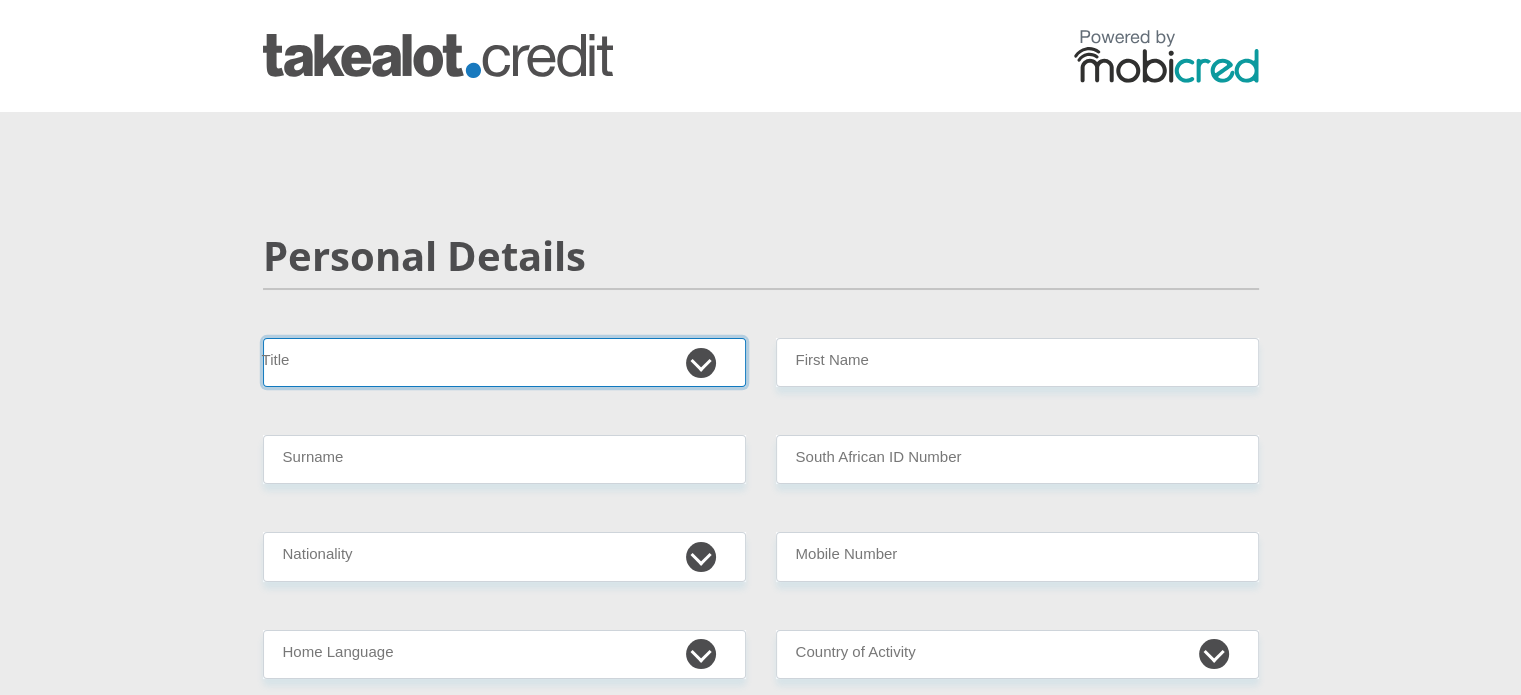 click on "Mr
Ms
Mrs
Dr
[PERSON_NAME]" at bounding box center (504, 362) 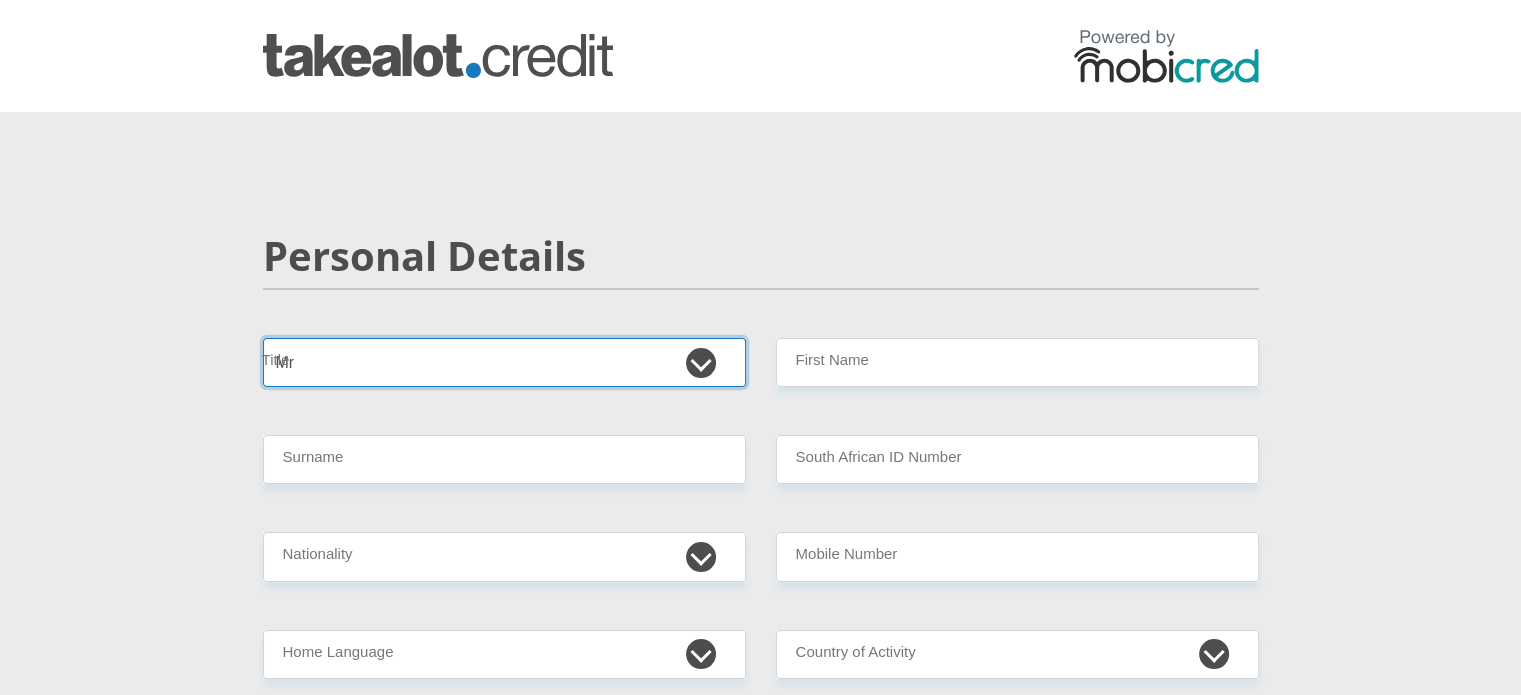 click on "Mr
Ms
Mrs
Dr
[PERSON_NAME]" at bounding box center (504, 362) 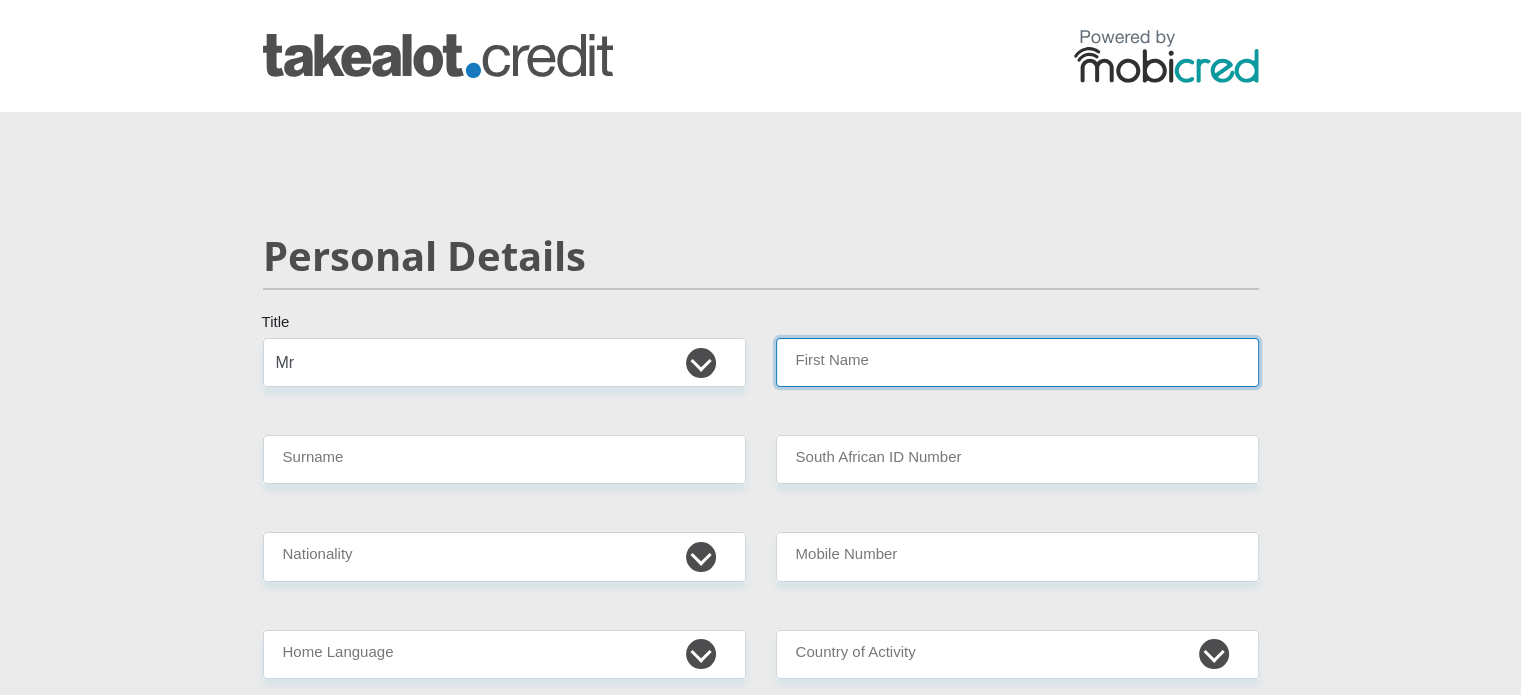 click on "First Name" at bounding box center (1017, 362) 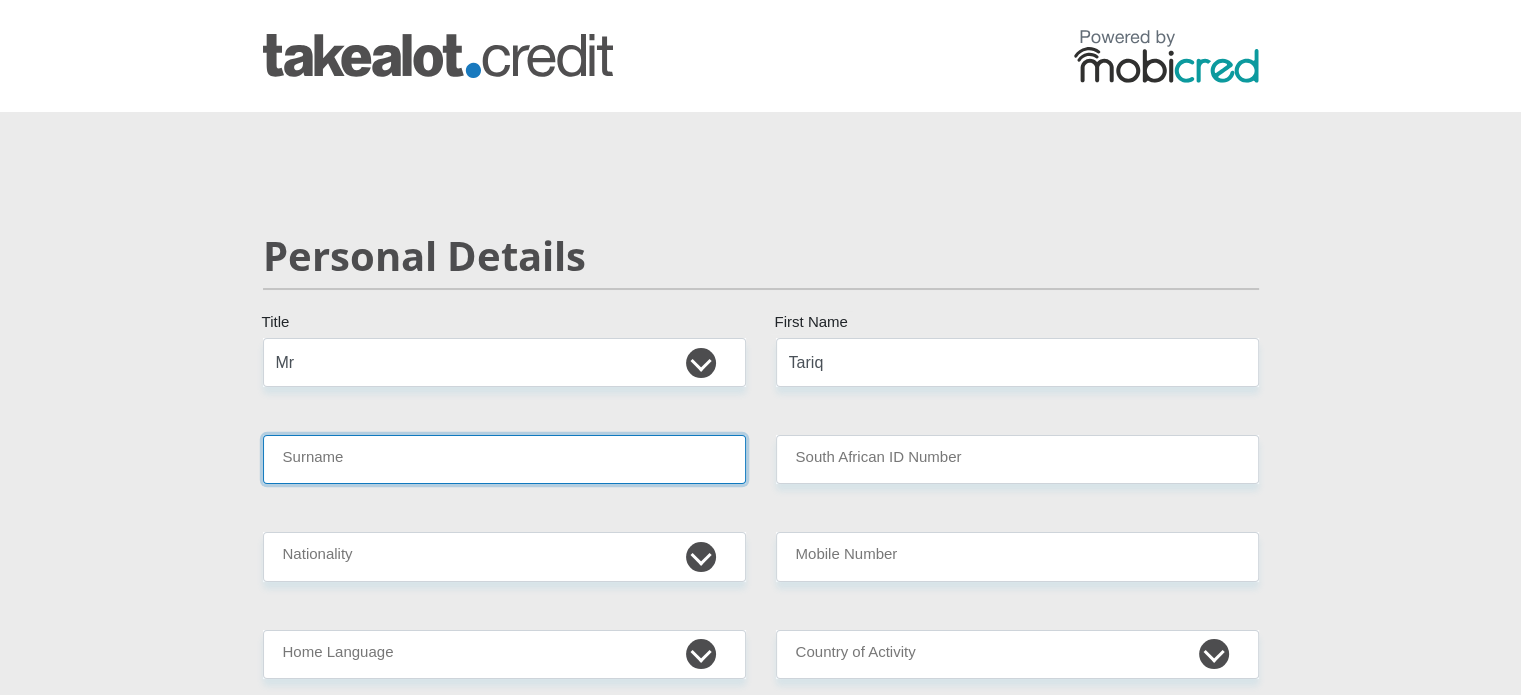 type on "Vawda" 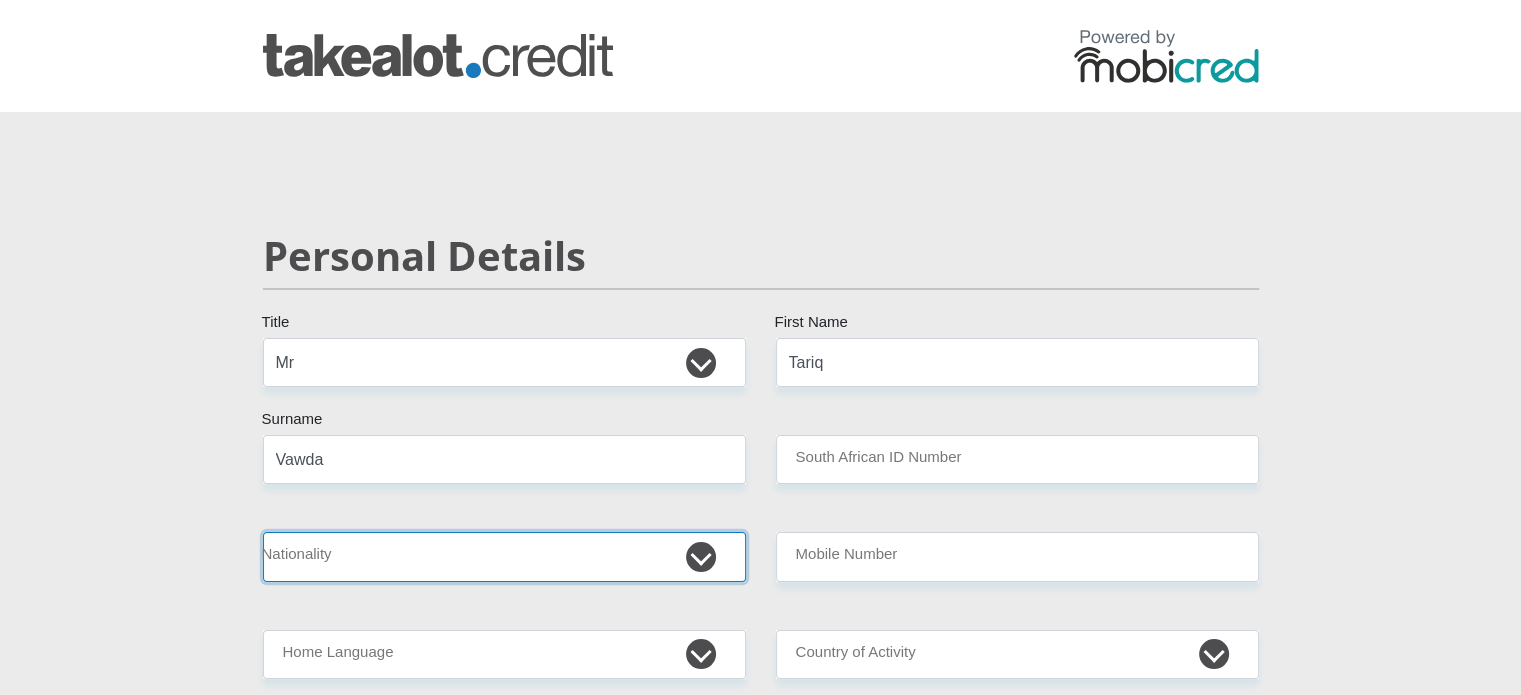 select on "ZAF" 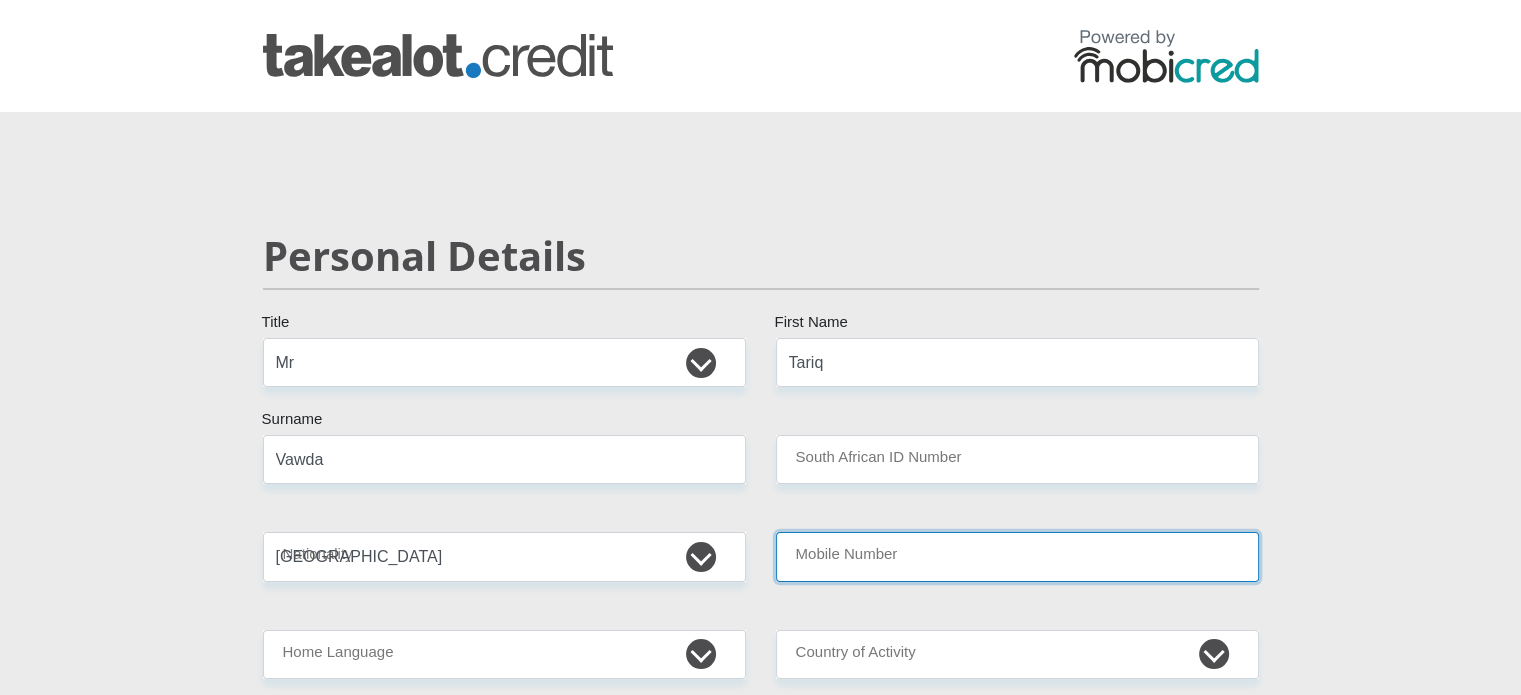 type on "0832513306" 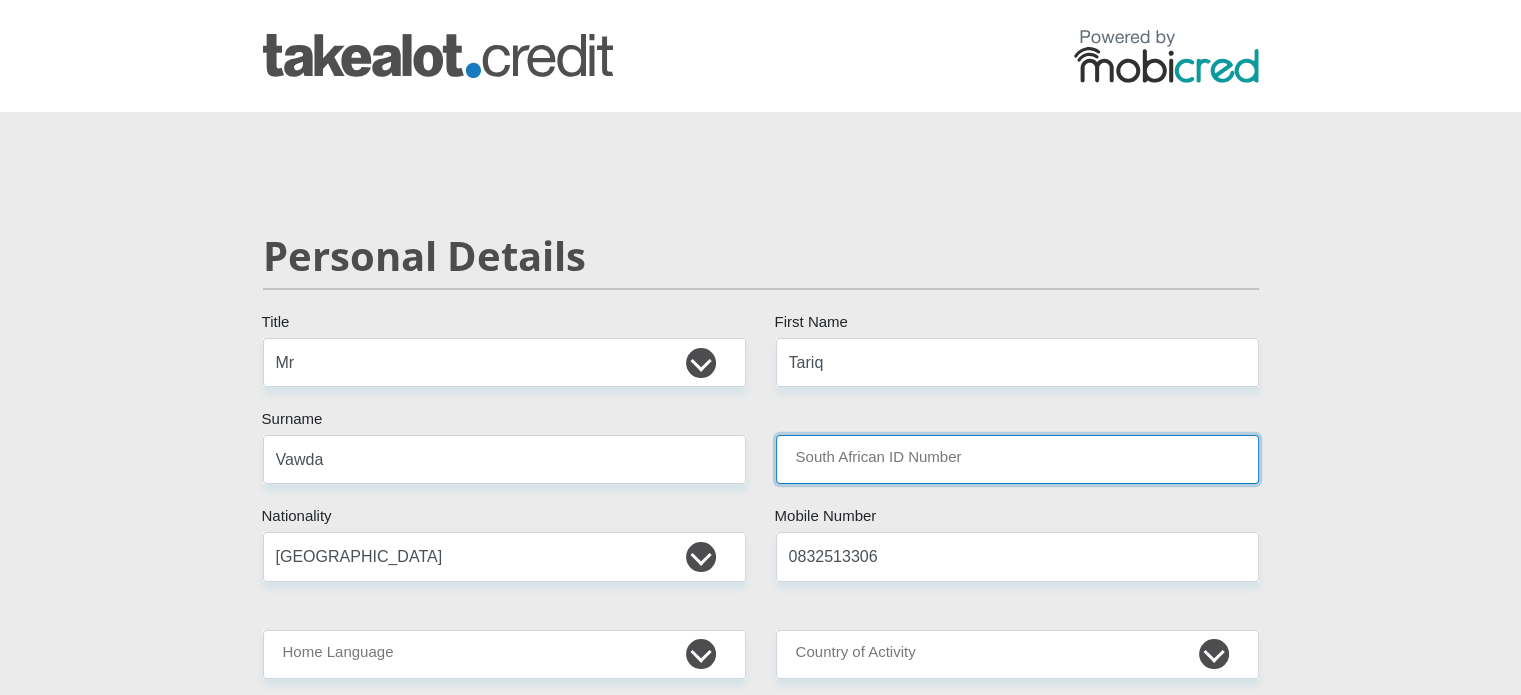 click on "South African ID Number" at bounding box center [1017, 459] 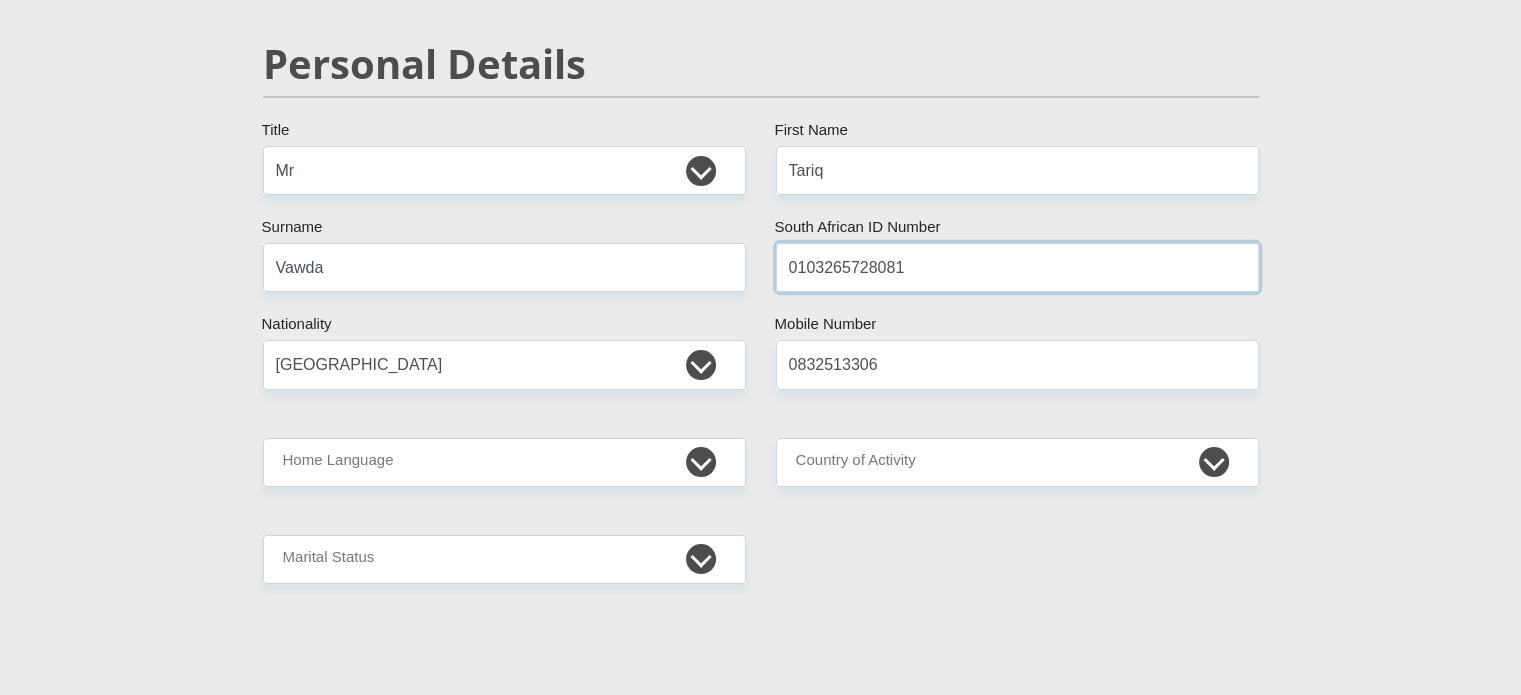 scroll, scrollTop: 308, scrollLeft: 0, axis: vertical 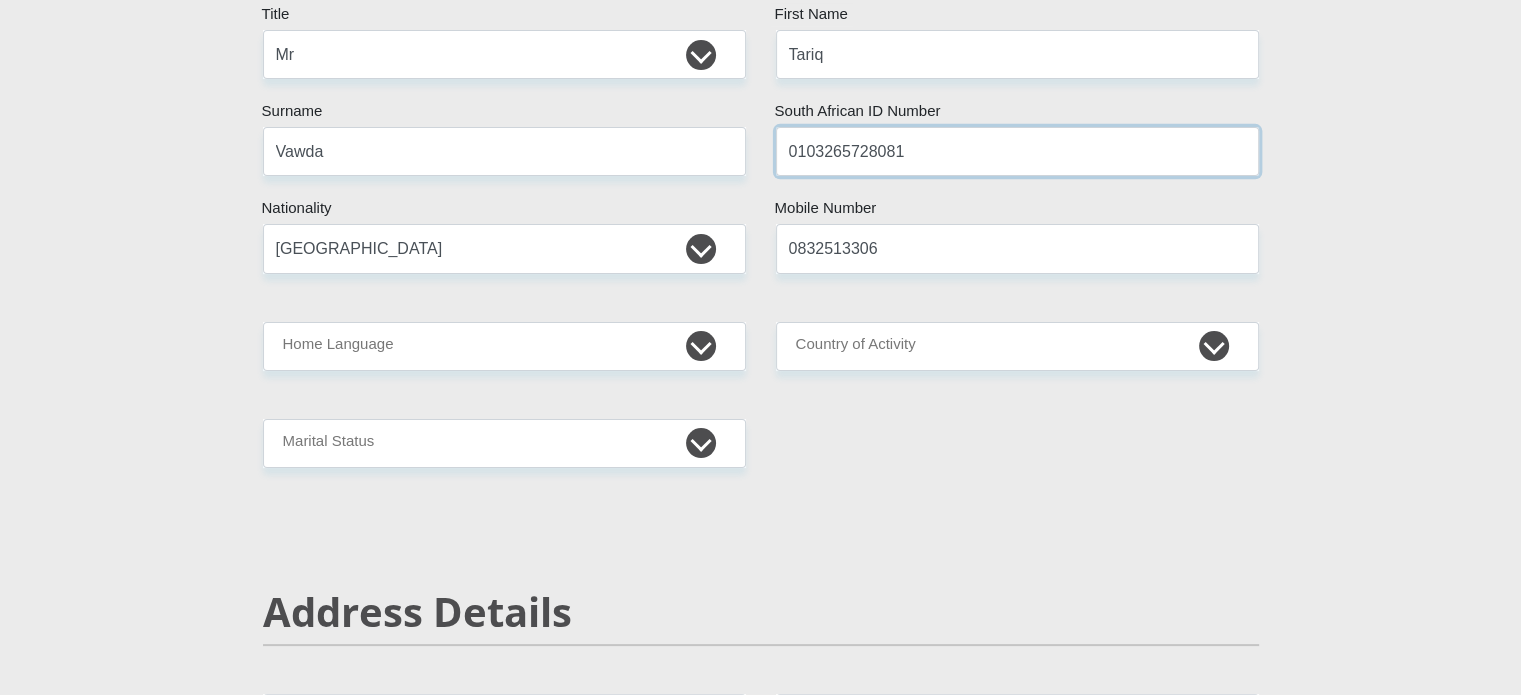 type on "0103265728081" 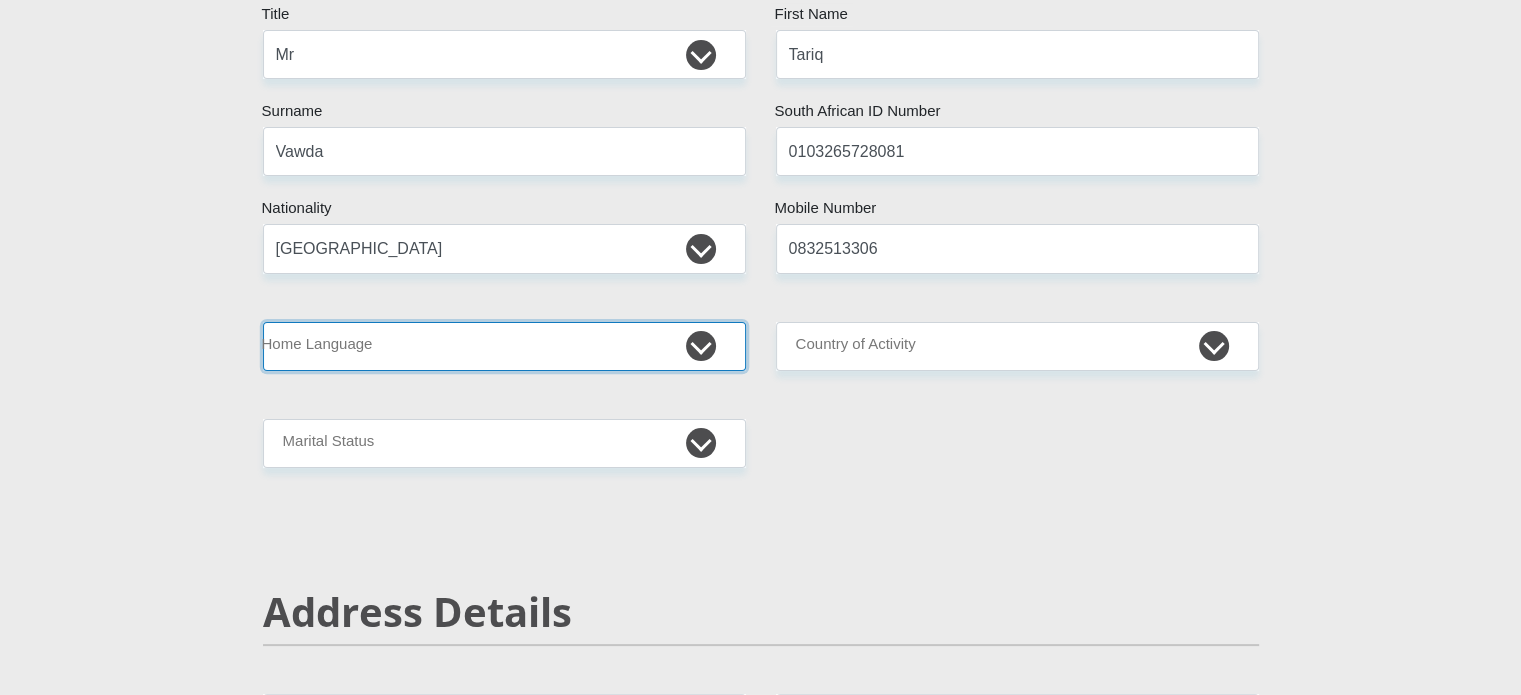 click on "Afrikaans
English
Sepedi
South Ndebele
Southern Sotho
Swati
Tsonga
Tswana
Venda
Xhosa
Zulu
Other" at bounding box center (504, 346) 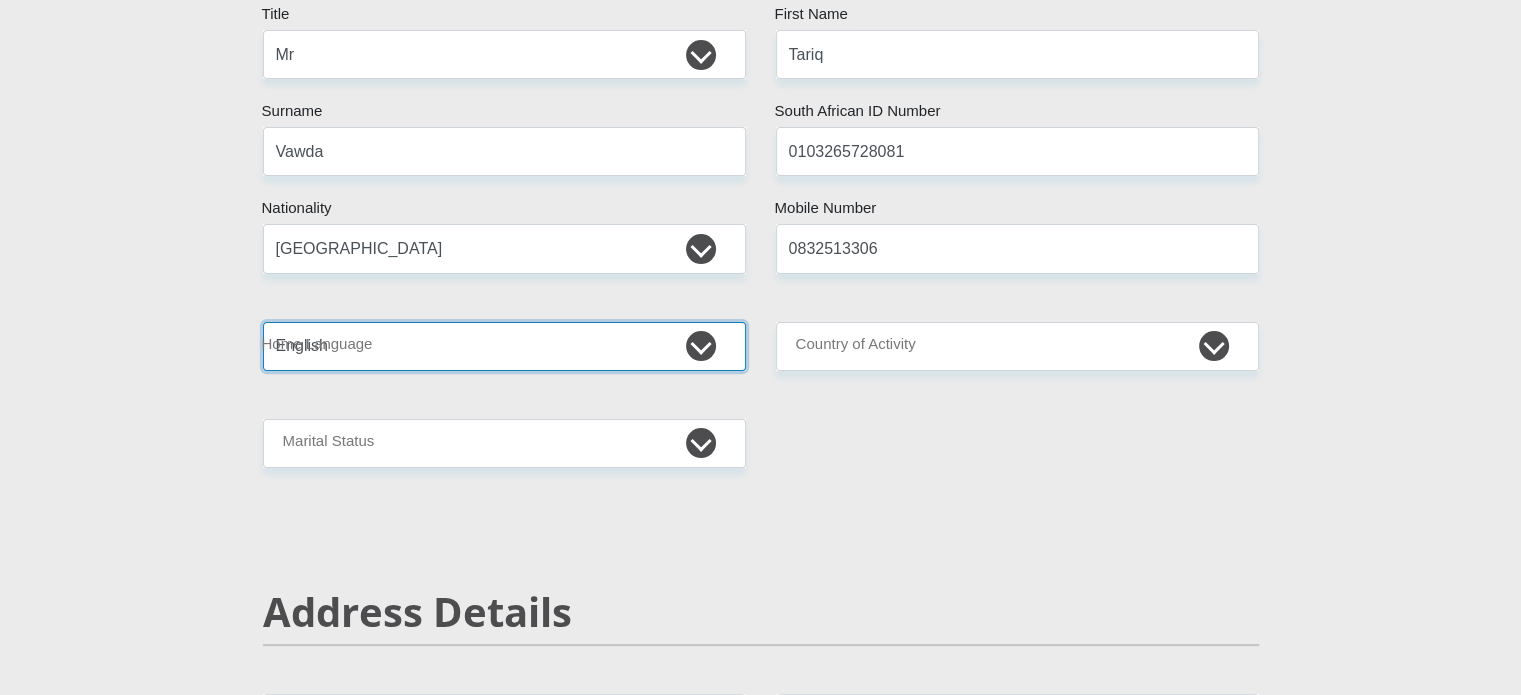 click on "Afrikaans
English
Sepedi
South Ndebele
Southern Sotho
Swati
Tsonga
Tswana
Venda
Xhosa
Zulu
Other" at bounding box center [504, 346] 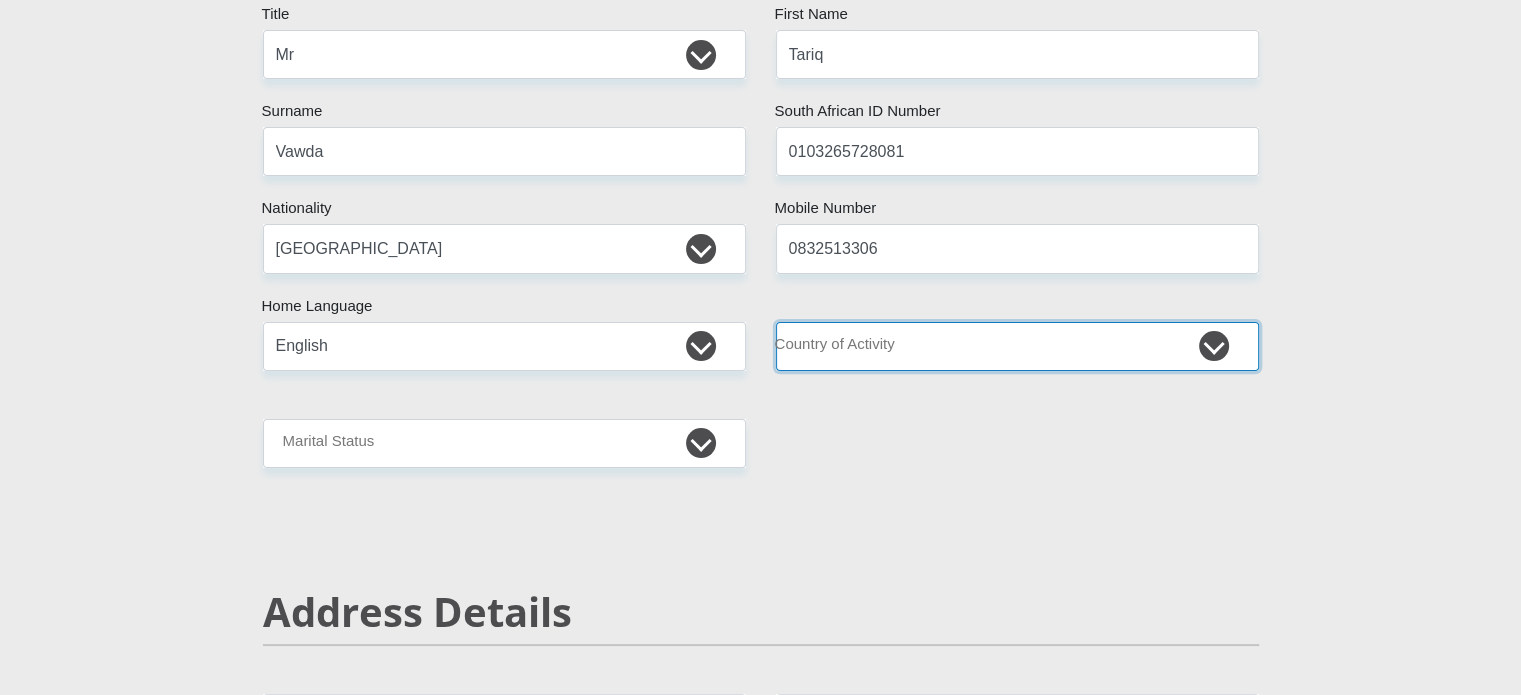 click on "[GEOGRAPHIC_DATA]
[GEOGRAPHIC_DATA]
[GEOGRAPHIC_DATA]
[GEOGRAPHIC_DATA]
[GEOGRAPHIC_DATA]
[GEOGRAPHIC_DATA] [GEOGRAPHIC_DATA]
[GEOGRAPHIC_DATA]
[GEOGRAPHIC_DATA]
[GEOGRAPHIC_DATA]
[GEOGRAPHIC_DATA]
[GEOGRAPHIC_DATA]
[GEOGRAPHIC_DATA]
[GEOGRAPHIC_DATA]
[GEOGRAPHIC_DATA]
[GEOGRAPHIC_DATA]
[DATE][GEOGRAPHIC_DATA]
[GEOGRAPHIC_DATA]
[GEOGRAPHIC_DATA]
[GEOGRAPHIC_DATA]
[GEOGRAPHIC_DATA]" at bounding box center (1017, 346) 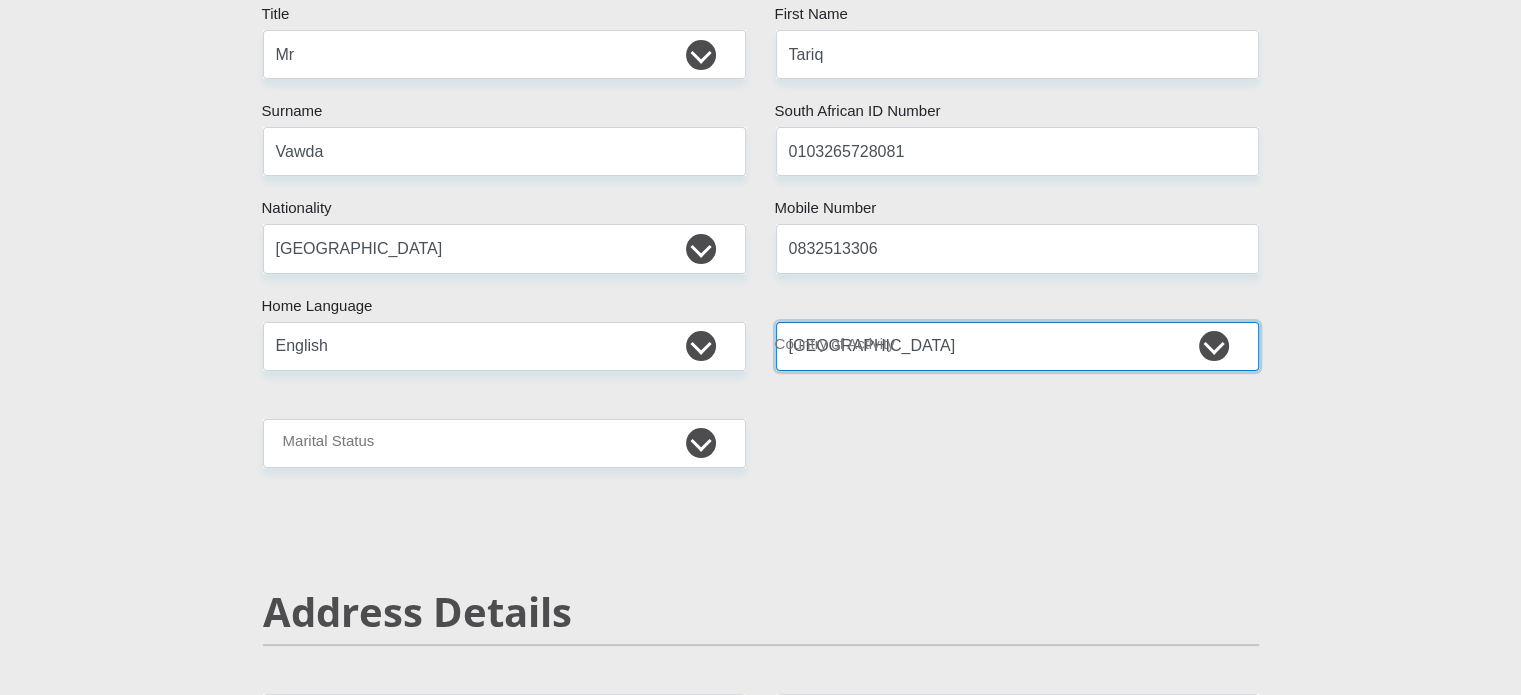 click on "[GEOGRAPHIC_DATA]
[GEOGRAPHIC_DATA]
[GEOGRAPHIC_DATA]
[GEOGRAPHIC_DATA]
[GEOGRAPHIC_DATA]
[GEOGRAPHIC_DATA] [GEOGRAPHIC_DATA]
[GEOGRAPHIC_DATA]
[GEOGRAPHIC_DATA]
[GEOGRAPHIC_DATA]
[GEOGRAPHIC_DATA]
[GEOGRAPHIC_DATA]
[GEOGRAPHIC_DATA]
[GEOGRAPHIC_DATA]
[GEOGRAPHIC_DATA]
[GEOGRAPHIC_DATA]
[DATE][GEOGRAPHIC_DATA]
[GEOGRAPHIC_DATA]
[GEOGRAPHIC_DATA]
[GEOGRAPHIC_DATA]
[GEOGRAPHIC_DATA]" at bounding box center (1017, 346) 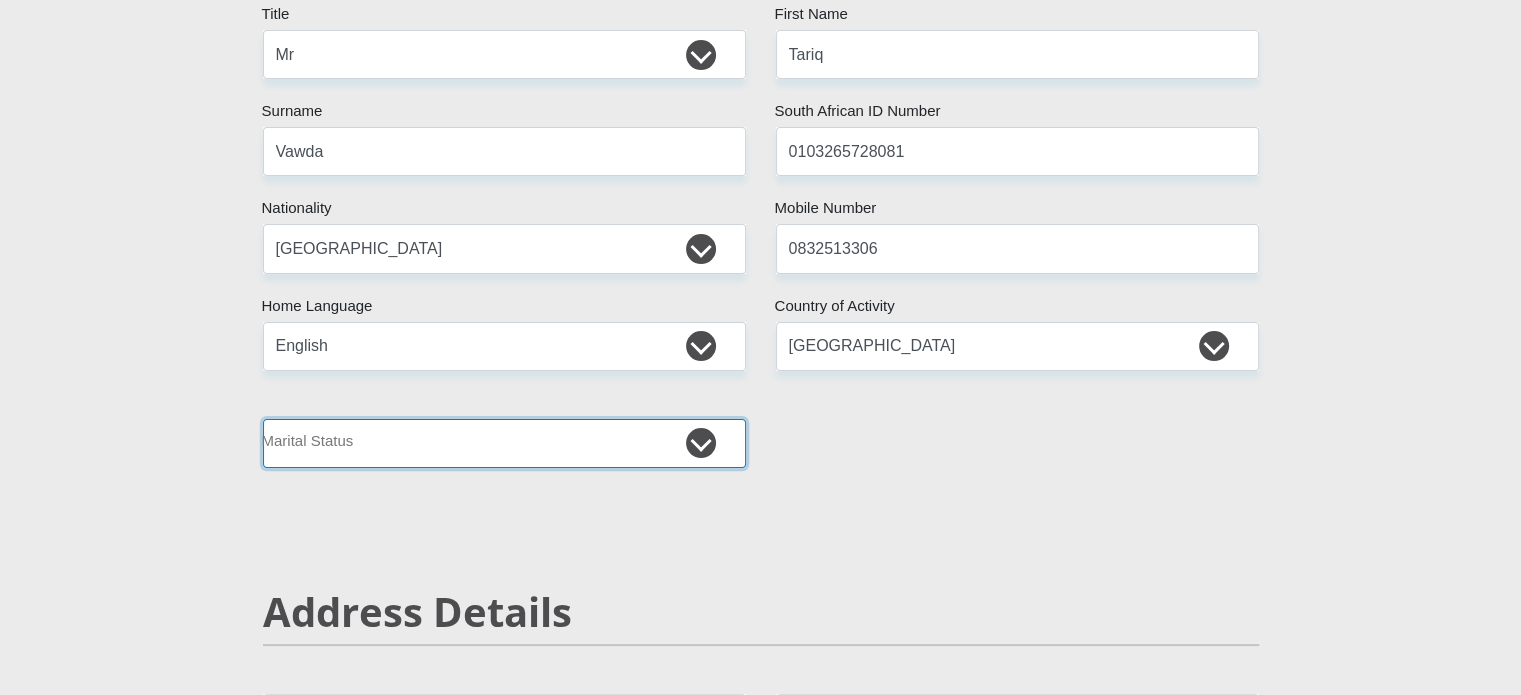 click on "Married ANC
Single
Divorced
Widowed
Married COP or Customary Law" at bounding box center [504, 443] 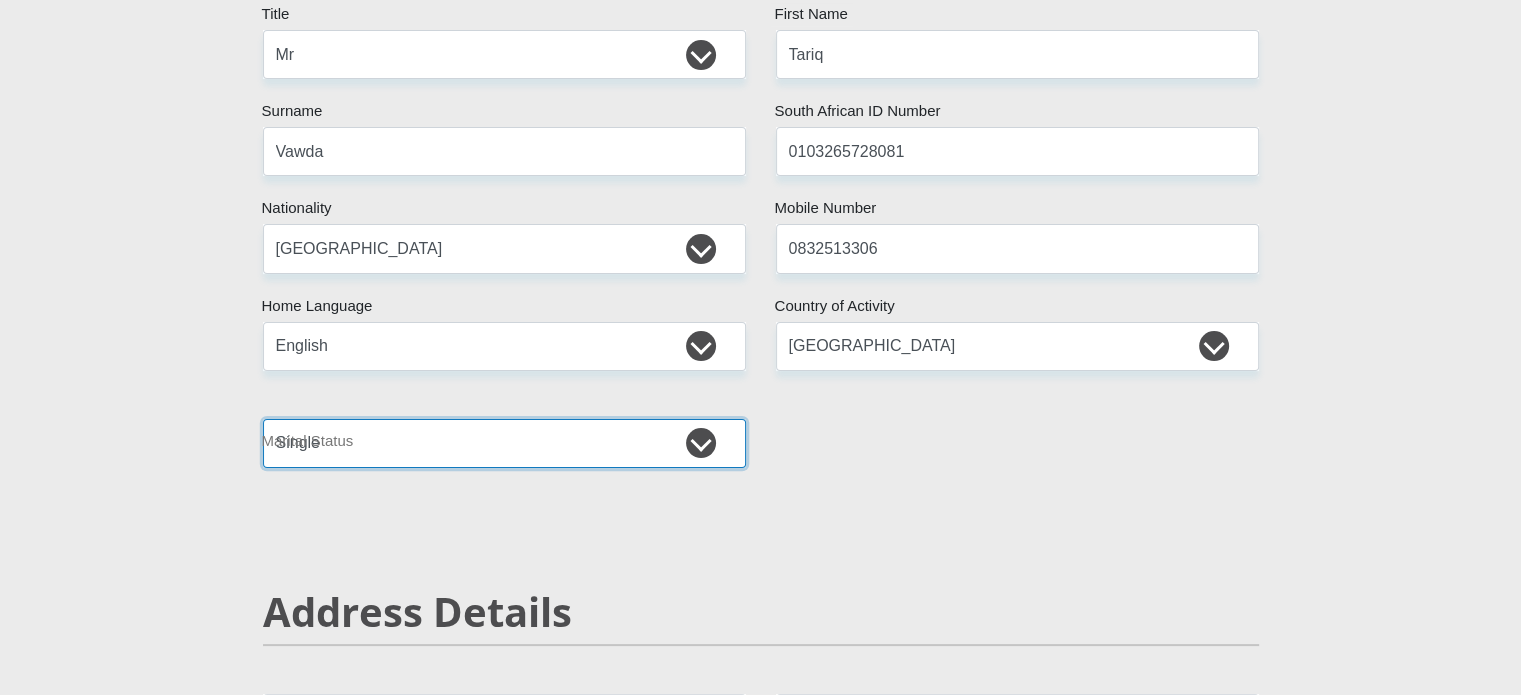 click on "Married ANC
Single
Divorced
Widowed
Married COP or Customary Law" at bounding box center (504, 443) 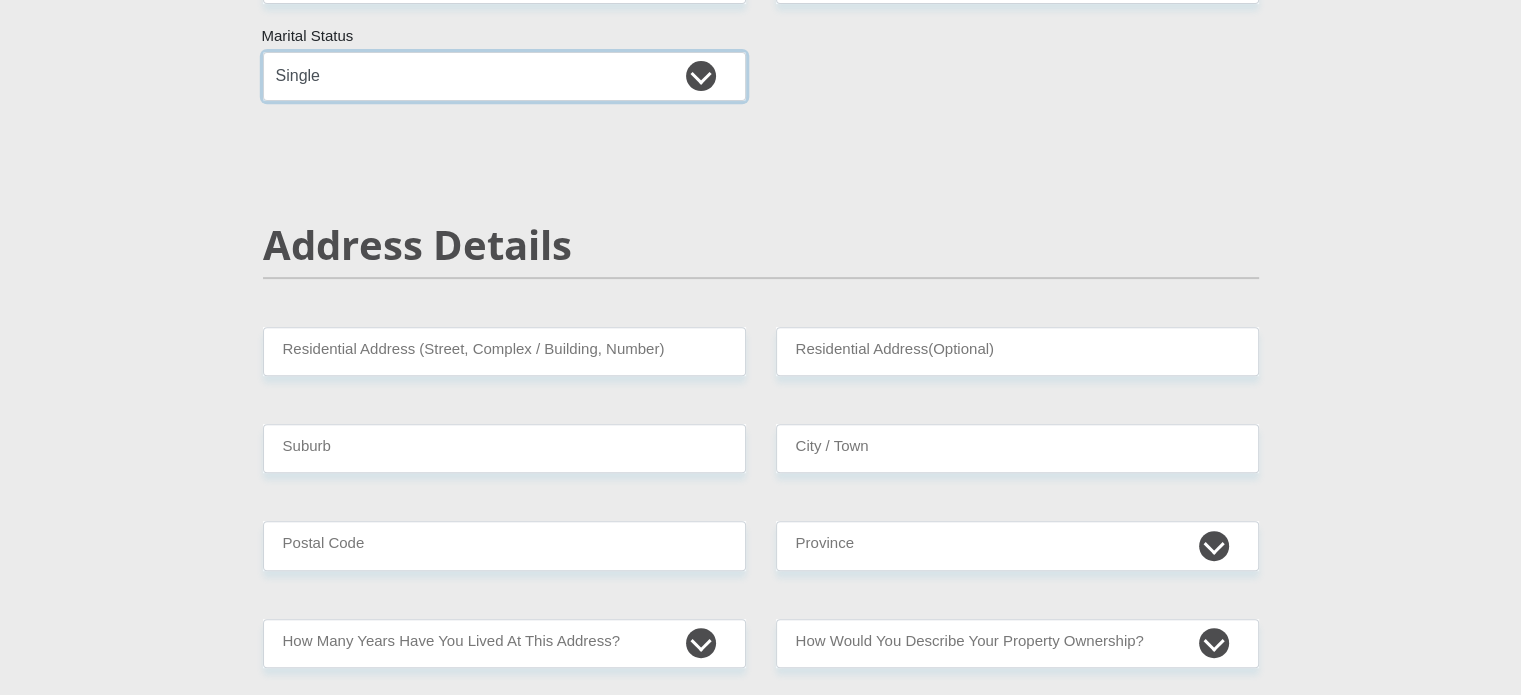 scroll, scrollTop: 708, scrollLeft: 0, axis: vertical 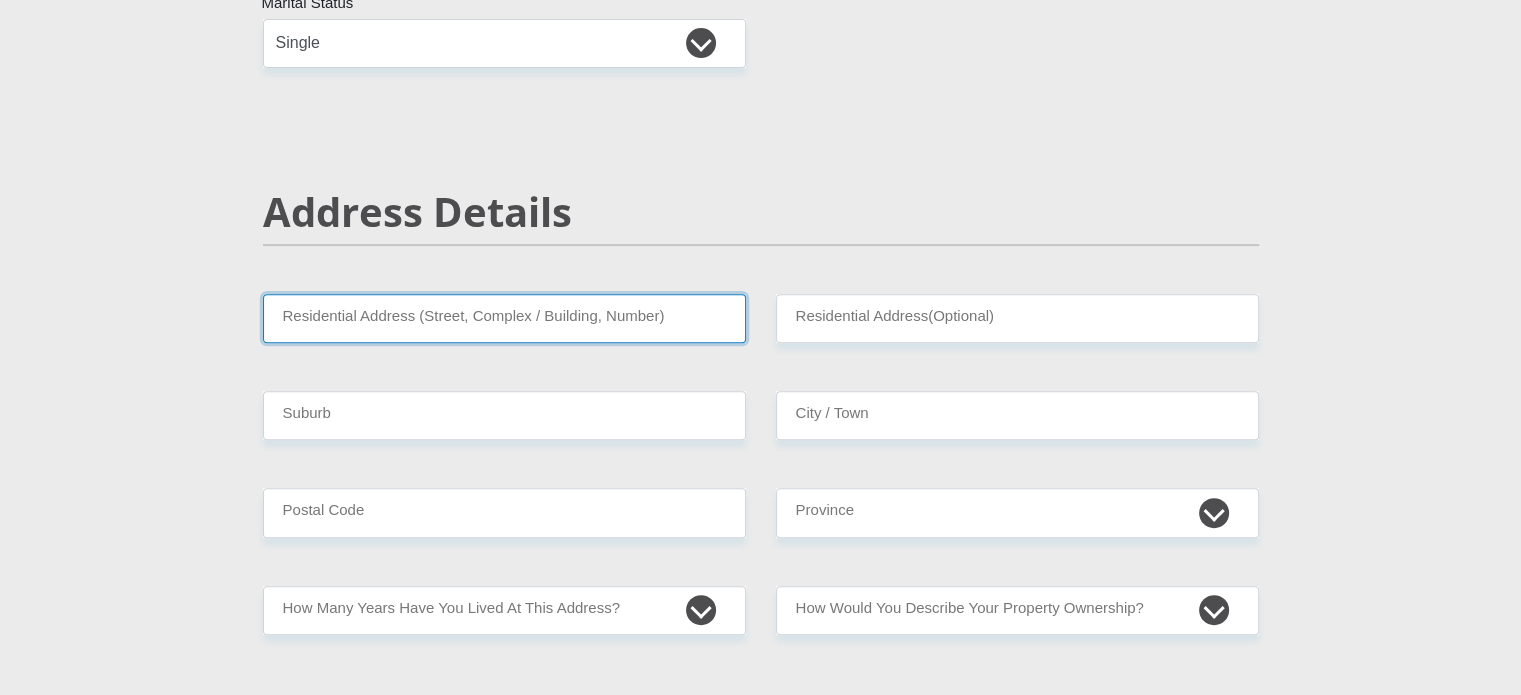 click on "Residential Address (Street, Complex / Building, Number)" at bounding box center [504, 318] 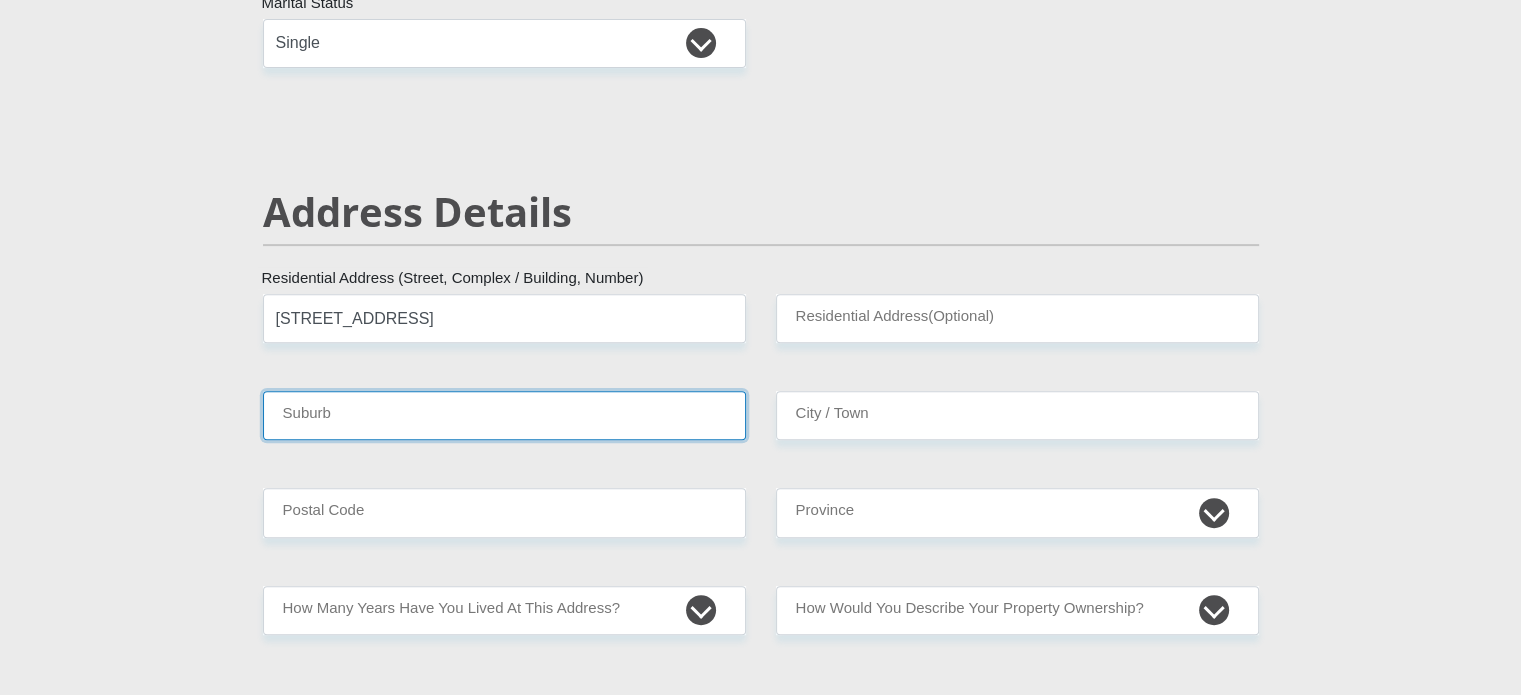 type on "[GEOGRAPHIC_DATA], [GEOGRAPHIC_DATA]" 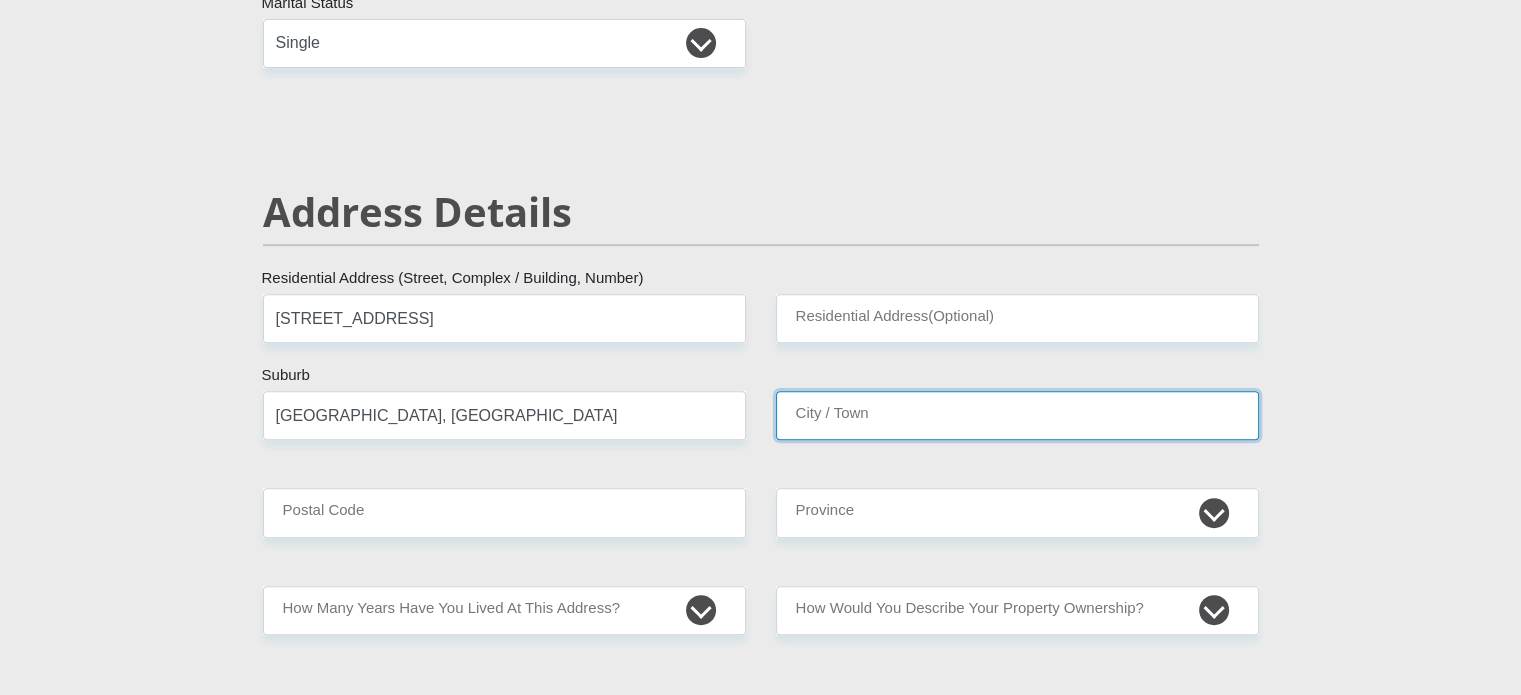 type on "[GEOGRAPHIC_DATA], [GEOGRAPHIC_DATA]" 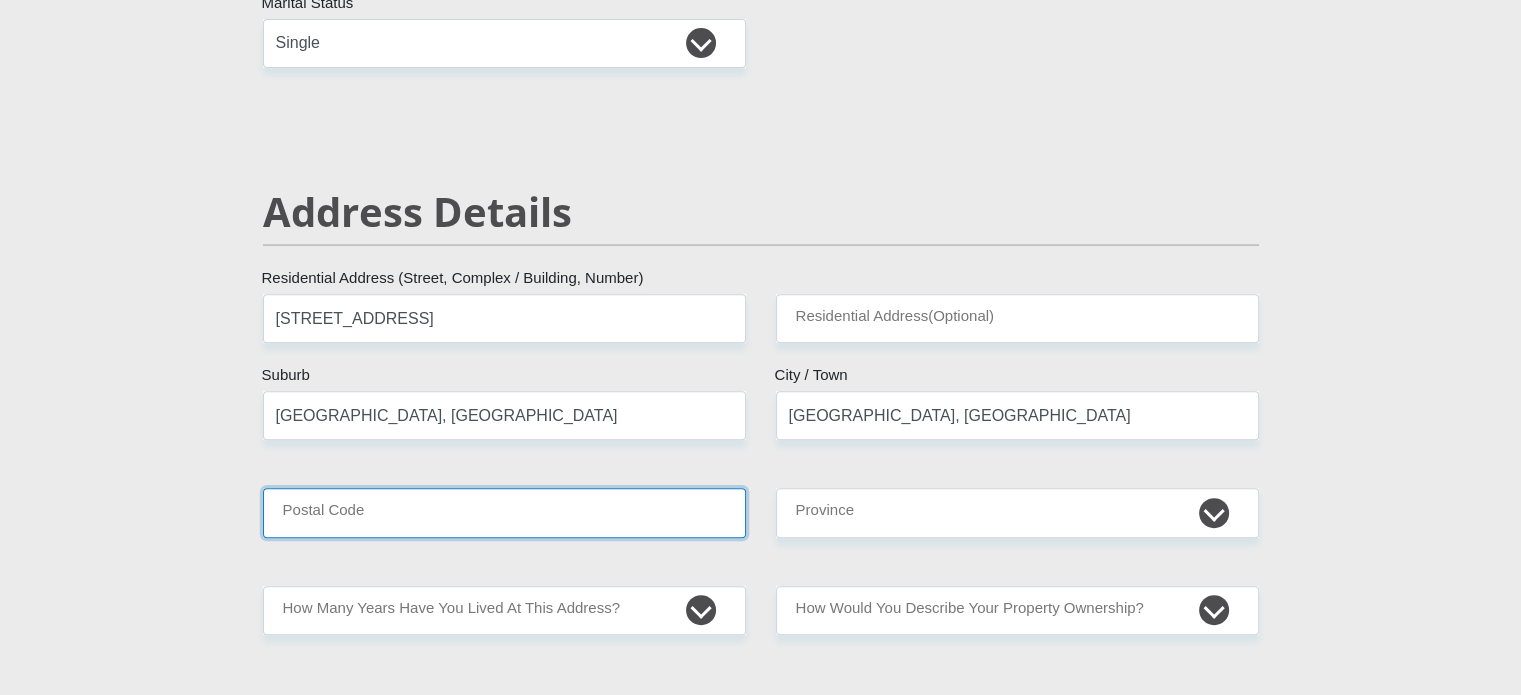 type on "2066" 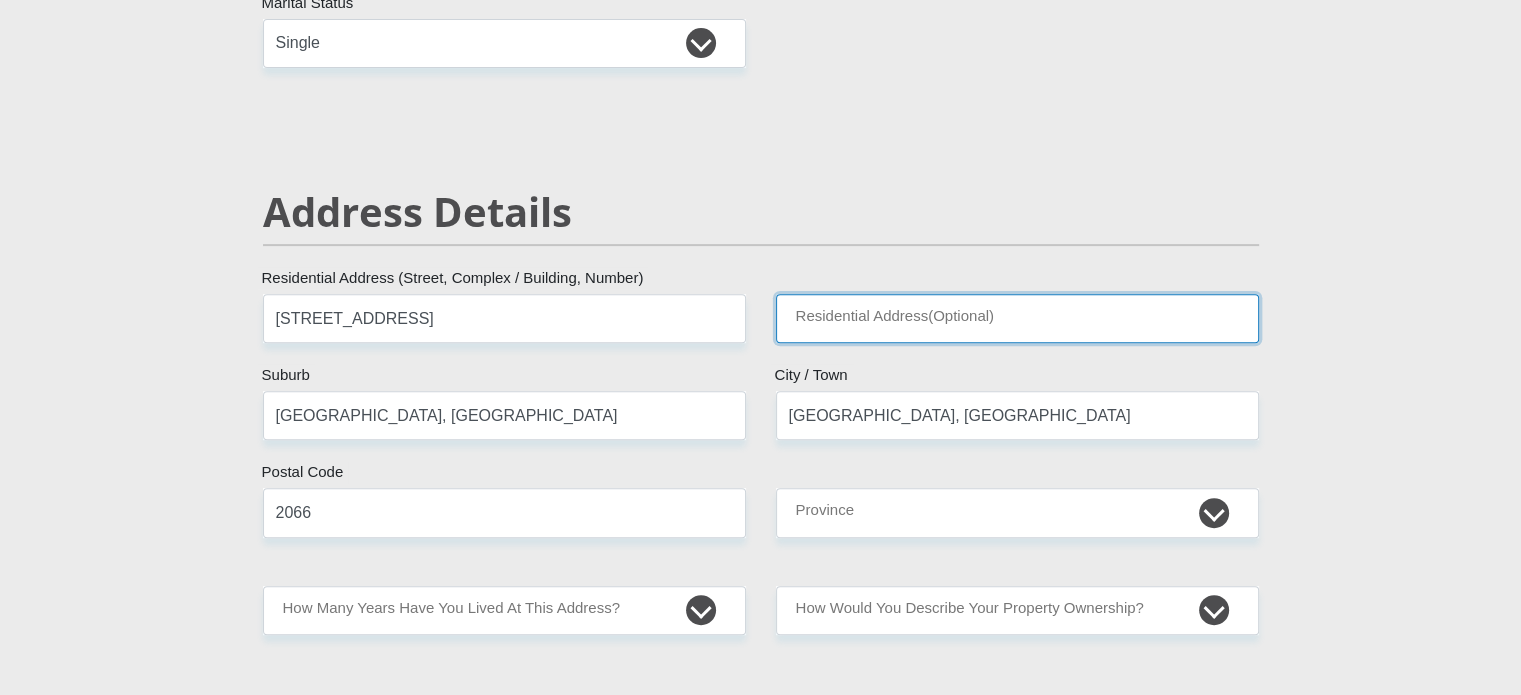 click on "Residential Address(Optional)" at bounding box center (1017, 318) 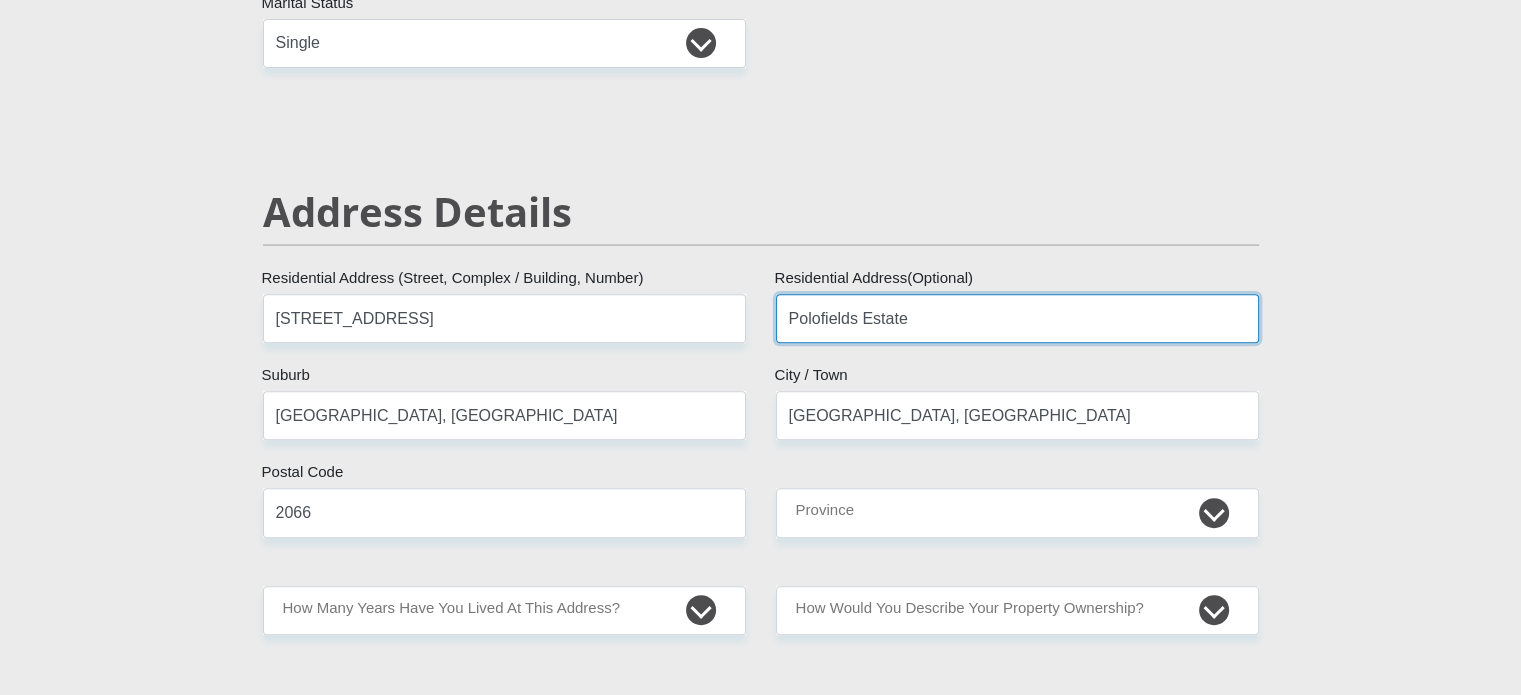 type on "Polofields Estate" 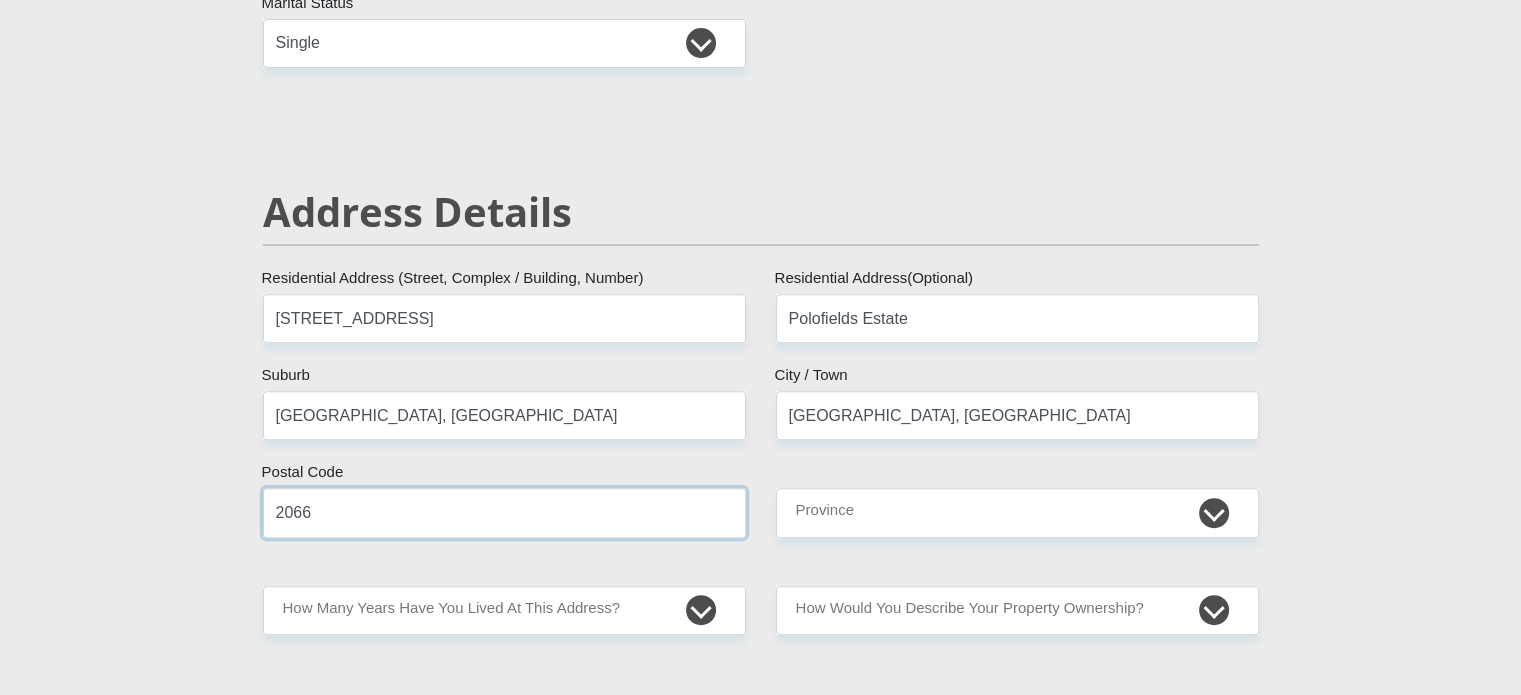 click on "2066" at bounding box center (504, 512) 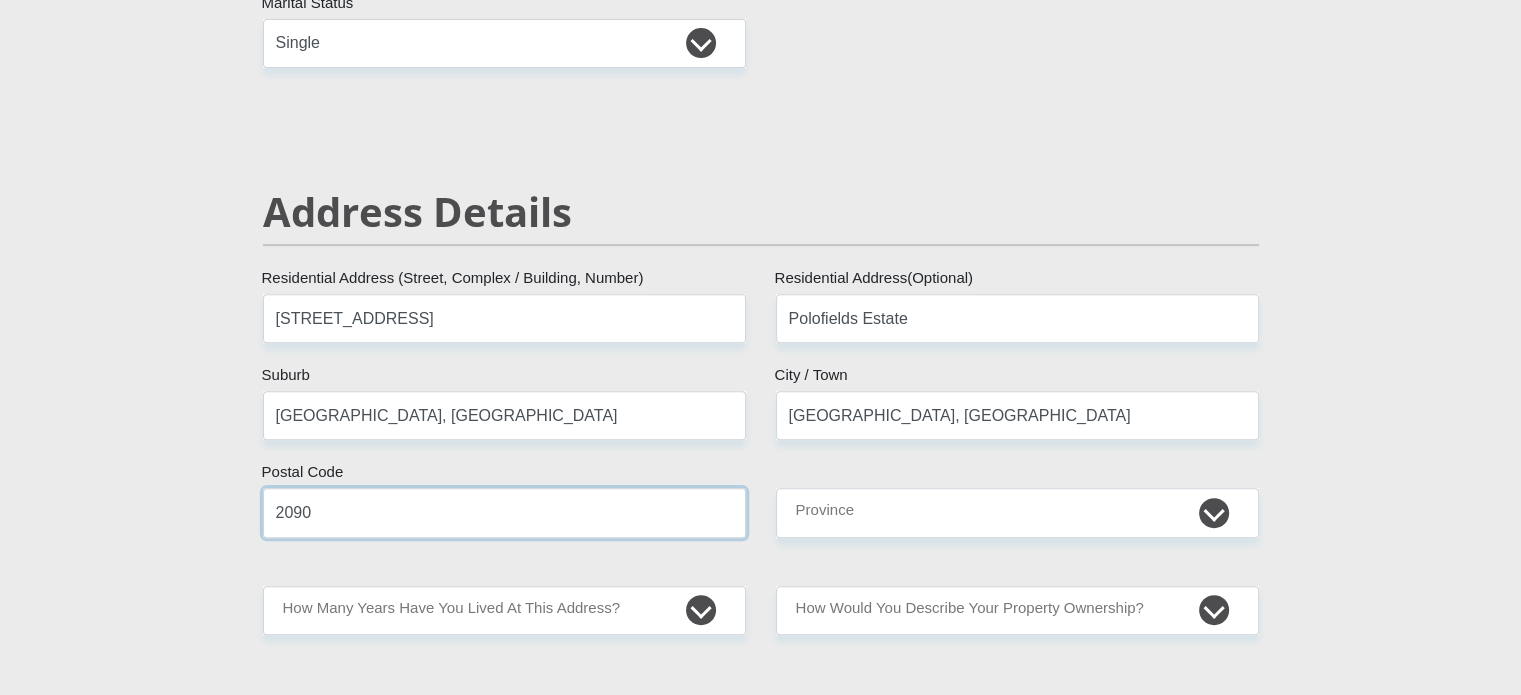 type on "2090" 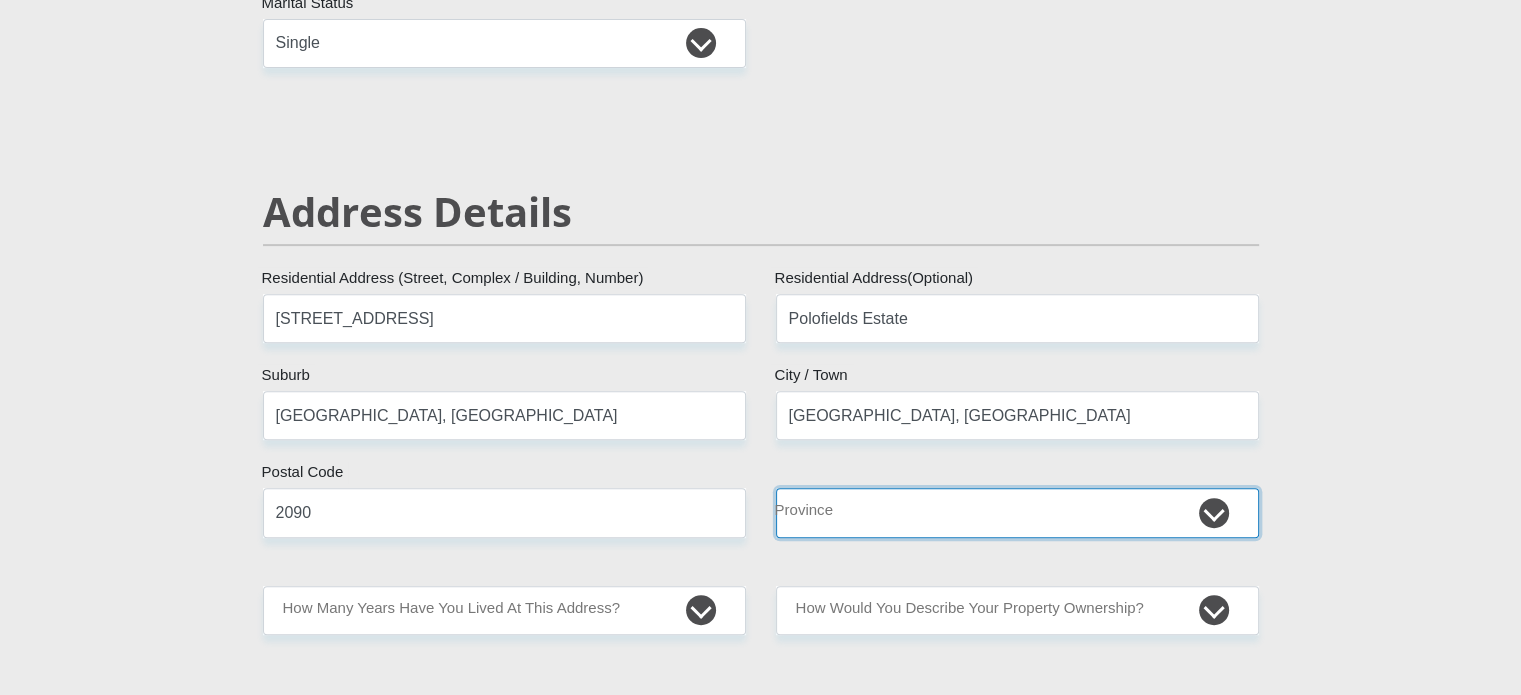 click on "Eastern Cape
Free State
[GEOGRAPHIC_DATA]
[GEOGRAPHIC_DATA][DATE]
[GEOGRAPHIC_DATA]
[GEOGRAPHIC_DATA]
[GEOGRAPHIC_DATA]
[GEOGRAPHIC_DATA]" at bounding box center (1017, 512) 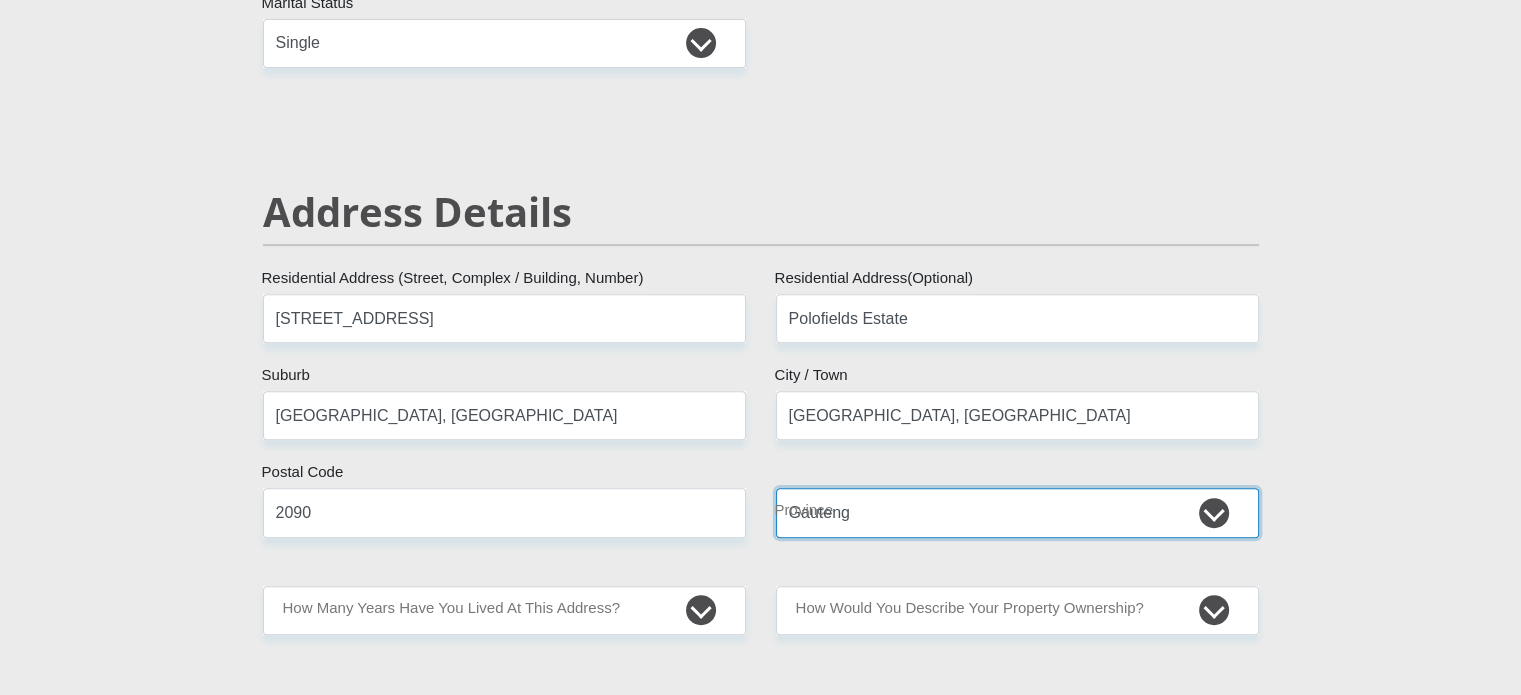click on "Eastern Cape
Free State
[GEOGRAPHIC_DATA]
[GEOGRAPHIC_DATA][DATE]
[GEOGRAPHIC_DATA]
[GEOGRAPHIC_DATA]
[GEOGRAPHIC_DATA]
[GEOGRAPHIC_DATA]" at bounding box center [1017, 512] 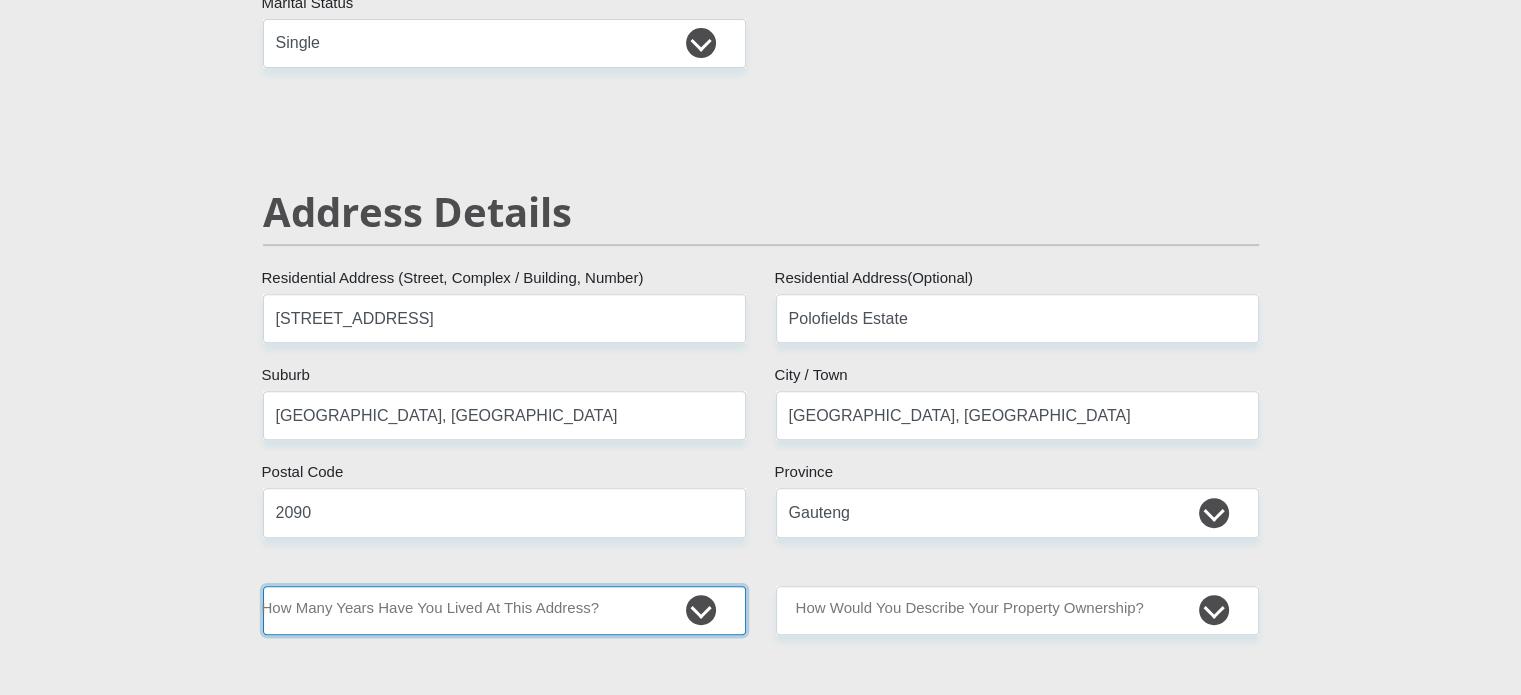 click on "less than 1 year
1-3 years
3-5 years
5+ years" at bounding box center (504, 610) 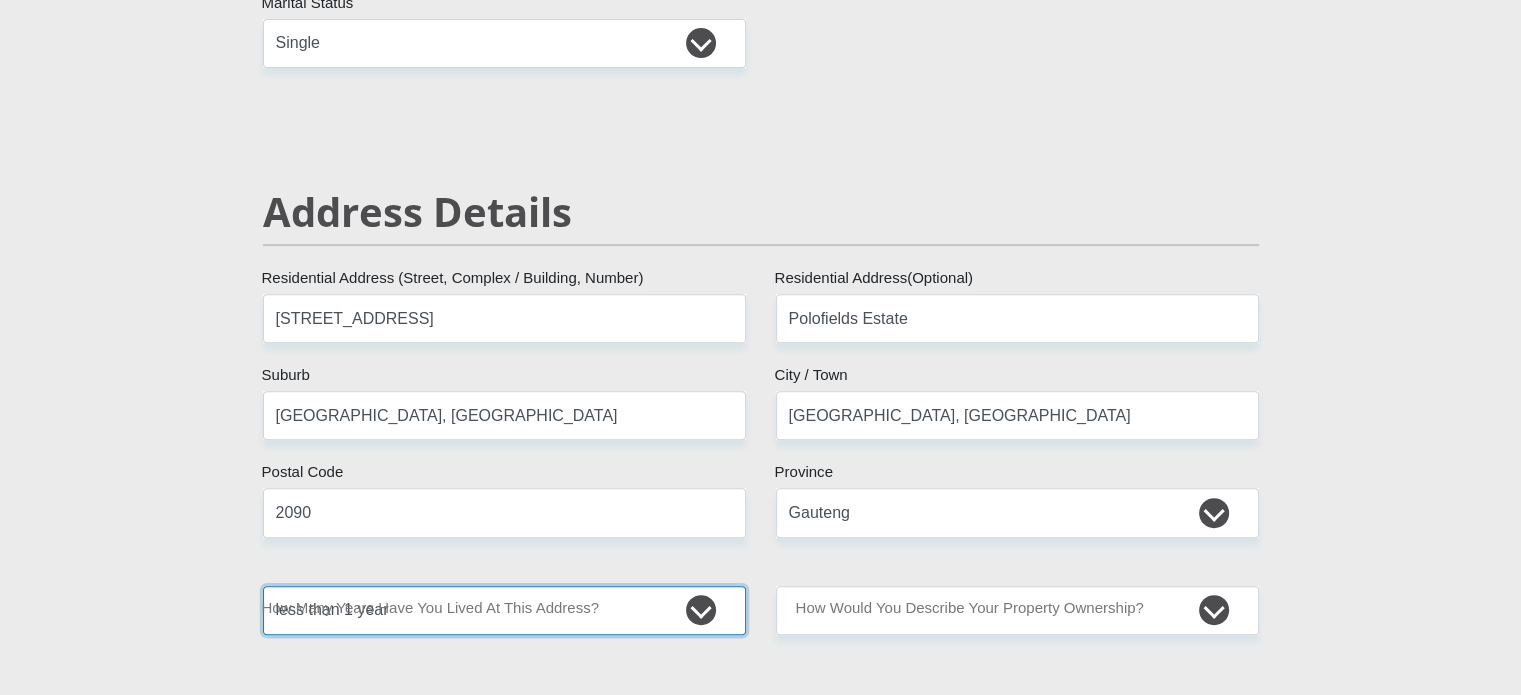 click on "less than 1 year
1-3 years
3-5 years
5+ years" at bounding box center (504, 610) 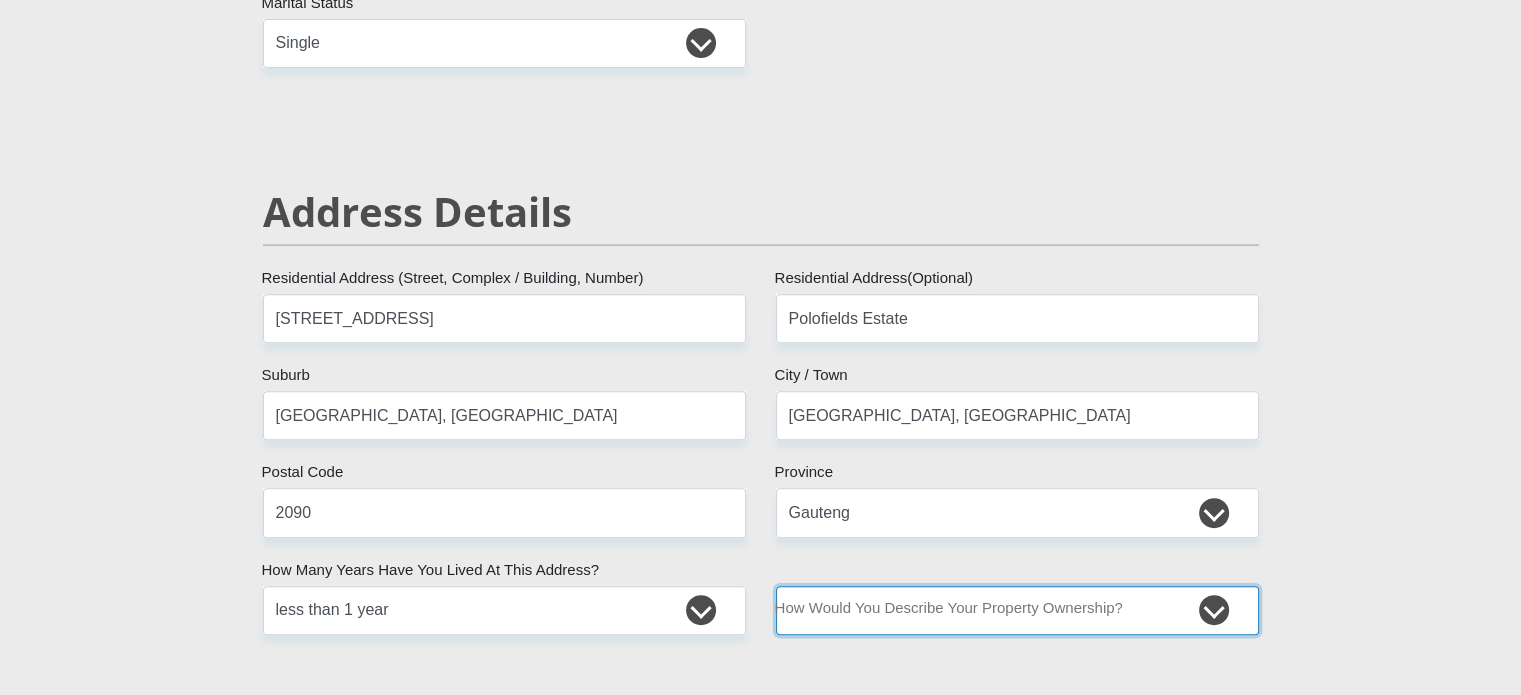 click on "Owned
Rented
Family Owned
Company Dwelling" at bounding box center [1017, 610] 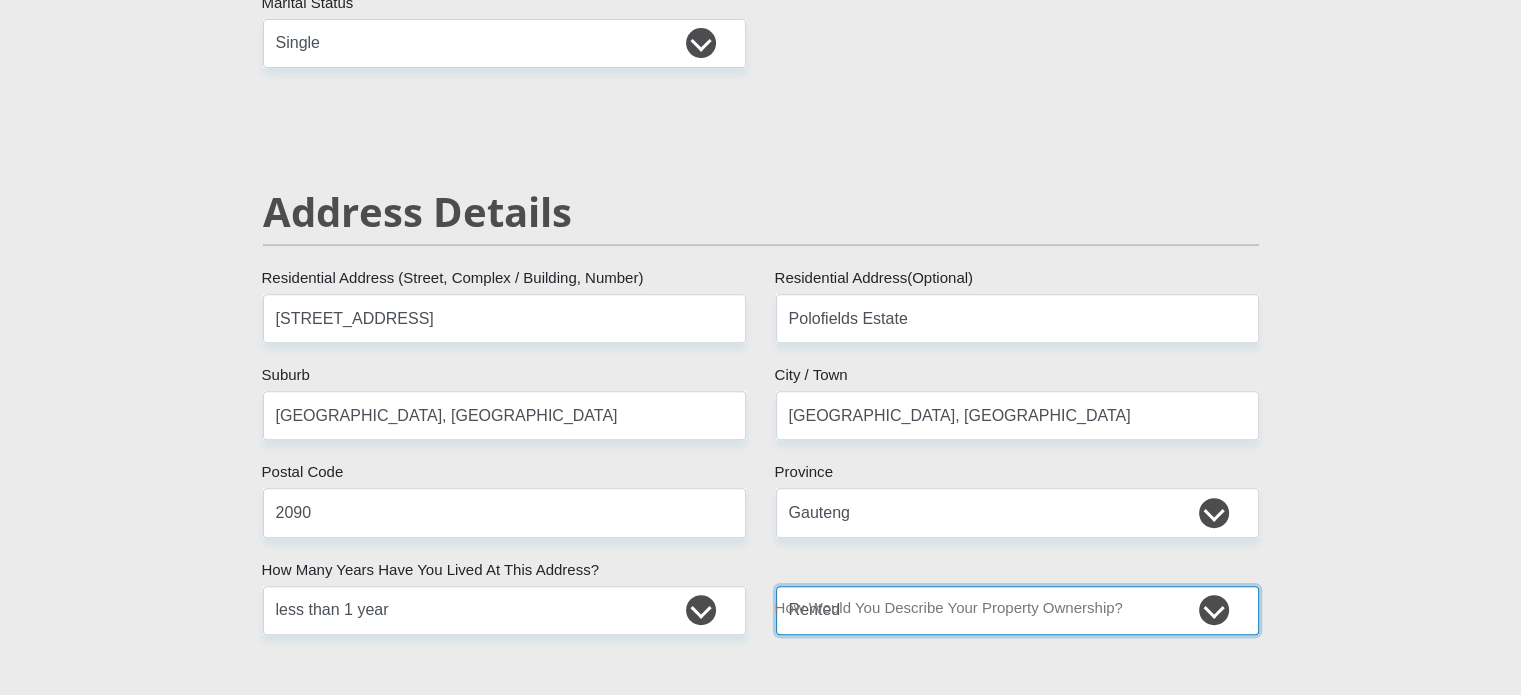 click on "Owned
Rented
Family Owned
Company Dwelling" at bounding box center (1017, 610) 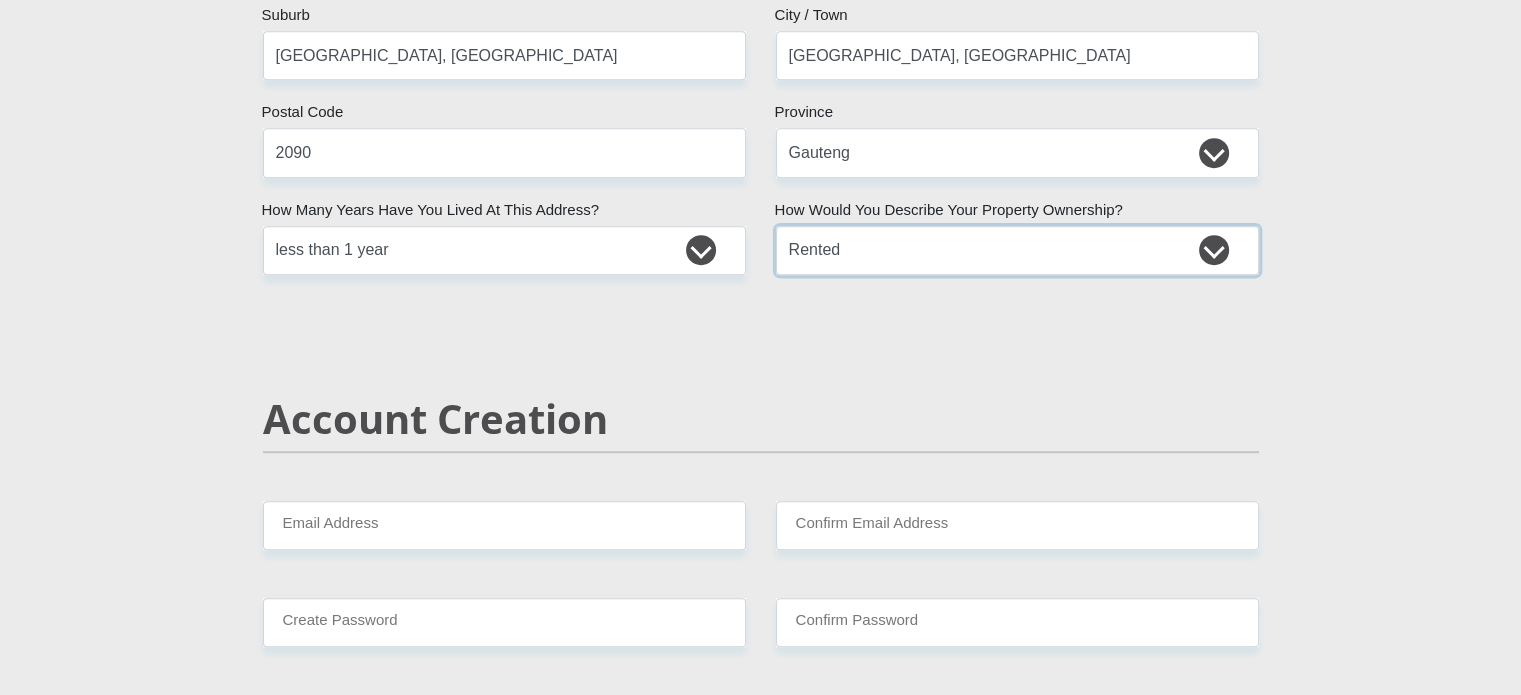 scroll, scrollTop: 1108, scrollLeft: 0, axis: vertical 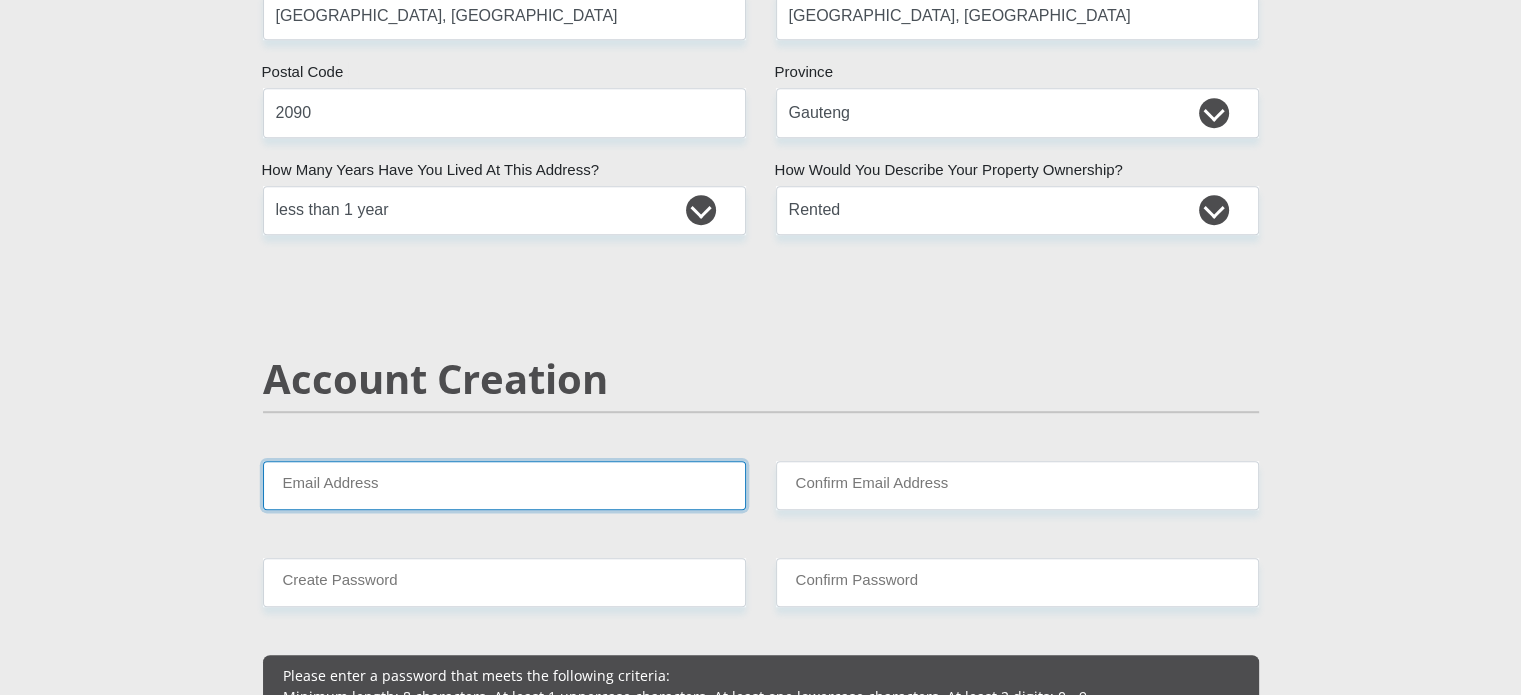 click on "Email Address" at bounding box center (504, 485) 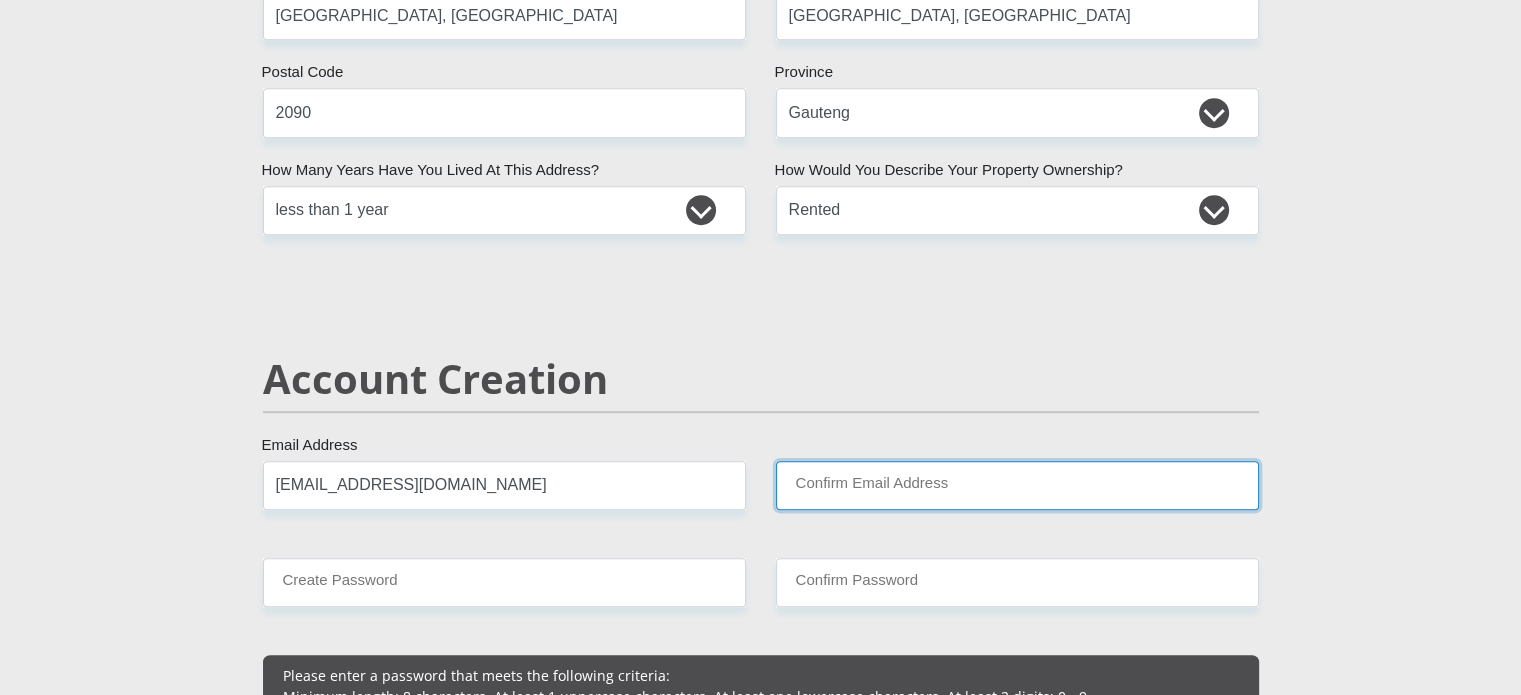 type on "[EMAIL_ADDRESS][DOMAIN_NAME]" 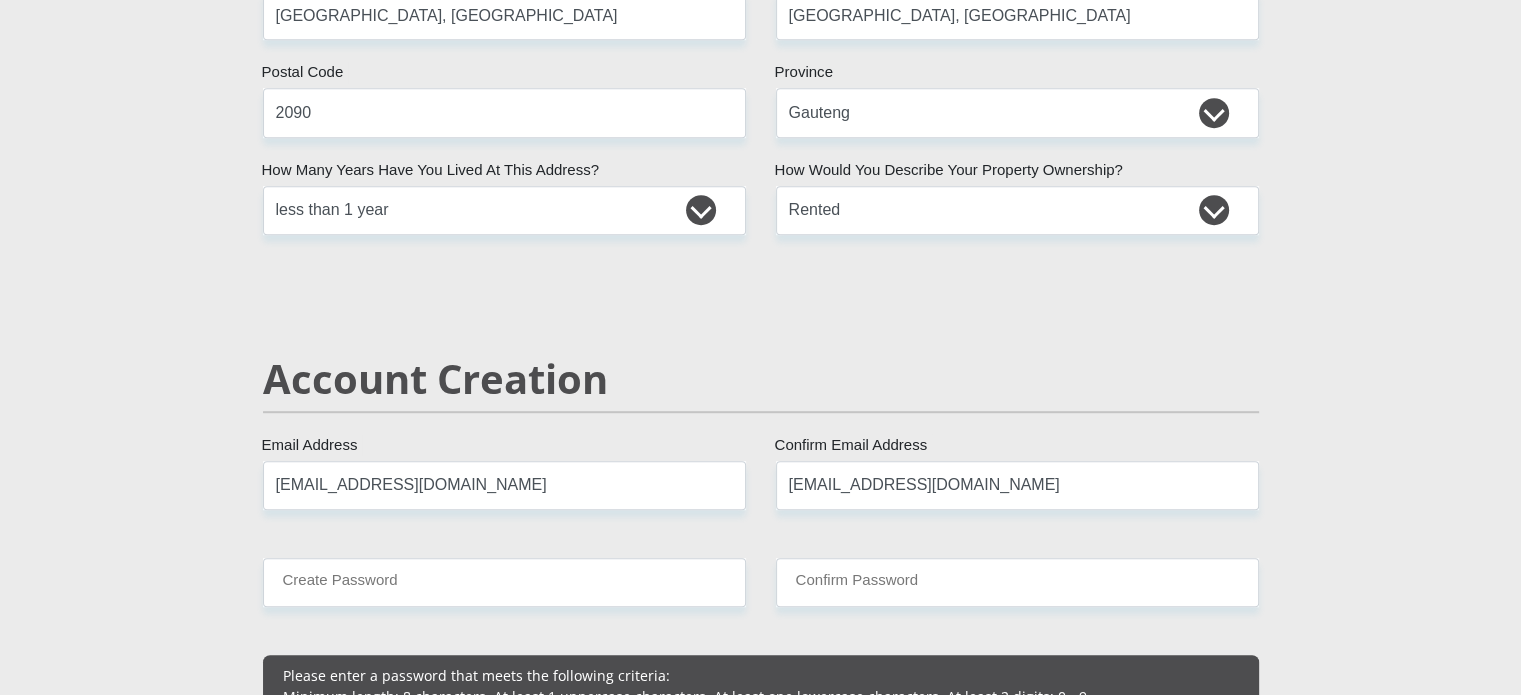 type 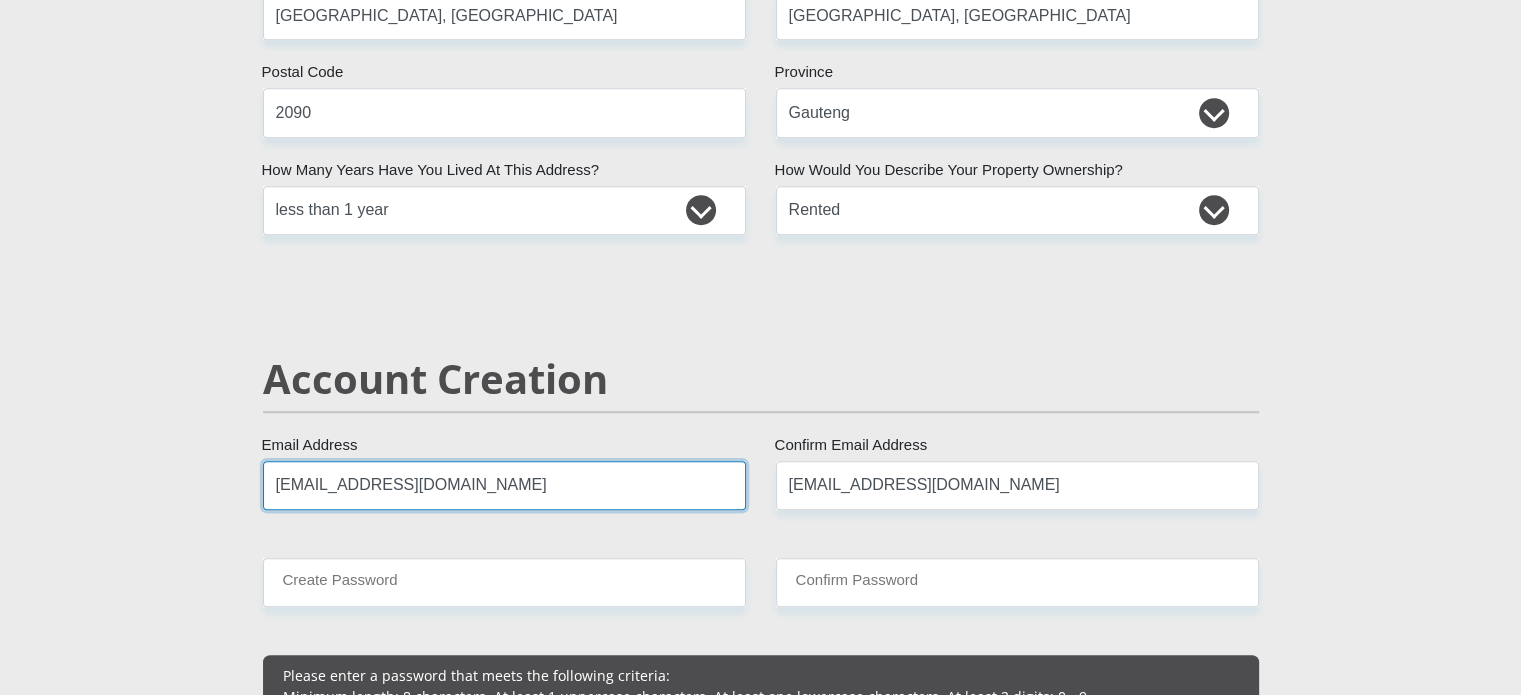 type 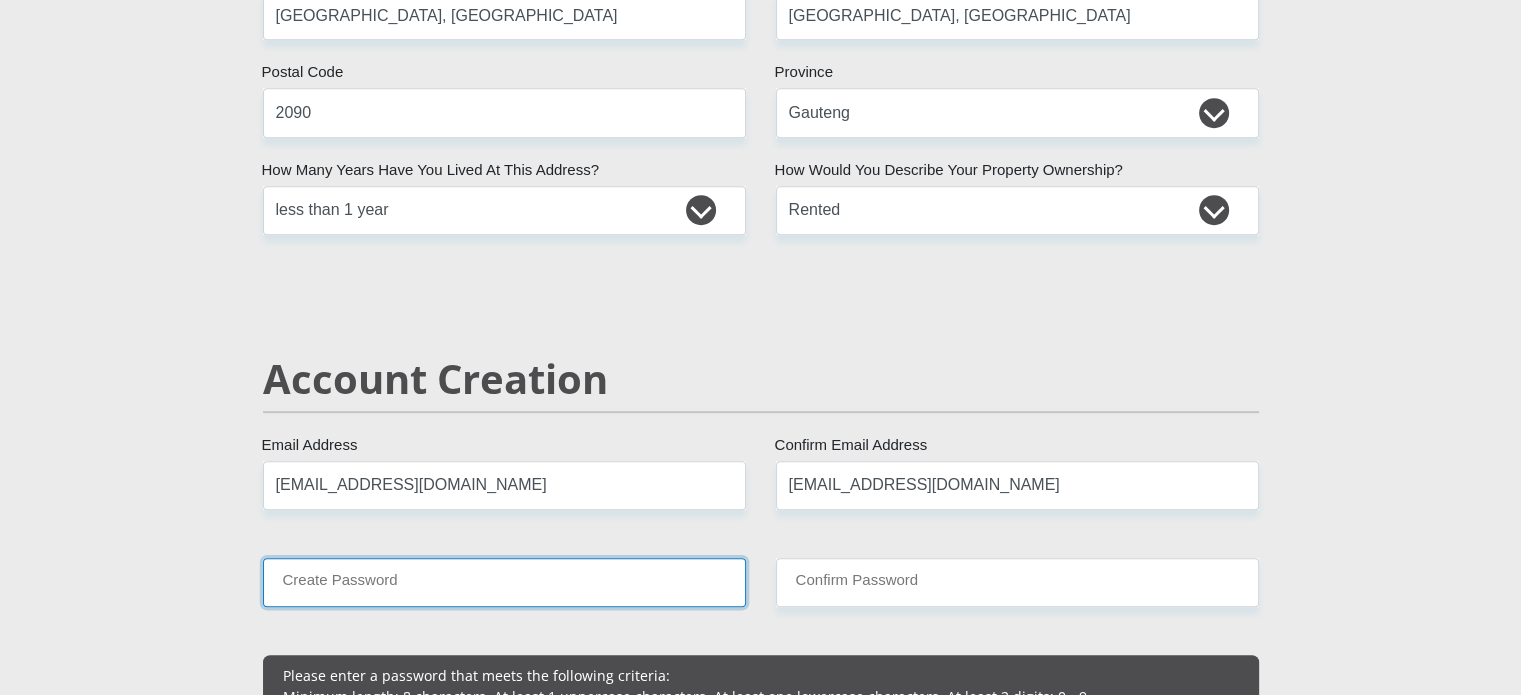 click on "Create Password" at bounding box center [504, 582] 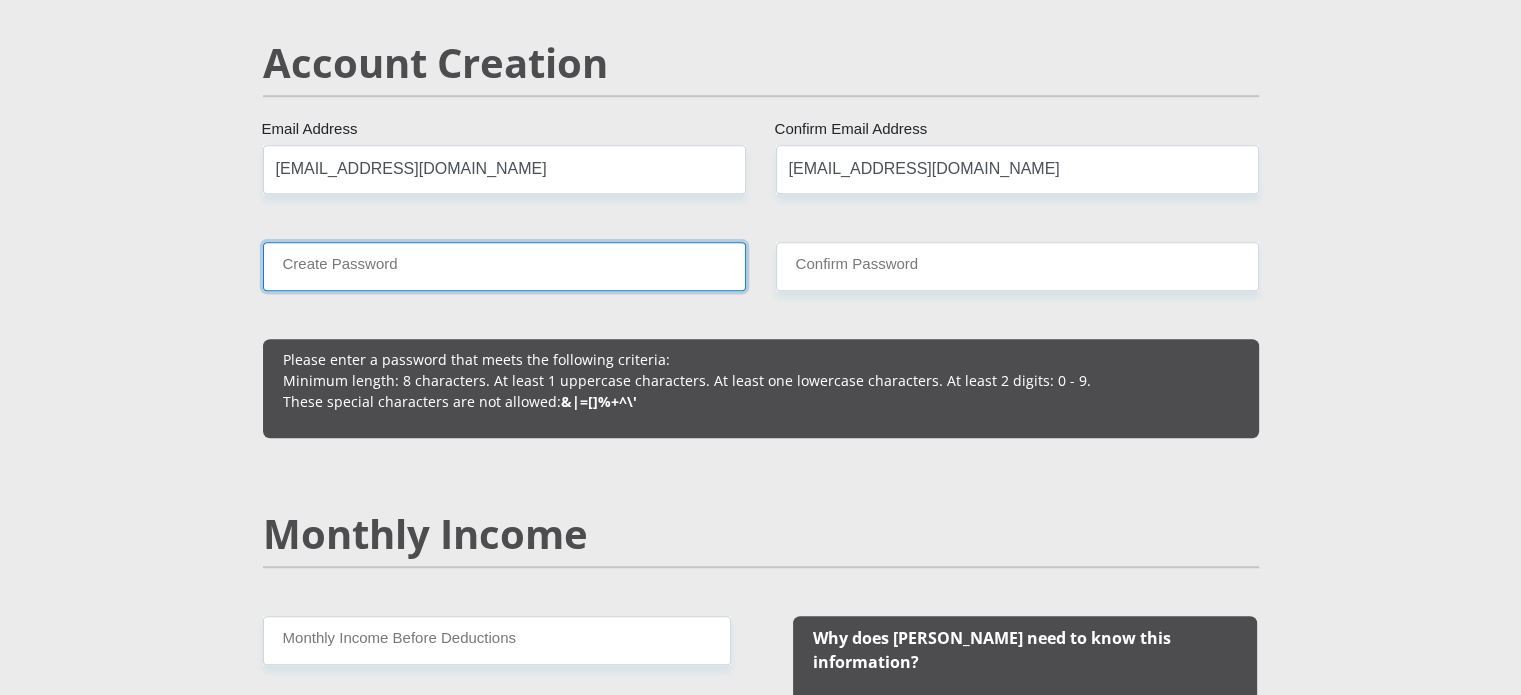 scroll, scrollTop: 1508, scrollLeft: 0, axis: vertical 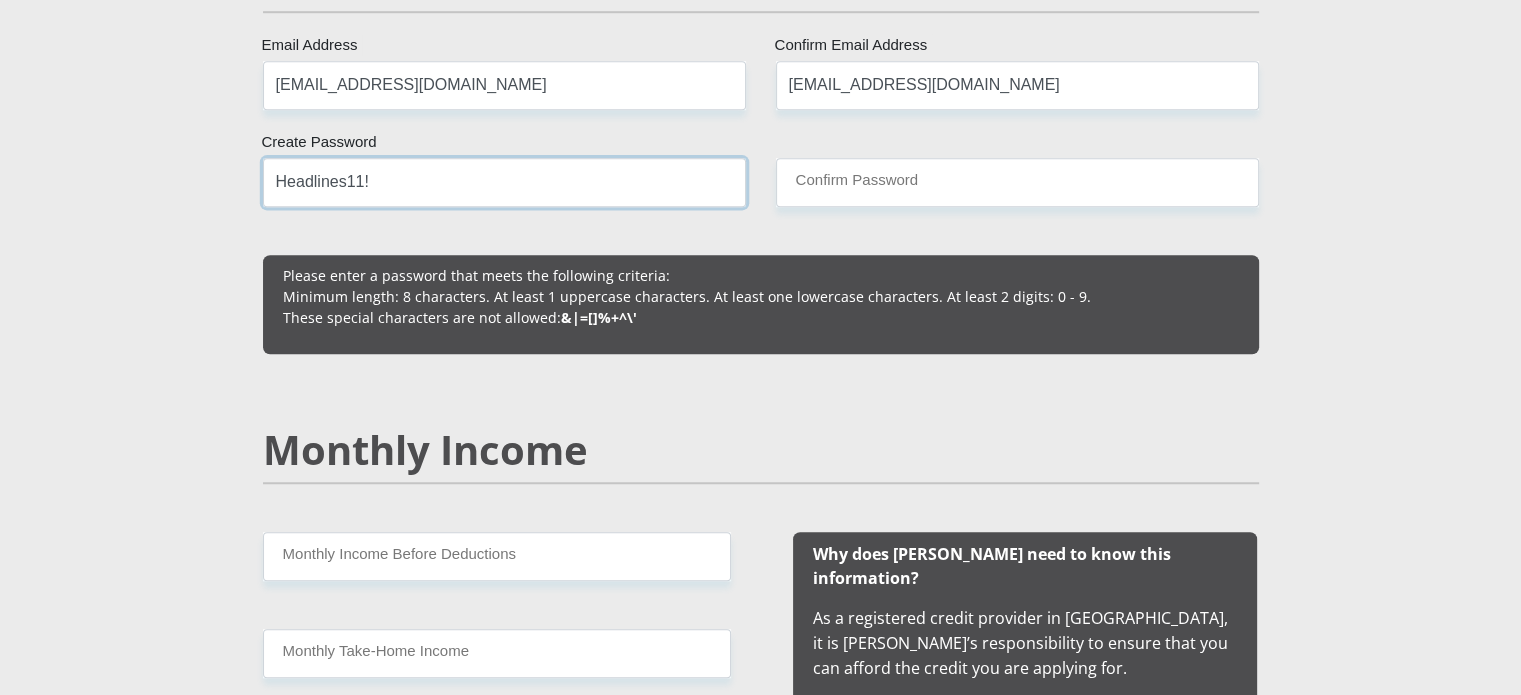 drag, startPoint x: 407, startPoint y: 172, endPoint x: 212, endPoint y: 172, distance: 195 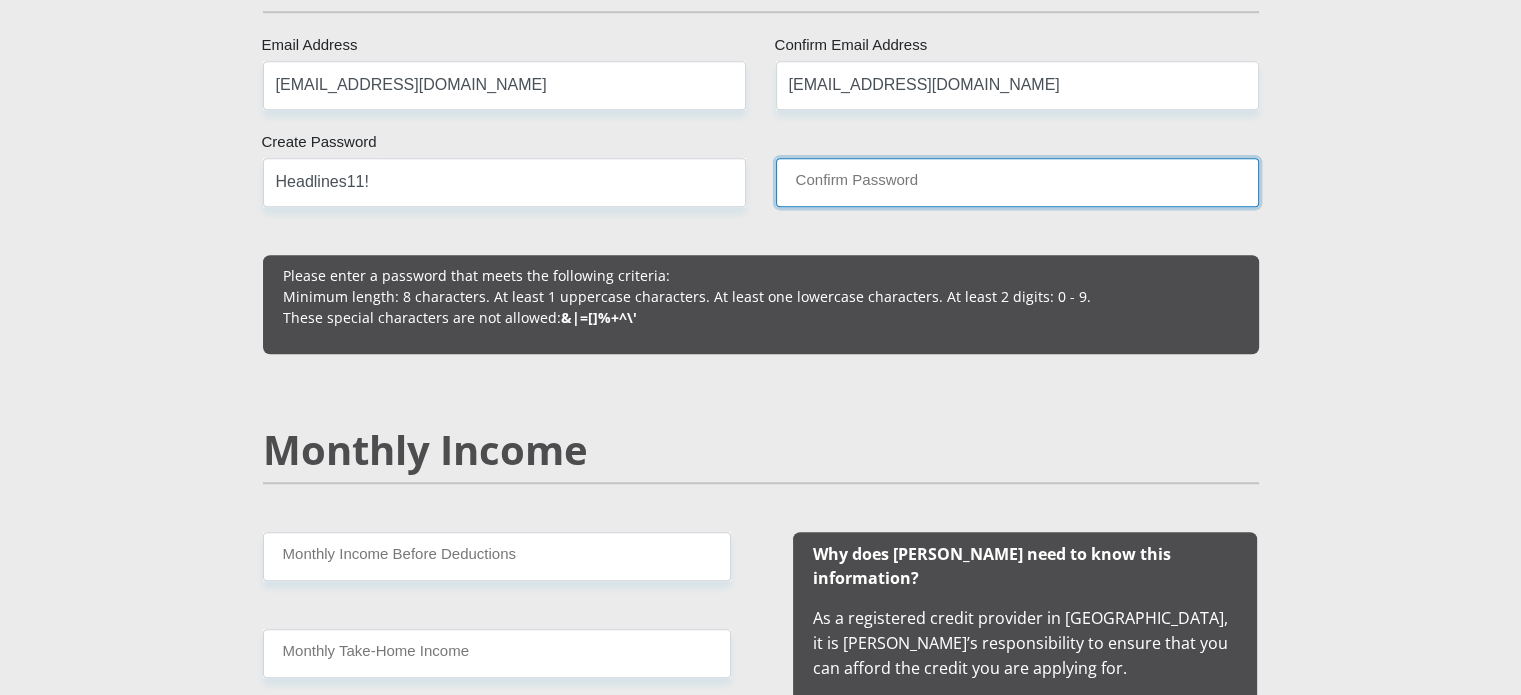 click on "Confirm Password" at bounding box center (1017, 182) 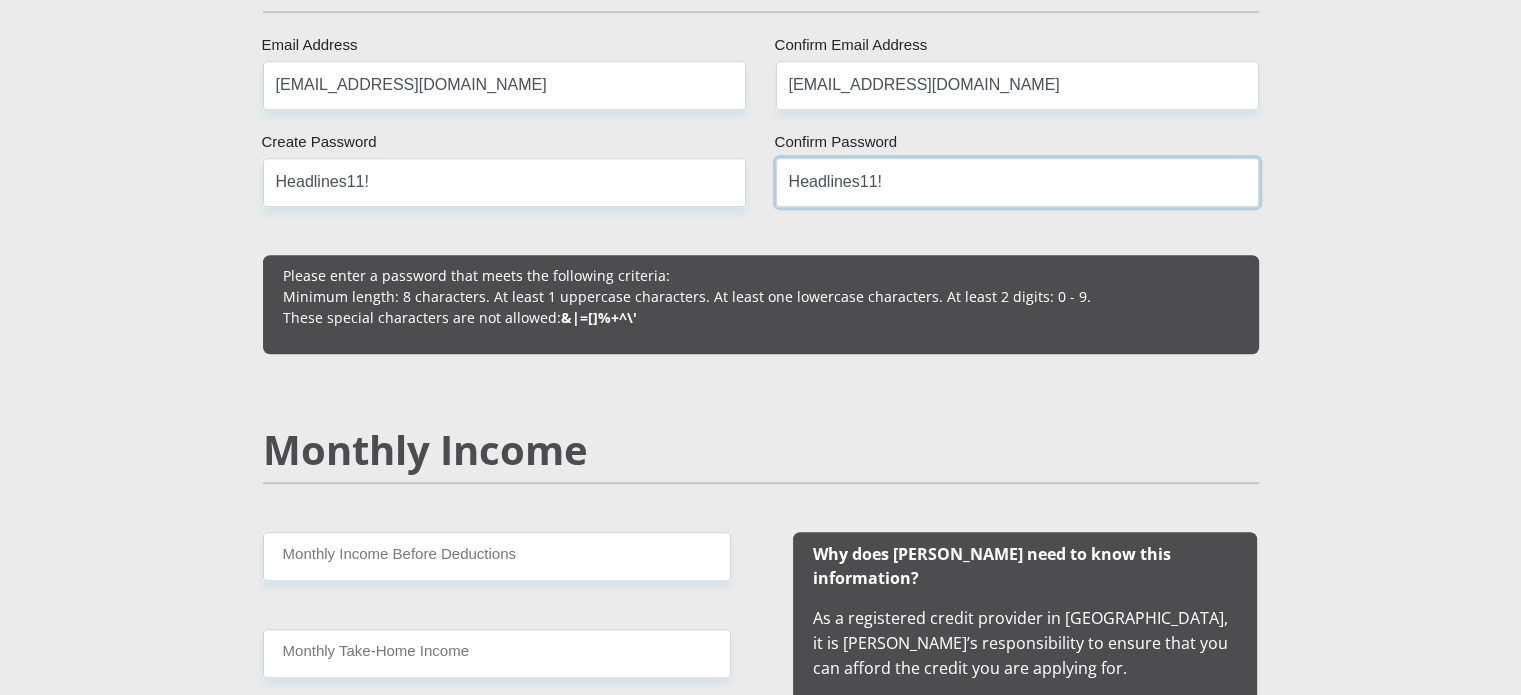 type on "Headlines11!" 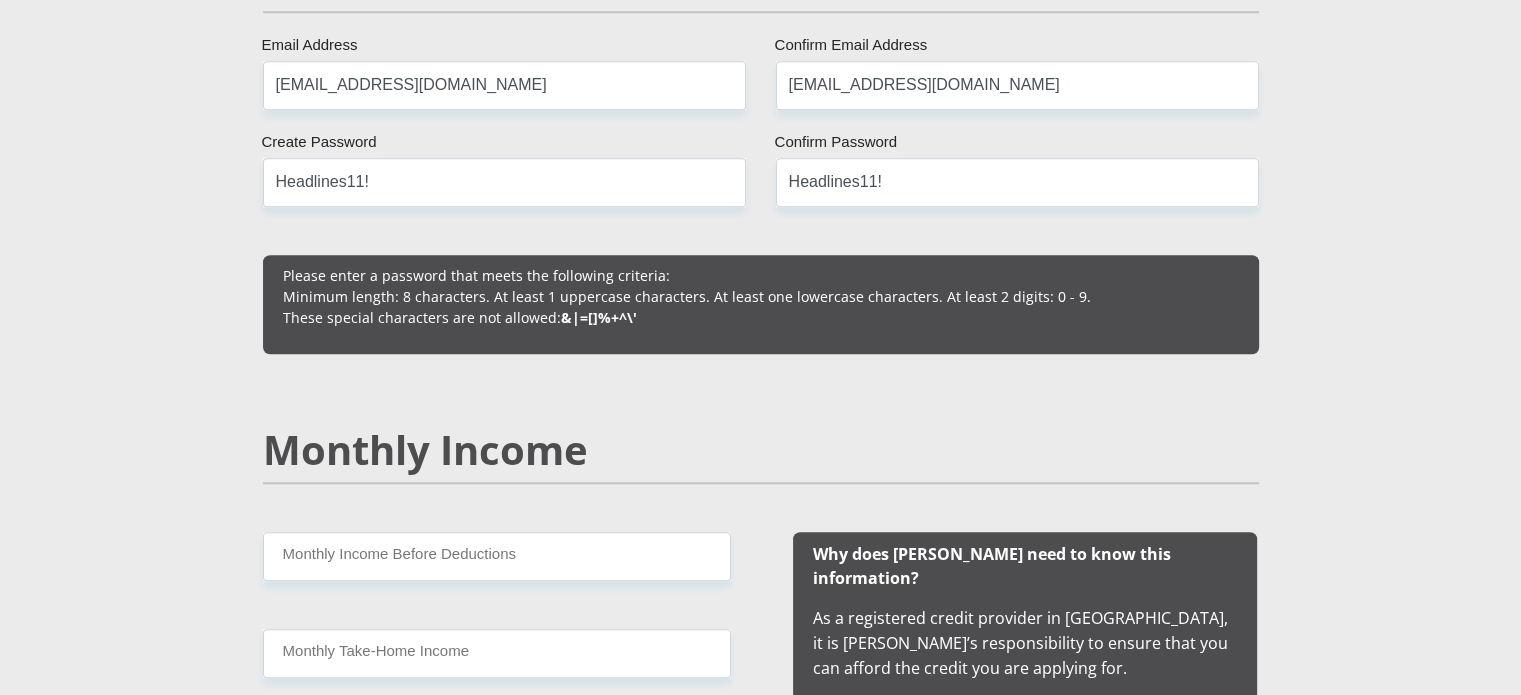 click on "Mr
Ms
Mrs
Dr
[PERSON_NAME]
Title
[PERSON_NAME]
First Name
Vawda
Surname
0103265728081
South African ID Number
Please input valid ID number
[GEOGRAPHIC_DATA]
[GEOGRAPHIC_DATA]
[GEOGRAPHIC_DATA]
[GEOGRAPHIC_DATA]
[GEOGRAPHIC_DATA]
[GEOGRAPHIC_DATA] [GEOGRAPHIC_DATA]
[GEOGRAPHIC_DATA]
[GEOGRAPHIC_DATA]
[GEOGRAPHIC_DATA]
[GEOGRAPHIC_DATA]
[GEOGRAPHIC_DATA]
[GEOGRAPHIC_DATA]
[GEOGRAPHIC_DATA]  [GEOGRAPHIC_DATA]" at bounding box center (761, 1694) 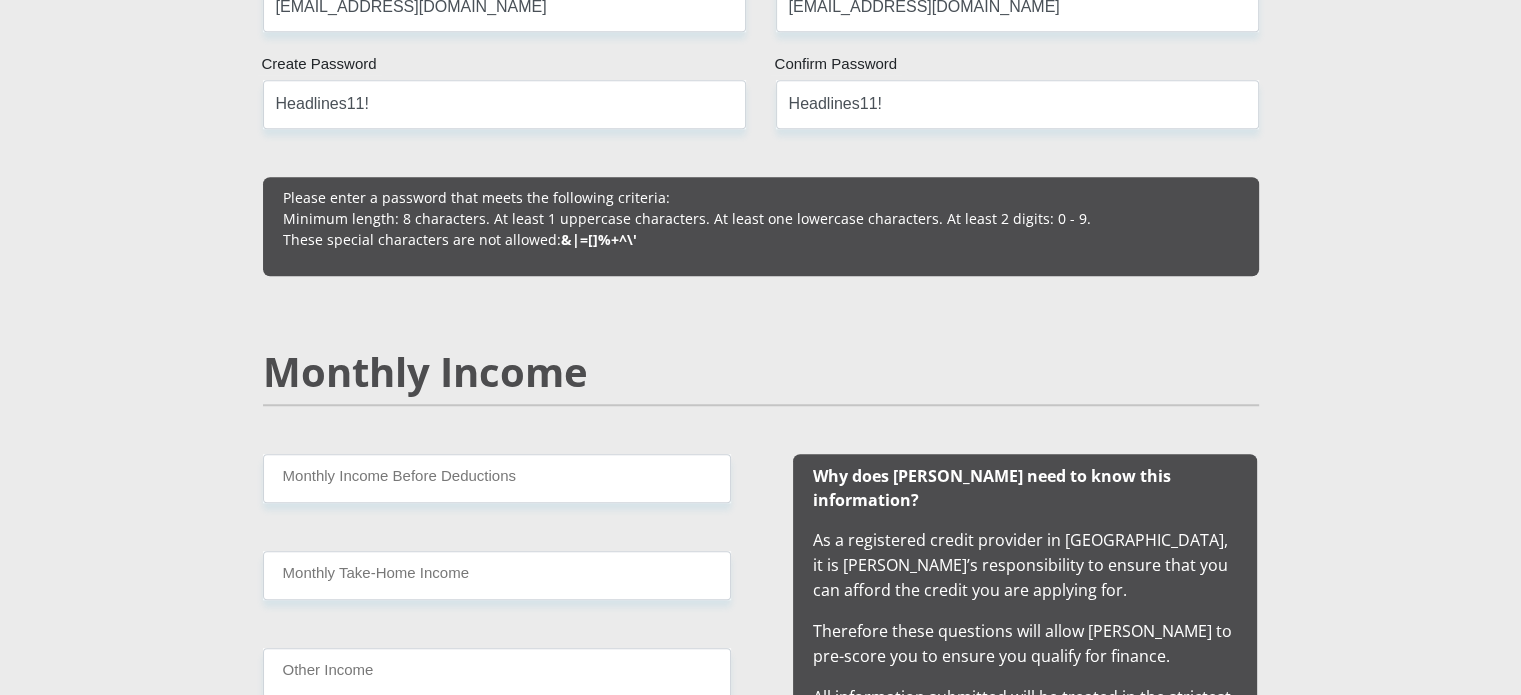 scroll, scrollTop: 1708, scrollLeft: 0, axis: vertical 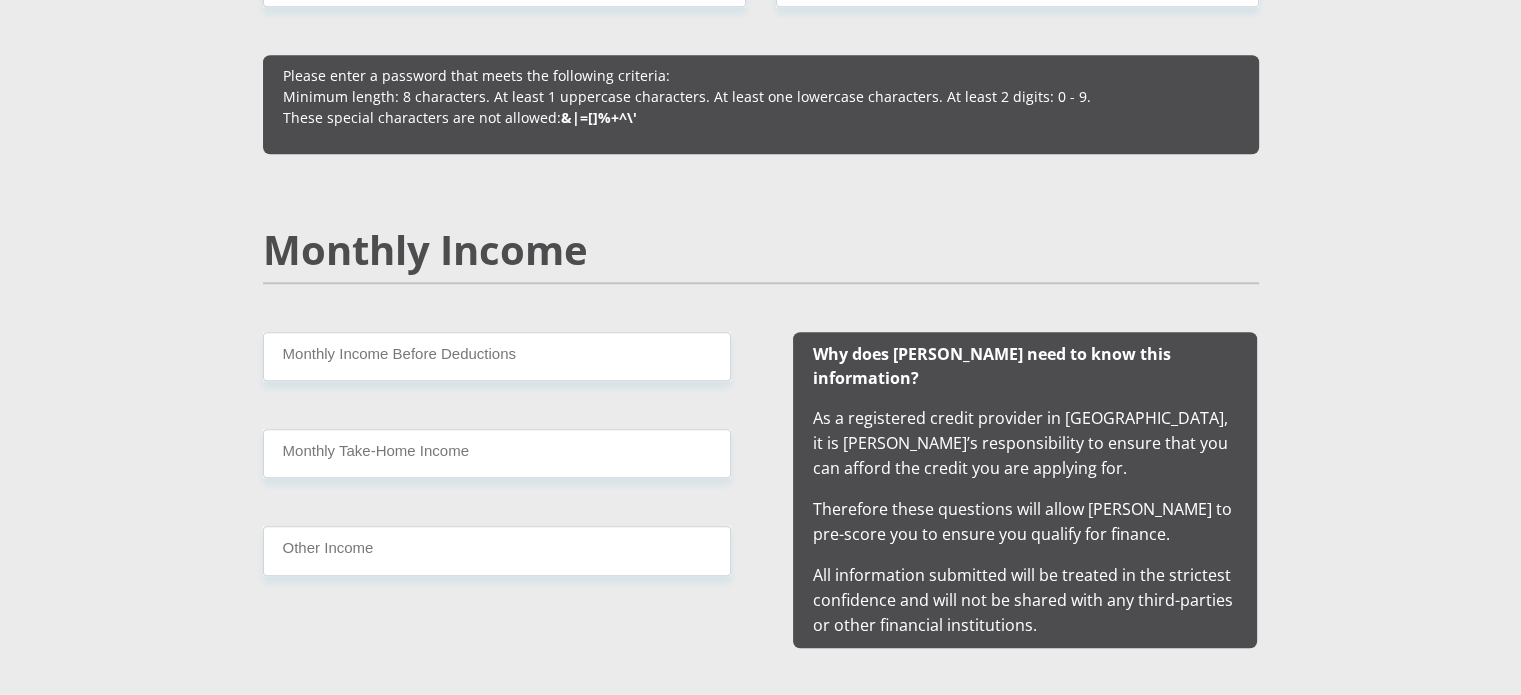 click on "Monthly Income Before Deductions
Monthly Take-Home Income
Other Income" at bounding box center [497, 490] 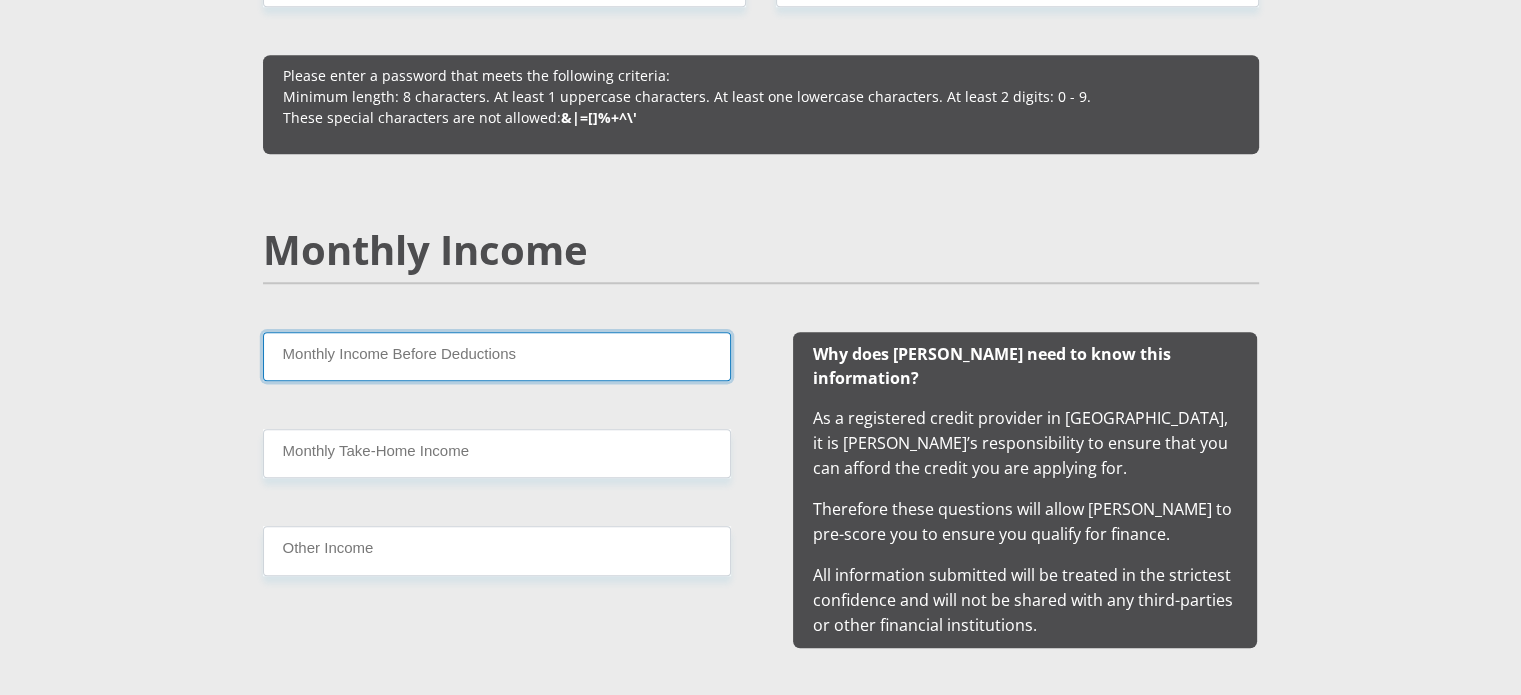 click on "Monthly Income Before Deductions" at bounding box center (497, 356) 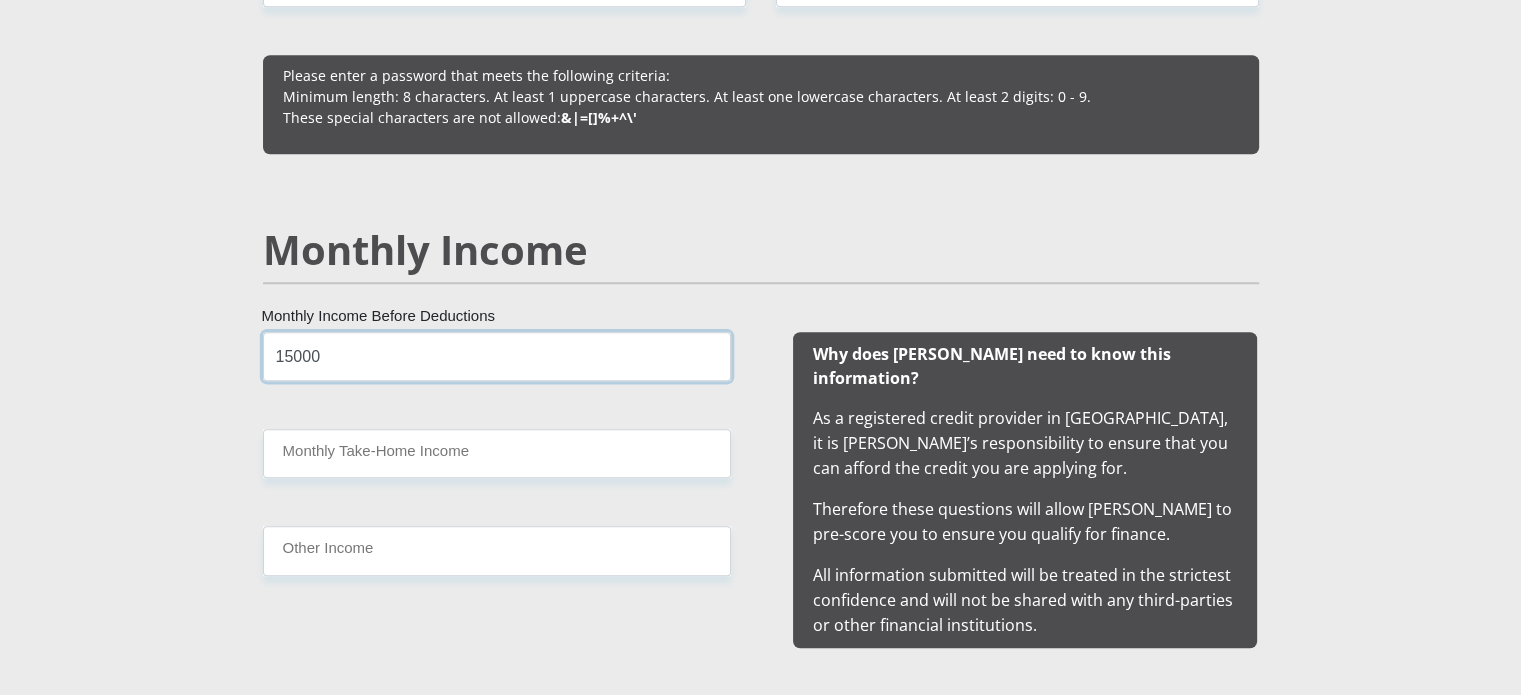 type on "15000" 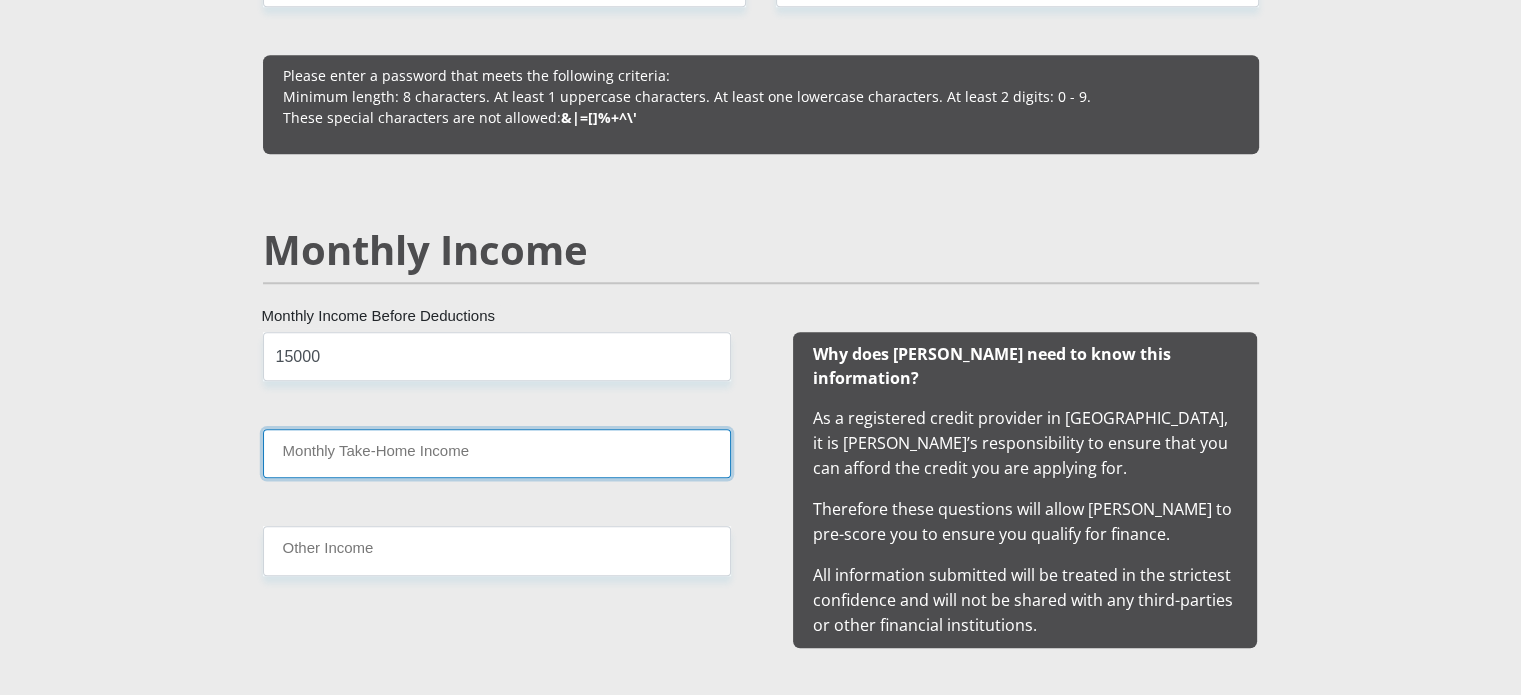 click on "Monthly Take-Home Income" at bounding box center (497, 453) 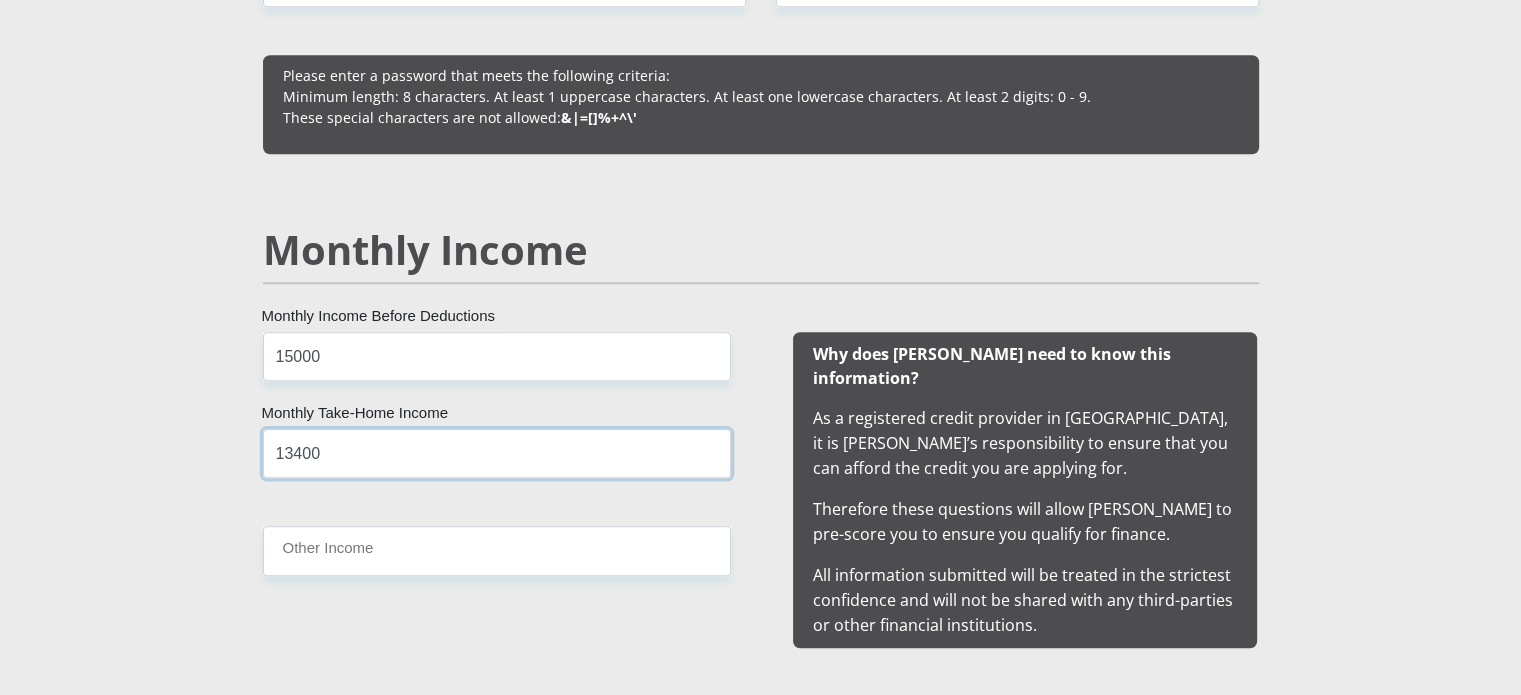 type on "13400" 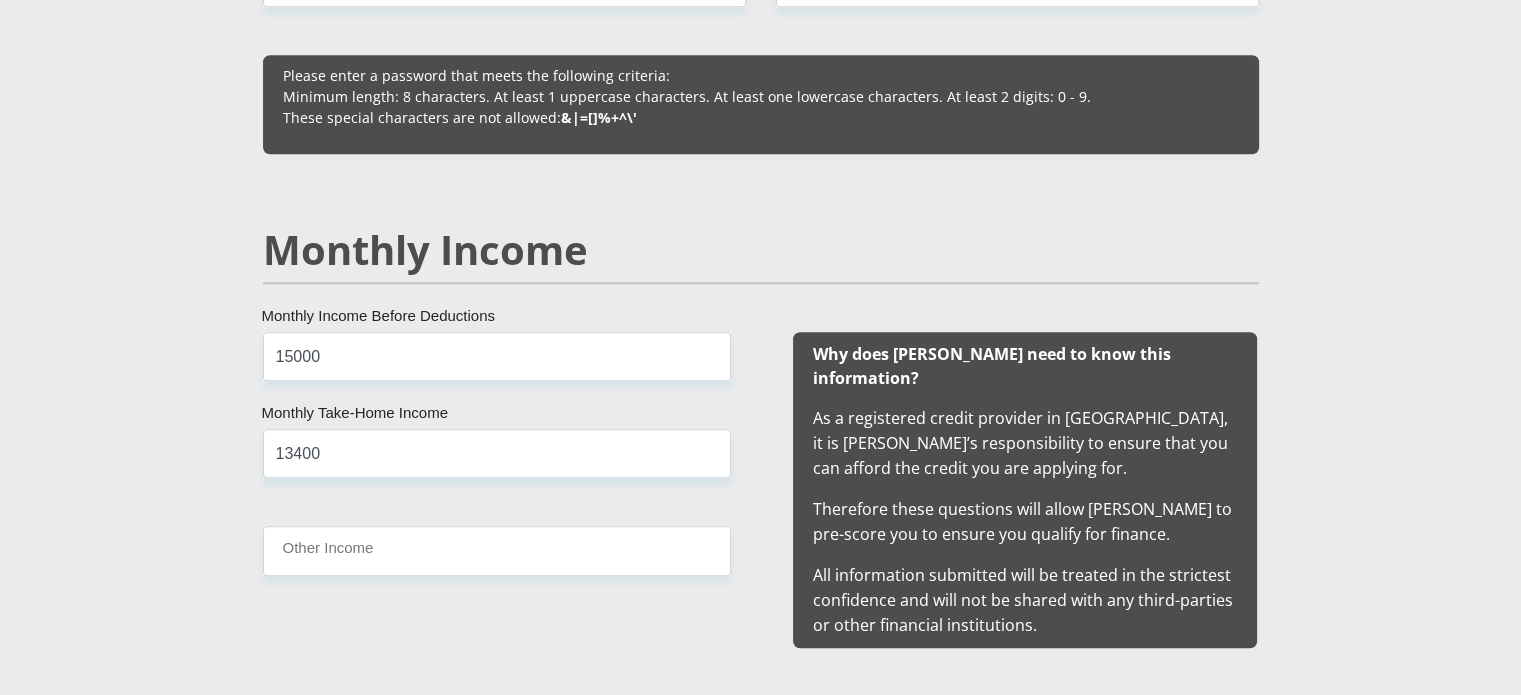 click on "15000
Monthly Income Before Deductions
13400
Monthly Take-Home Income
Other Income" at bounding box center (497, 490) 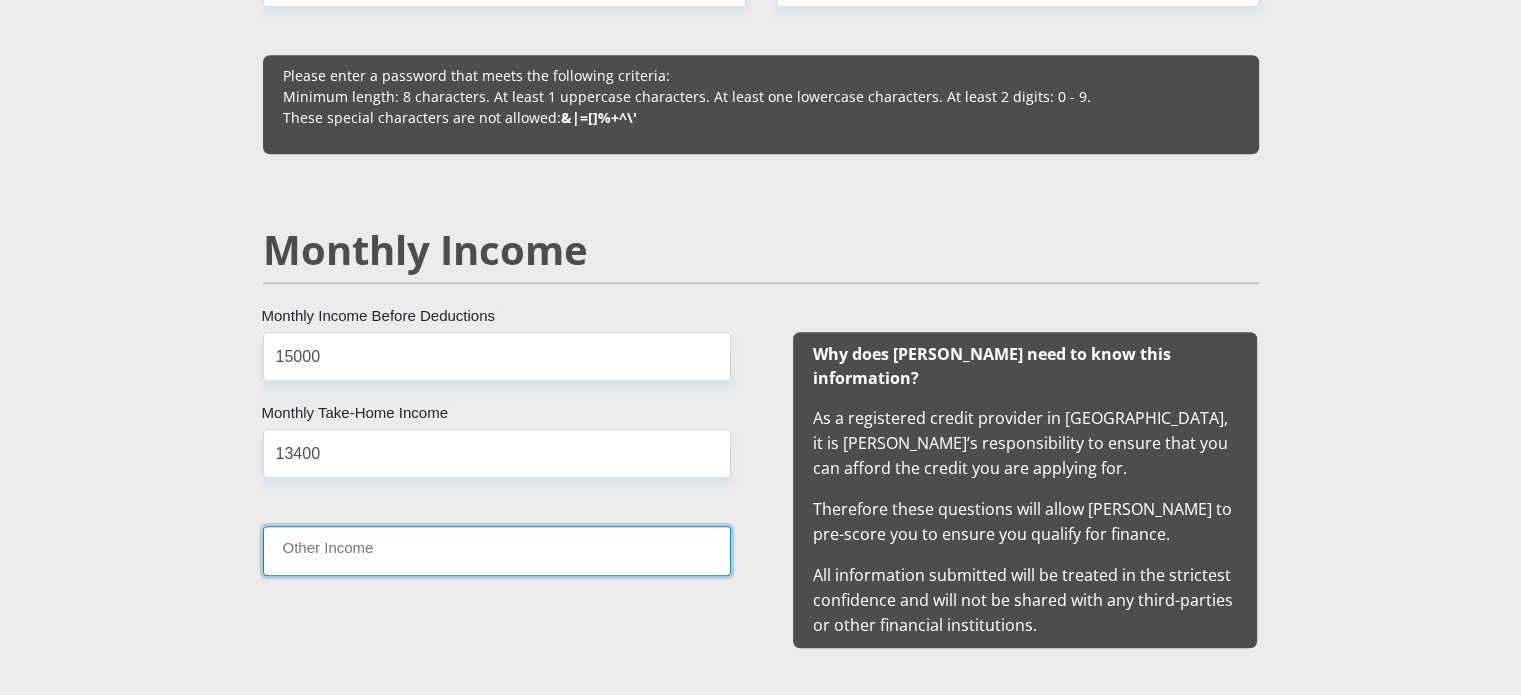 click on "Other Income" at bounding box center (497, 550) 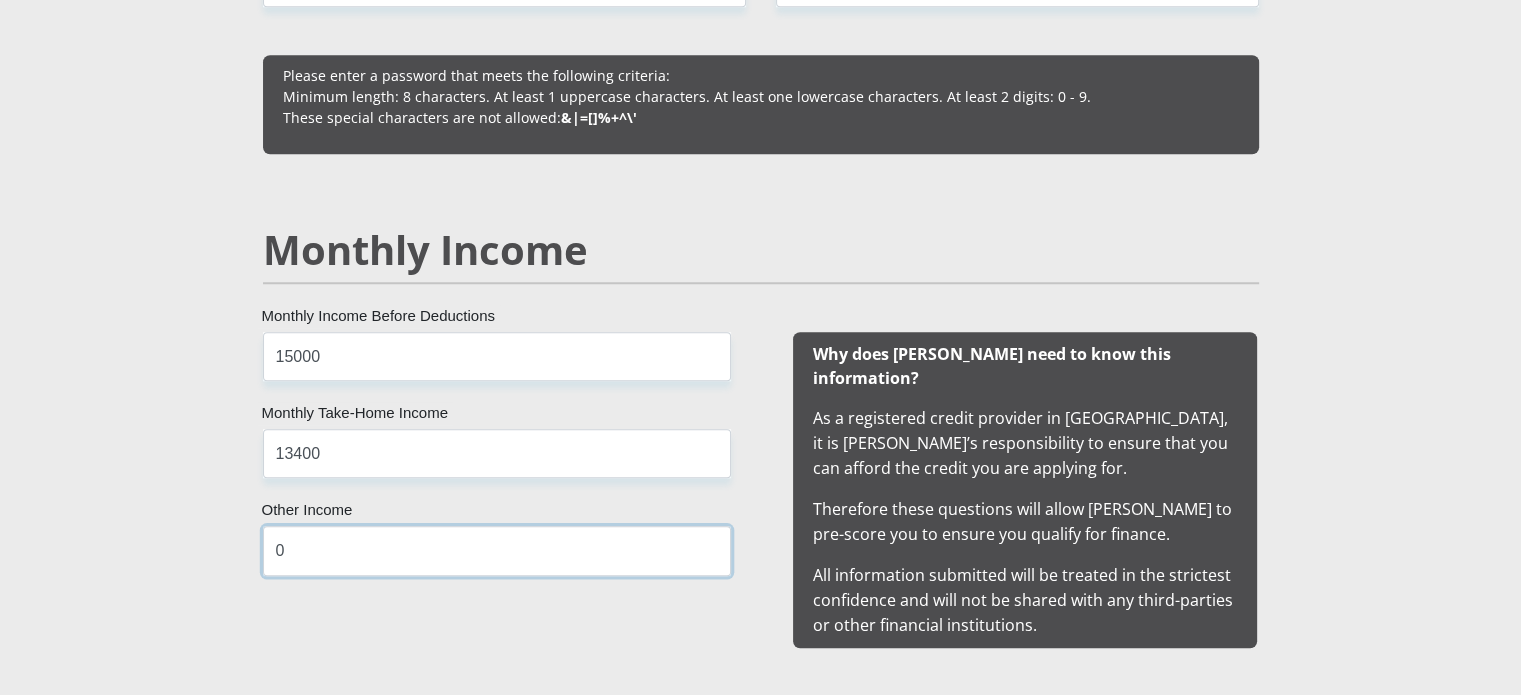 type on "0" 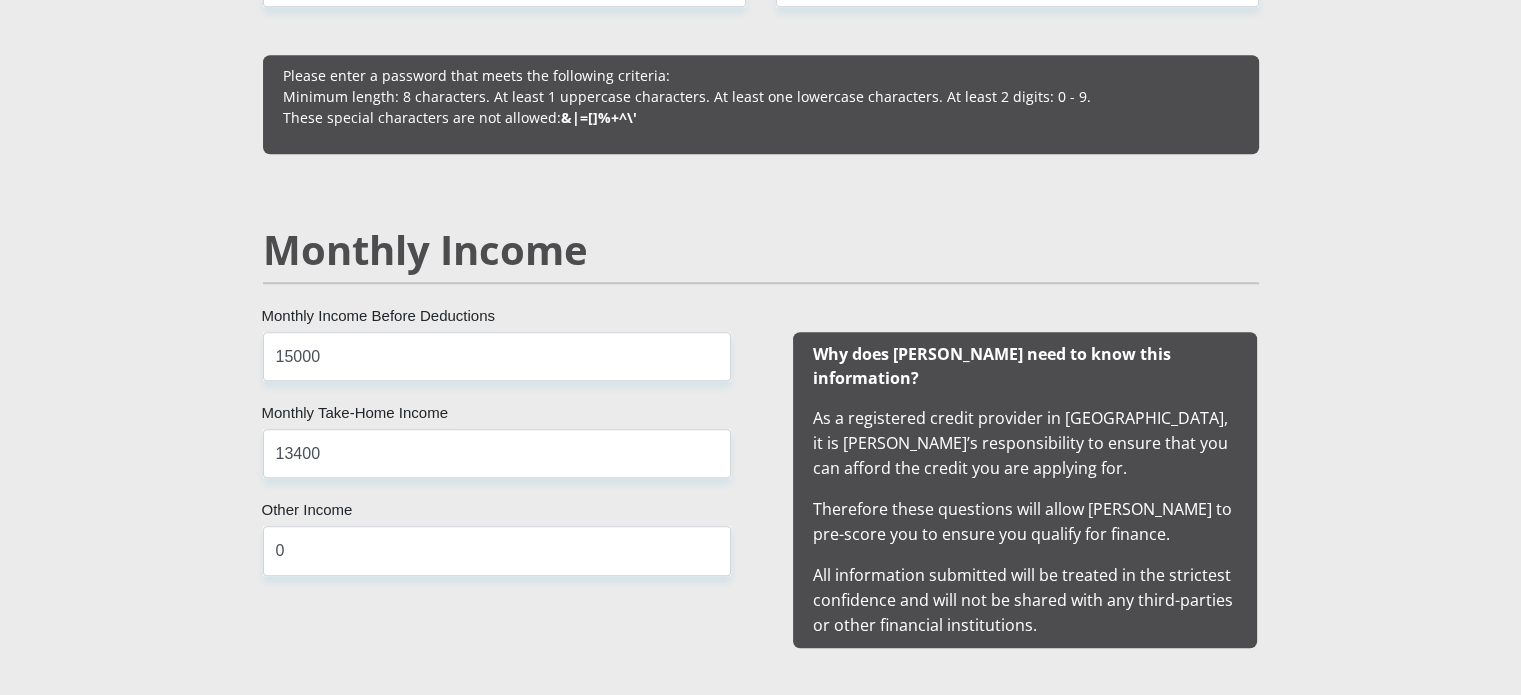 click on "Mr
Ms
Mrs
Dr
[PERSON_NAME]
Title
[PERSON_NAME]
First Name
Vawda
Surname
0103265728081
South African ID Number
Please input valid ID number
[GEOGRAPHIC_DATA]
[GEOGRAPHIC_DATA]
[GEOGRAPHIC_DATA]
[GEOGRAPHIC_DATA]
[GEOGRAPHIC_DATA]
[GEOGRAPHIC_DATA] [GEOGRAPHIC_DATA]
[GEOGRAPHIC_DATA]
[GEOGRAPHIC_DATA]
[GEOGRAPHIC_DATA]
[GEOGRAPHIC_DATA]
[GEOGRAPHIC_DATA]
[GEOGRAPHIC_DATA]
[GEOGRAPHIC_DATA]  [GEOGRAPHIC_DATA]" at bounding box center (761, 1494) 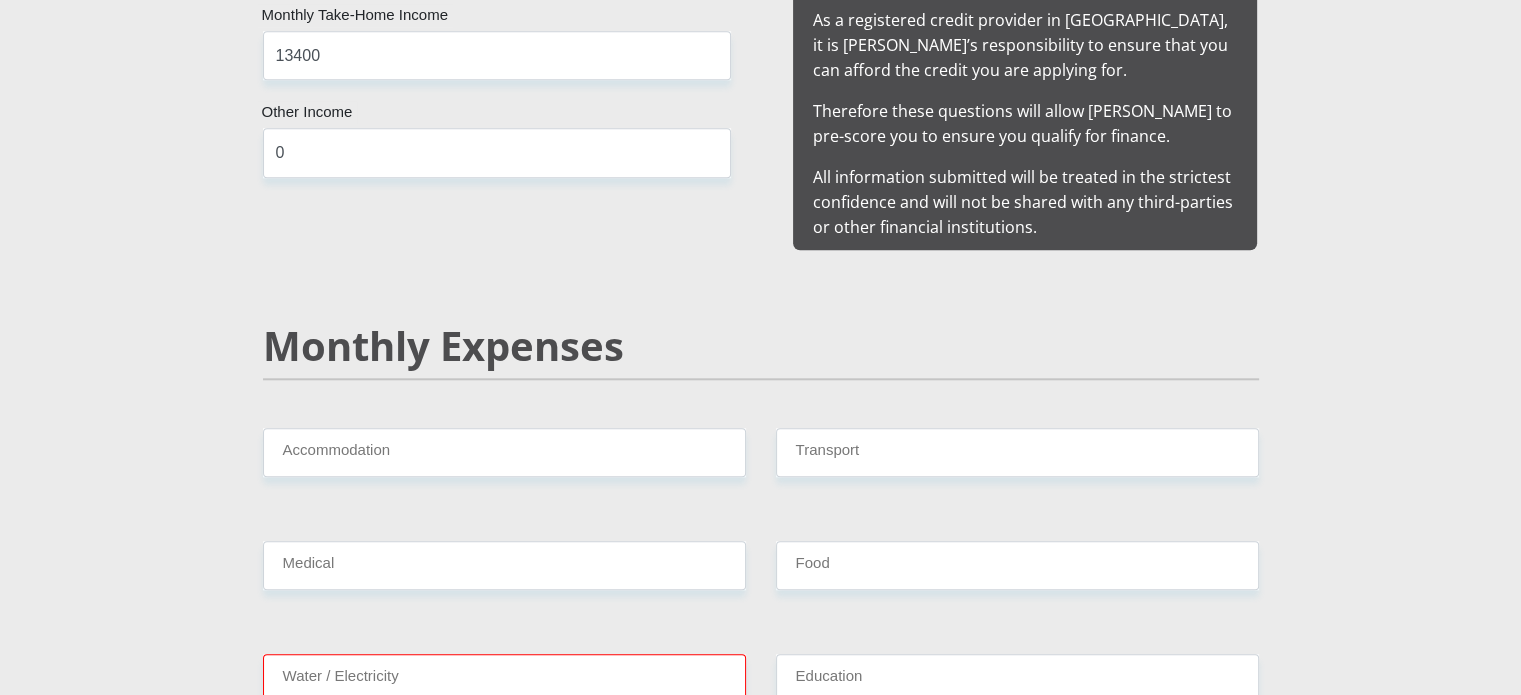 scroll, scrollTop: 2108, scrollLeft: 0, axis: vertical 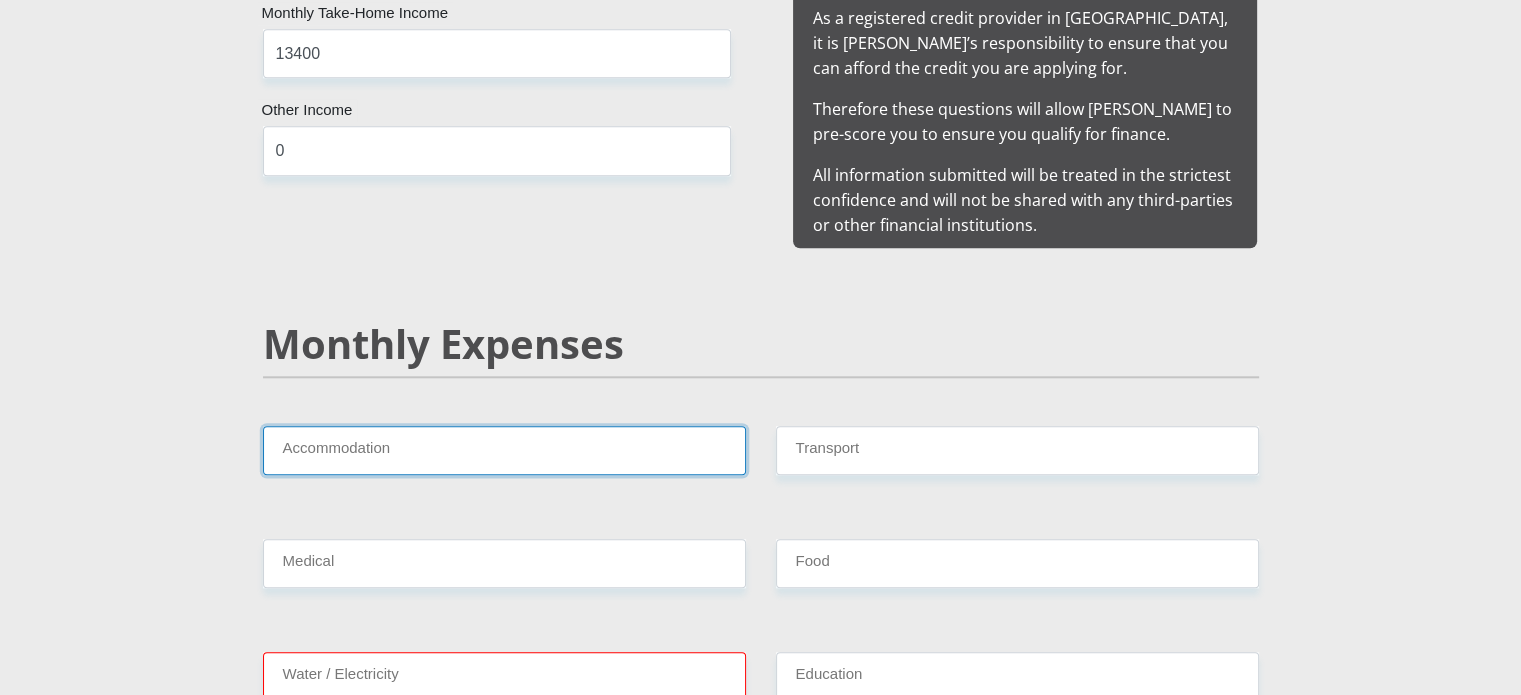 click on "Accommodation" at bounding box center (504, 450) 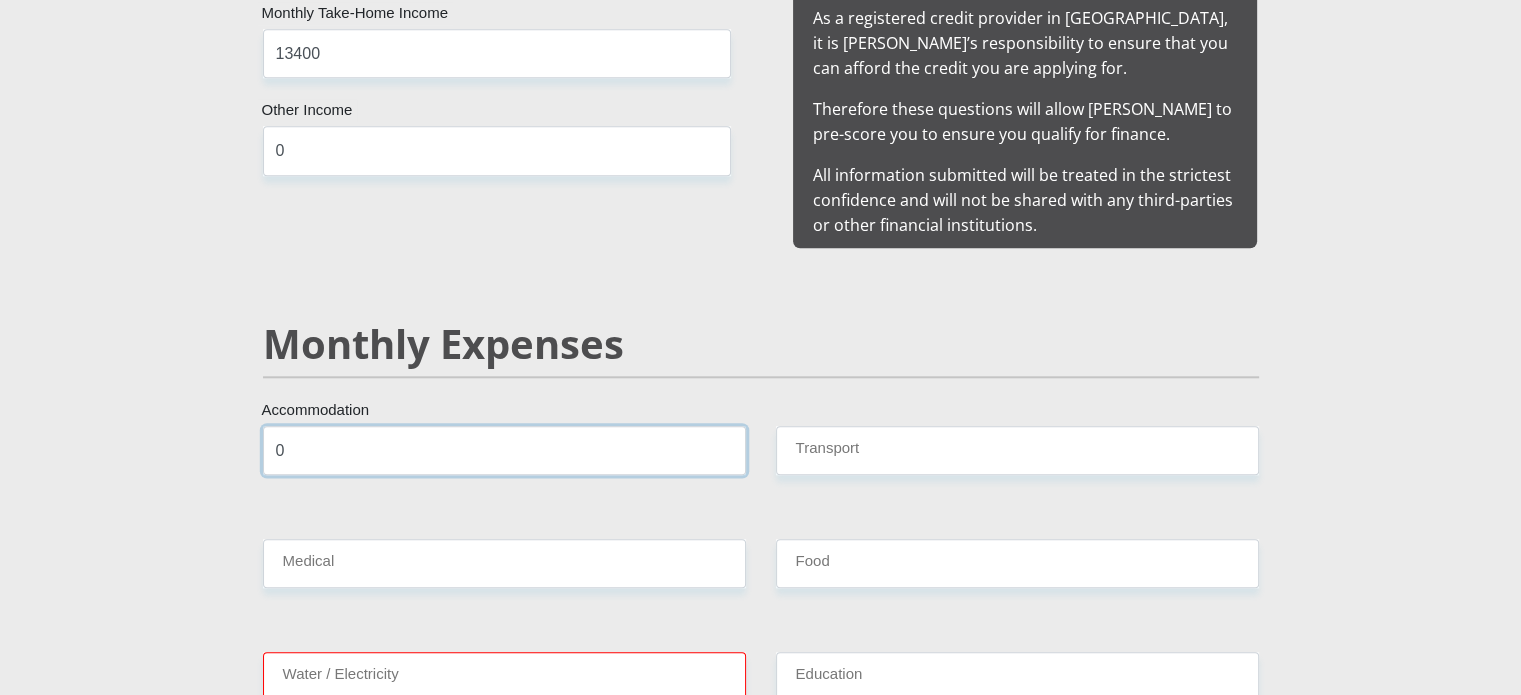 type on "0" 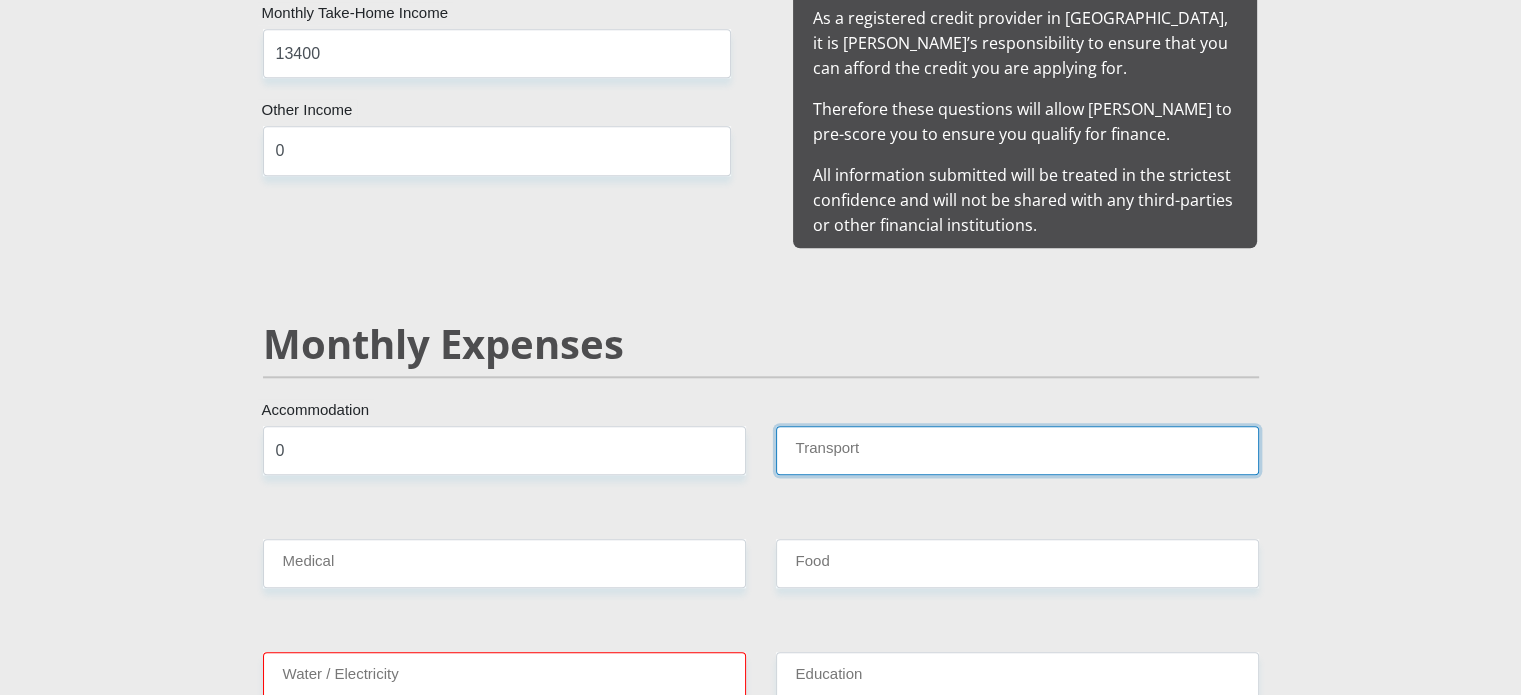 click on "Transport" at bounding box center (1017, 450) 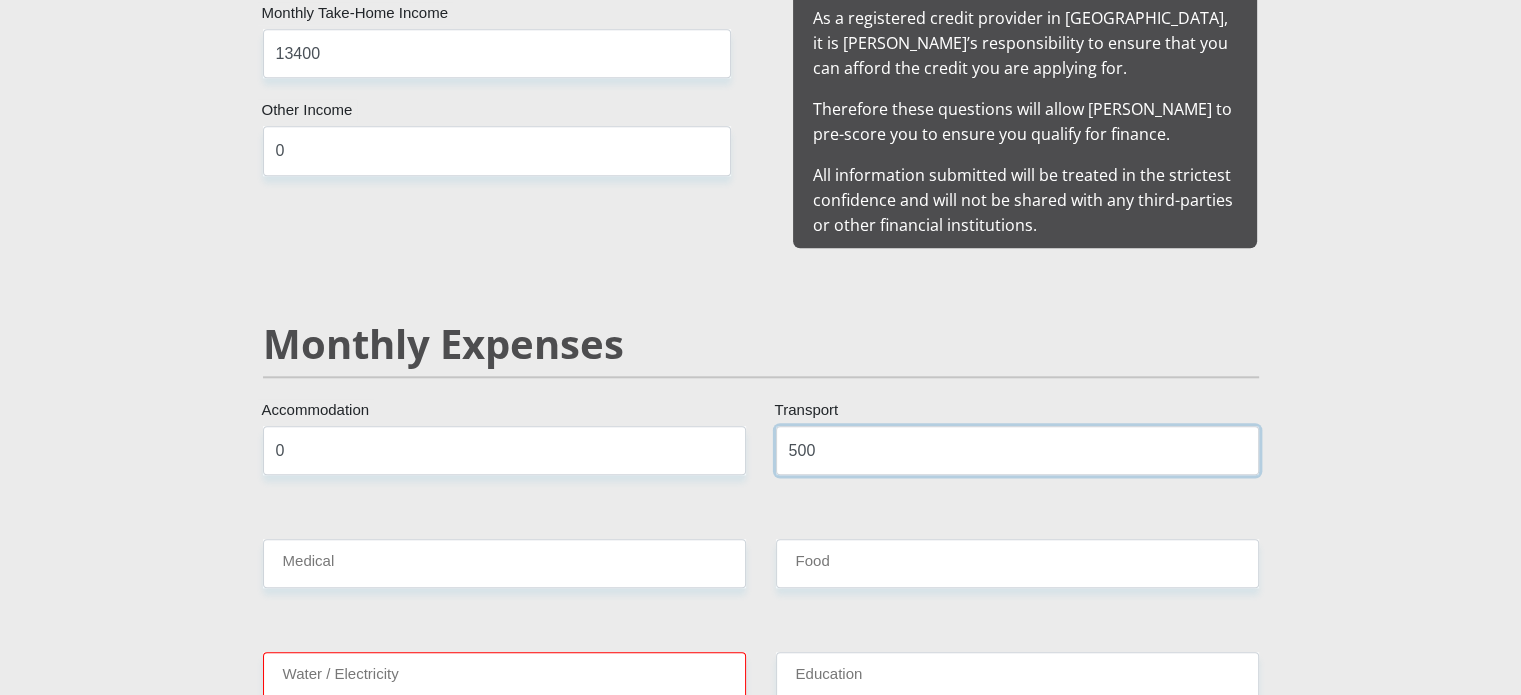 type on "500" 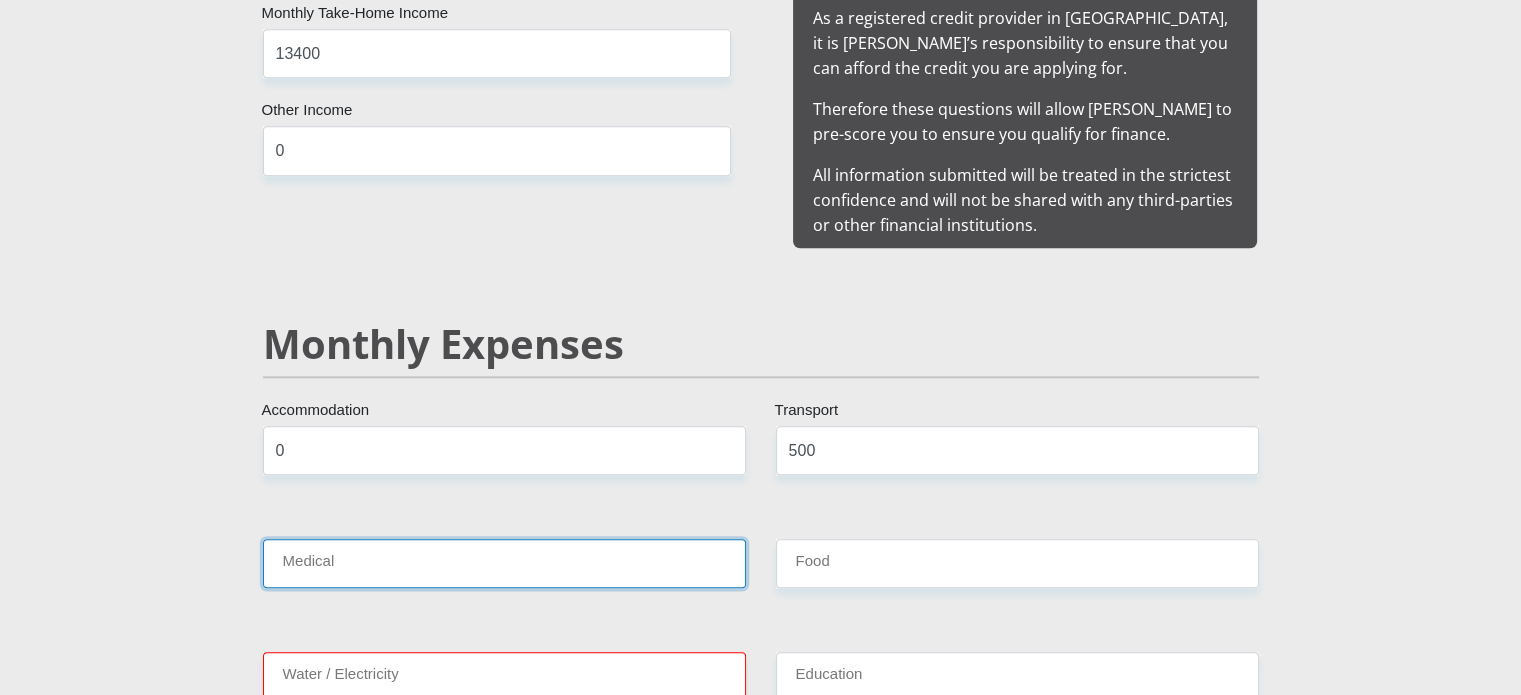 click on "Medical" at bounding box center [504, 563] 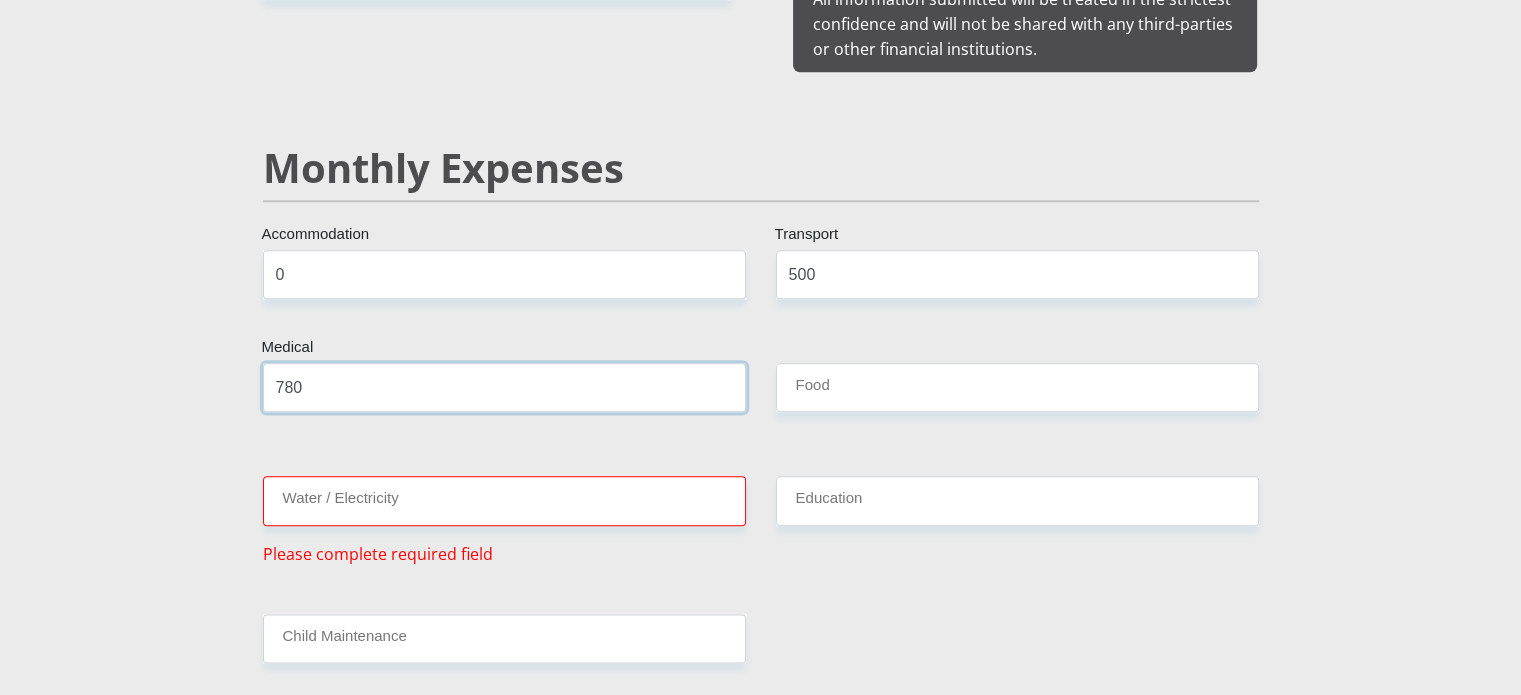 scroll, scrollTop: 2308, scrollLeft: 0, axis: vertical 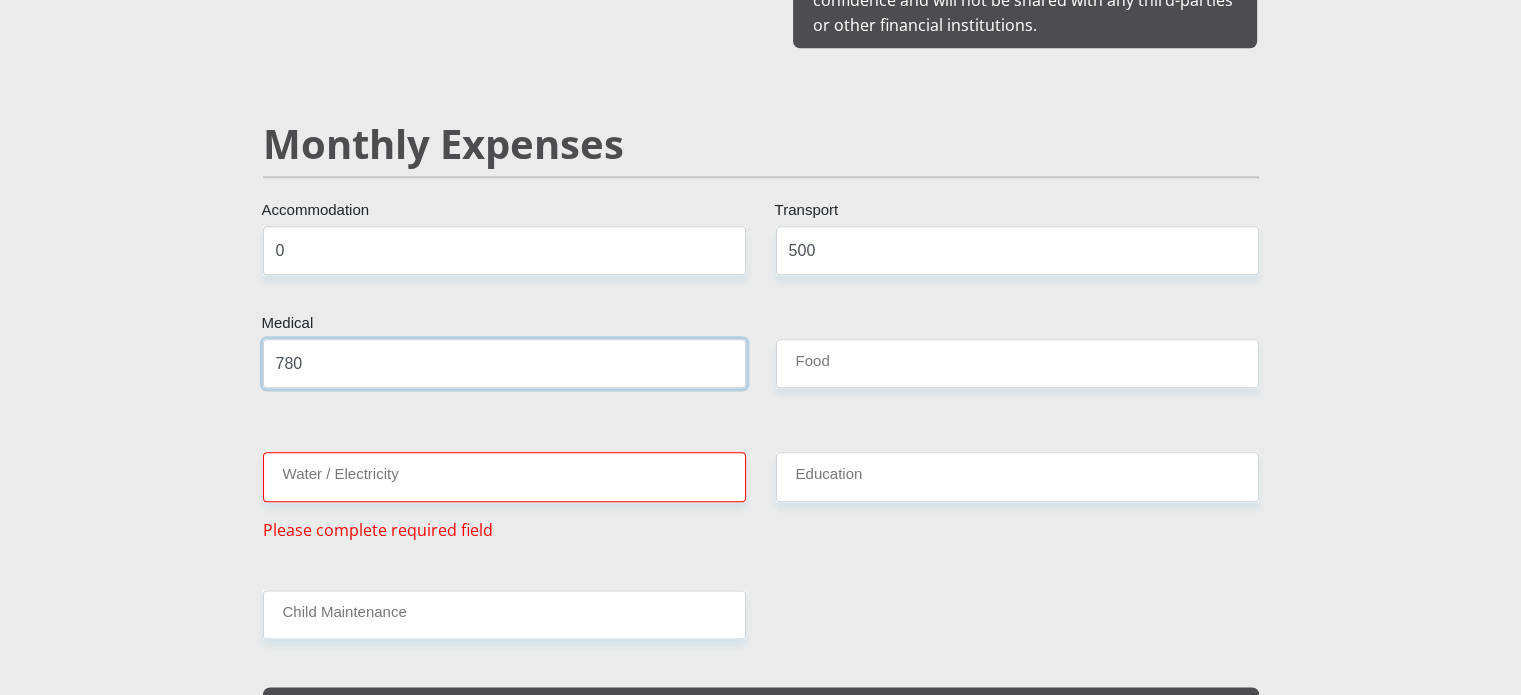 type on "780" 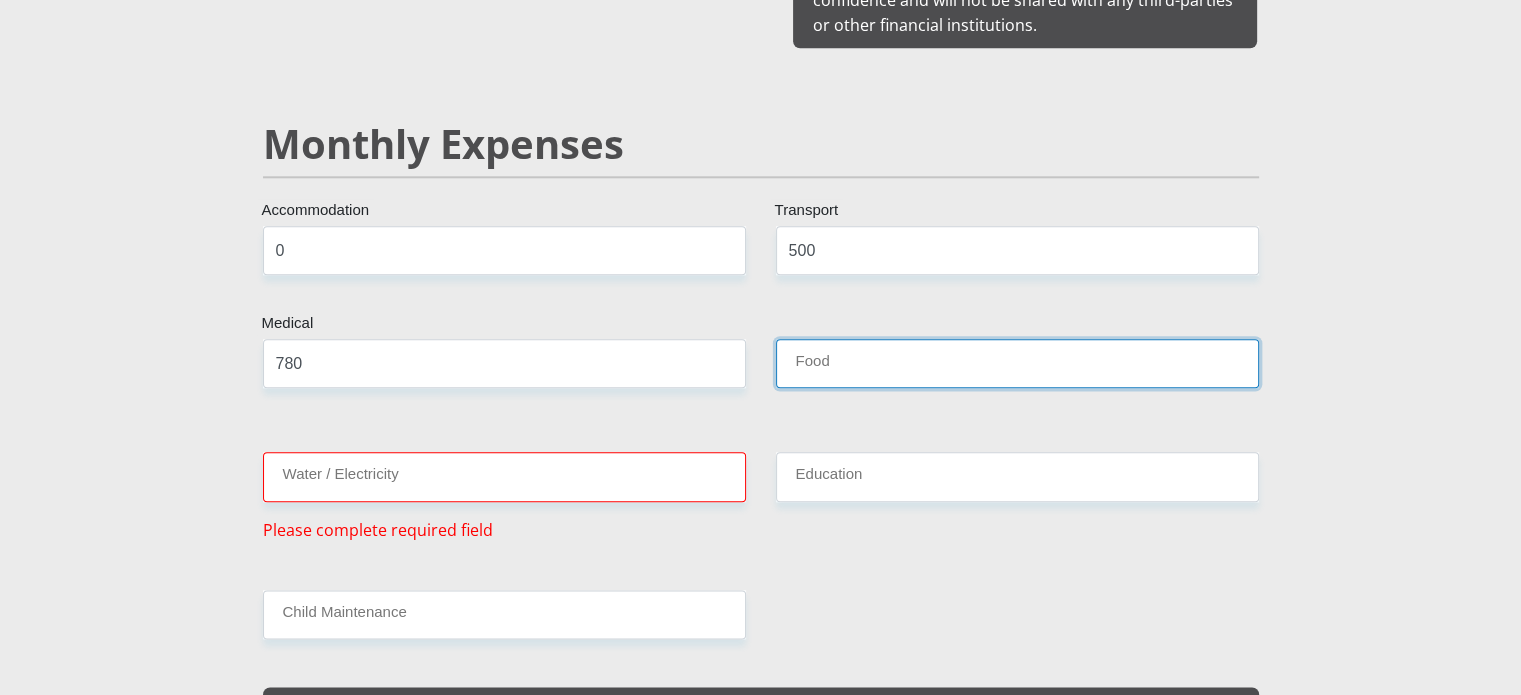 click on "Food" at bounding box center [1017, 363] 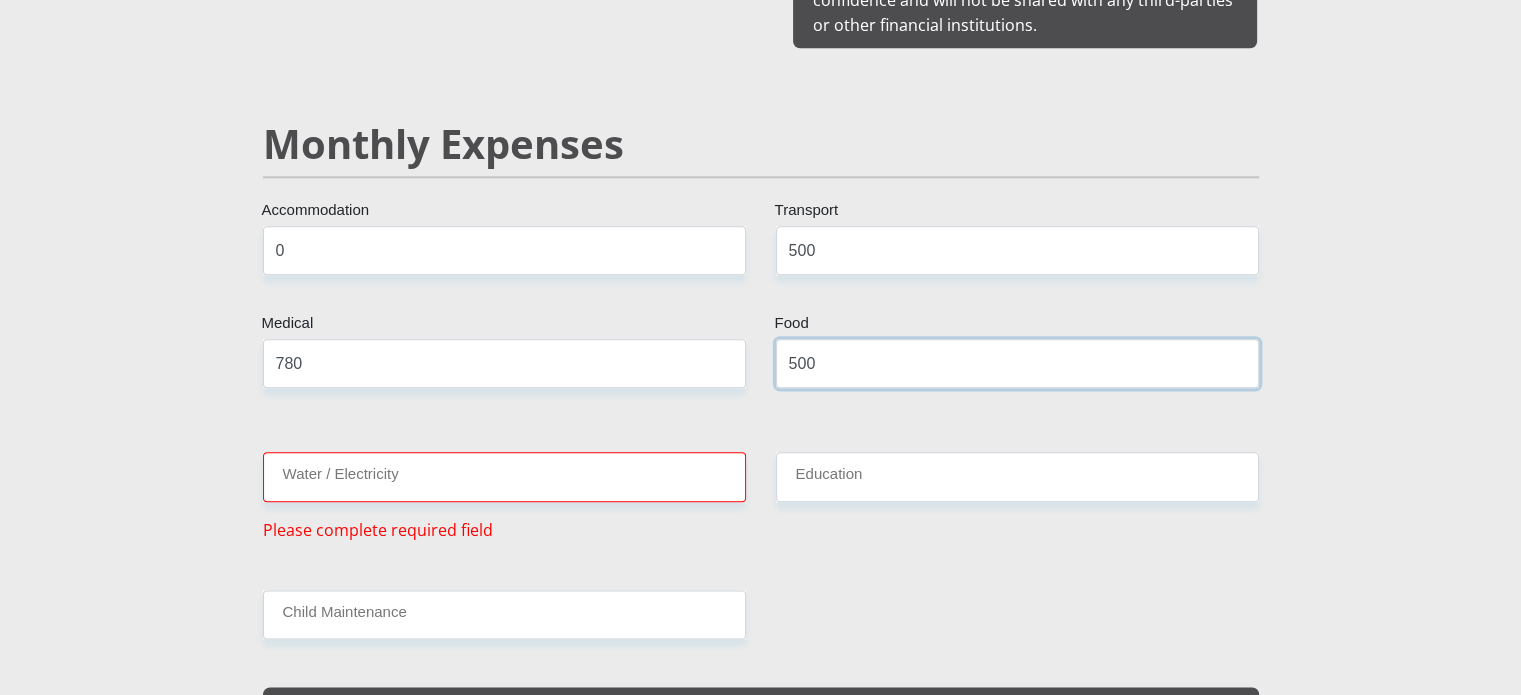 type on "500" 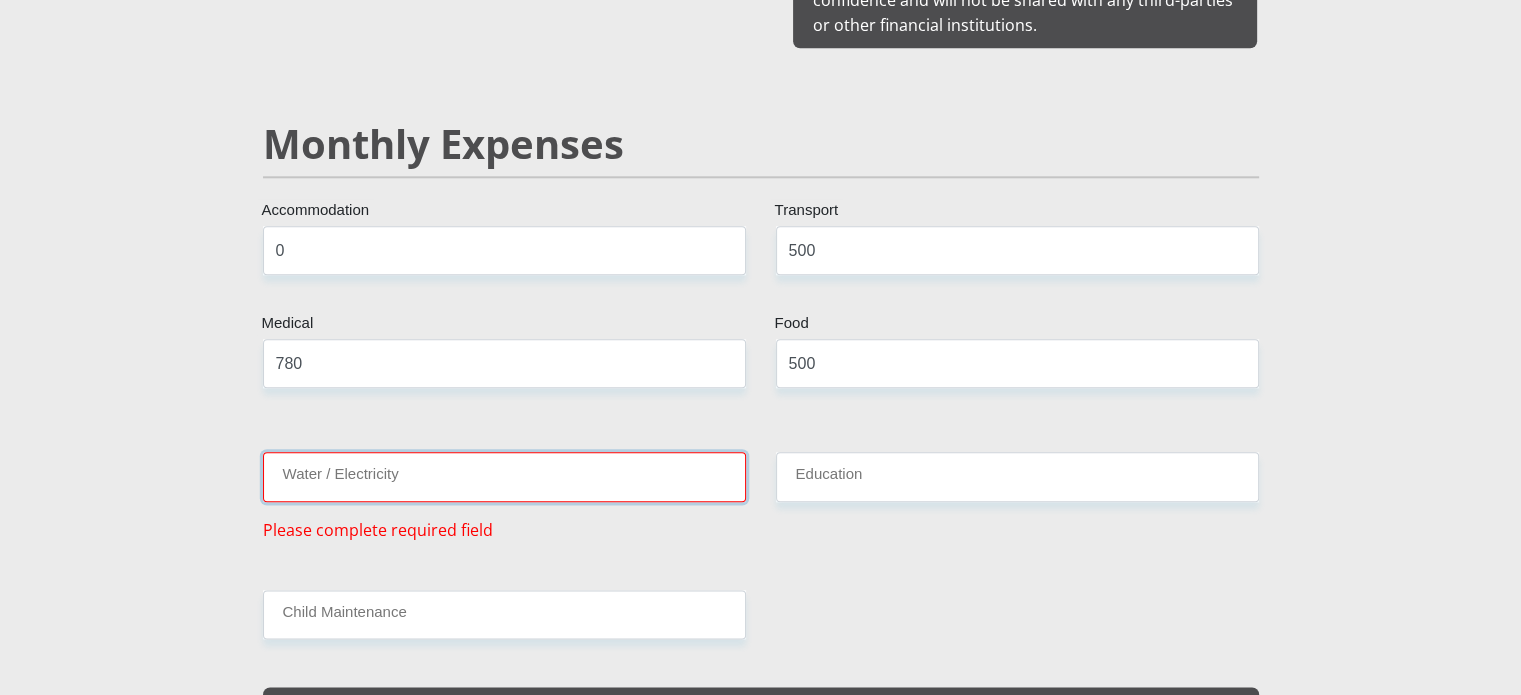 click on "Water / Electricity" at bounding box center [504, 476] 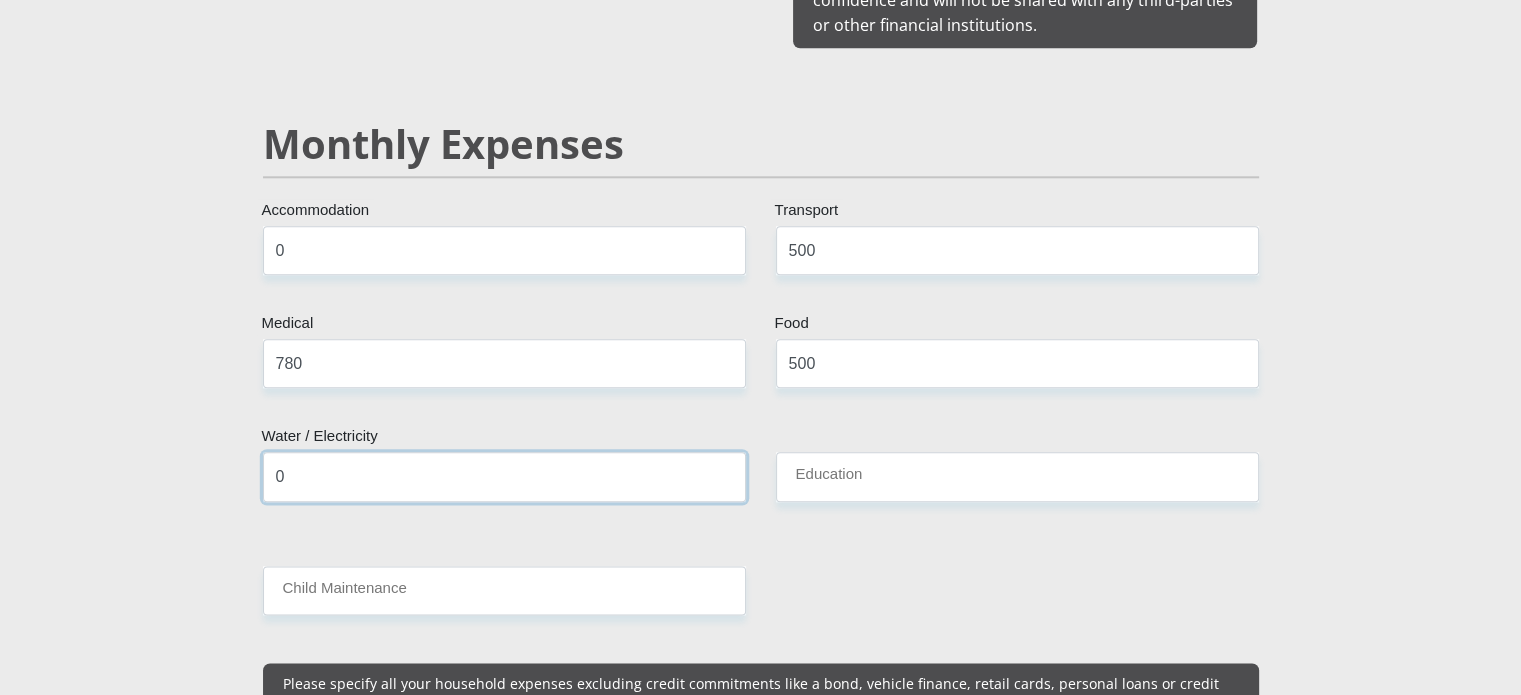 type on "0" 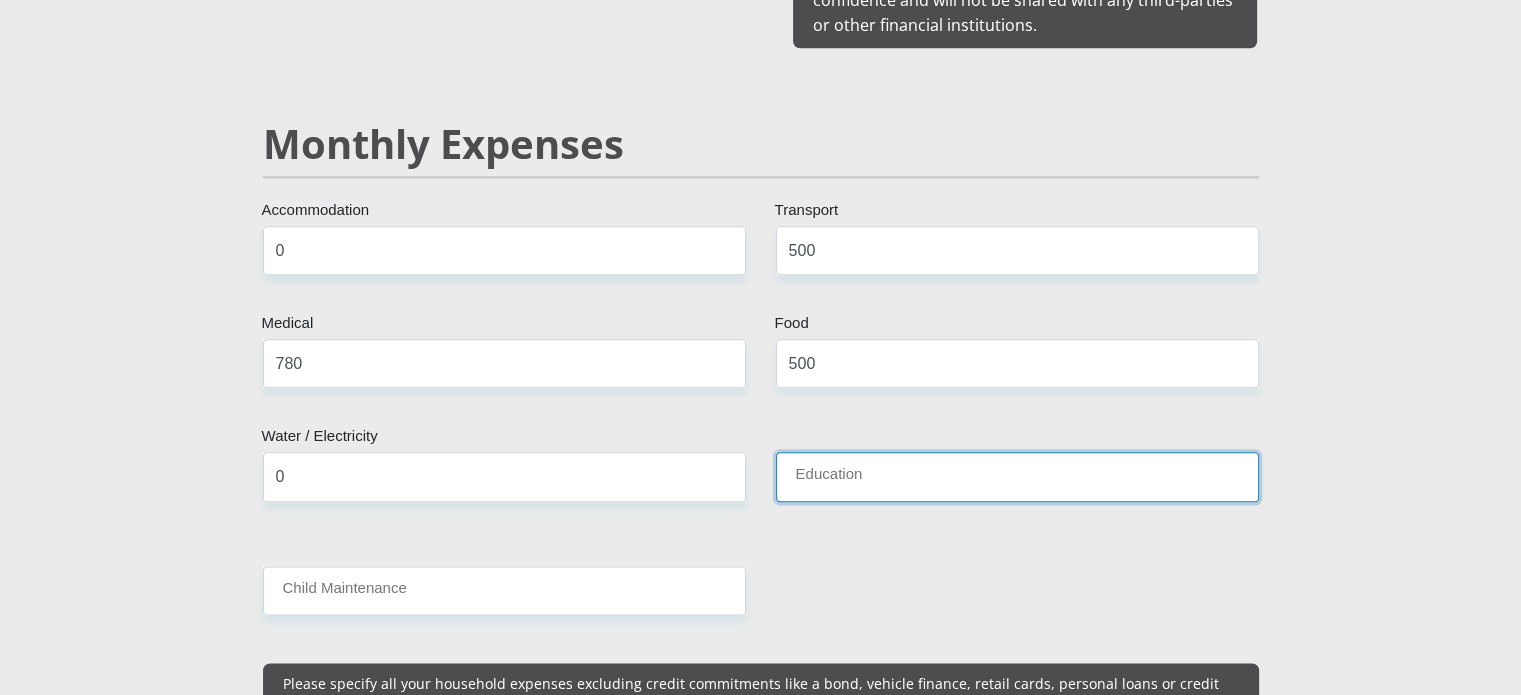 click on "Education" at bounding box center (1017, 476) 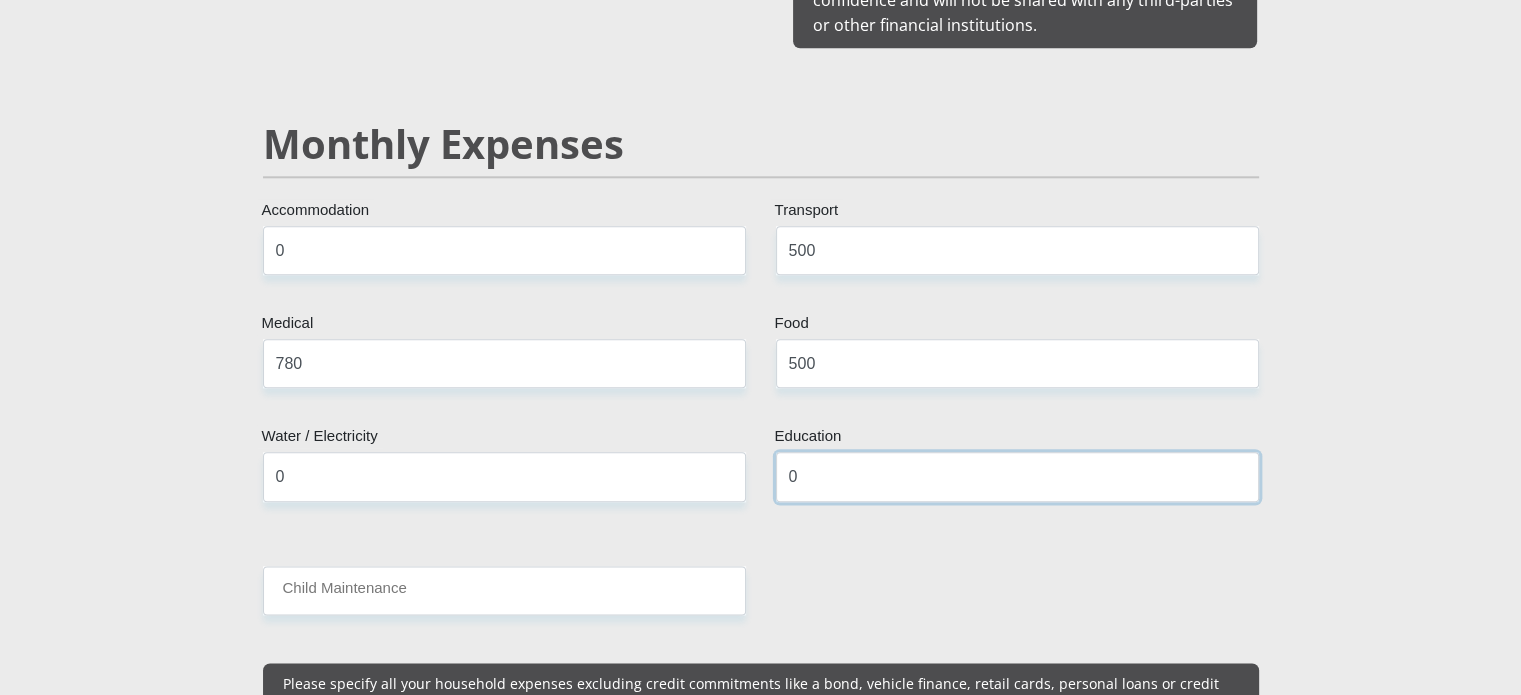 type on "0" 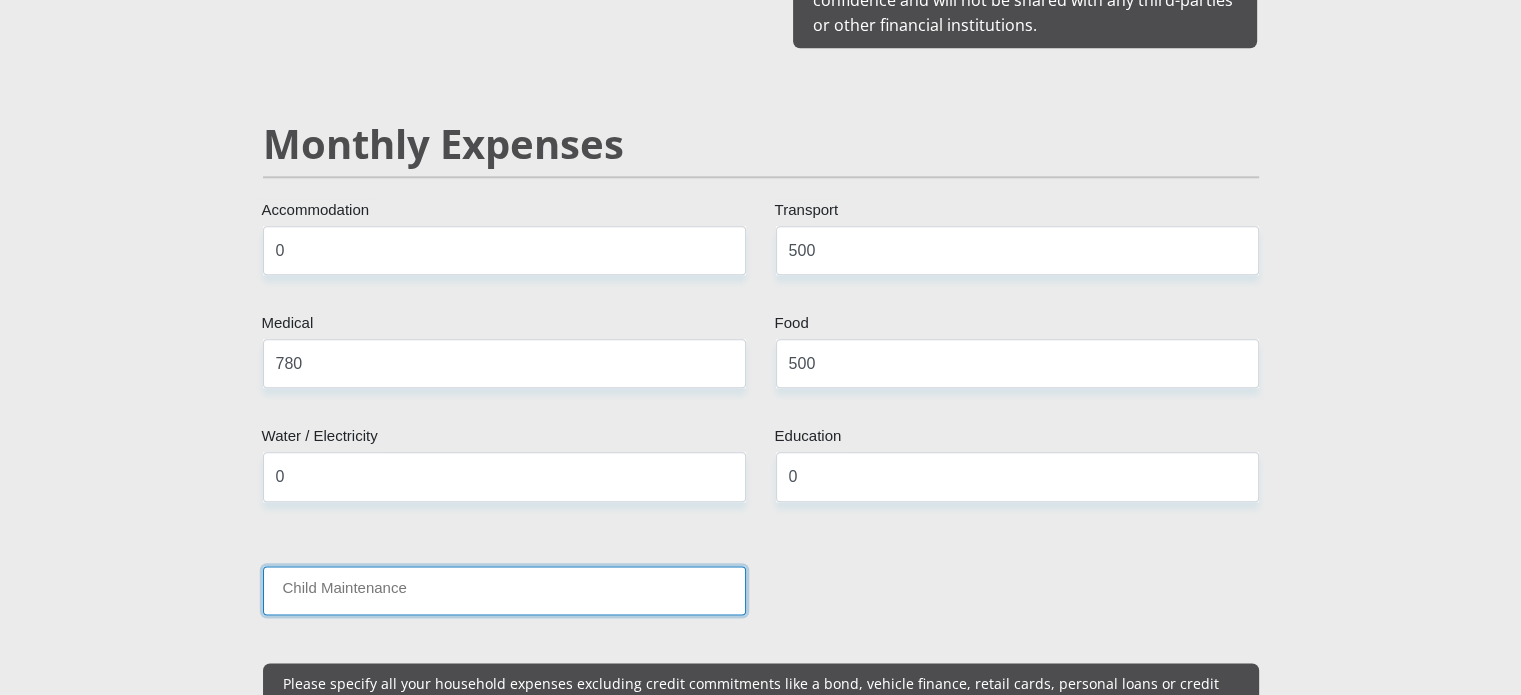 click on "Child Maintenance" at bounding box center (504, 590) 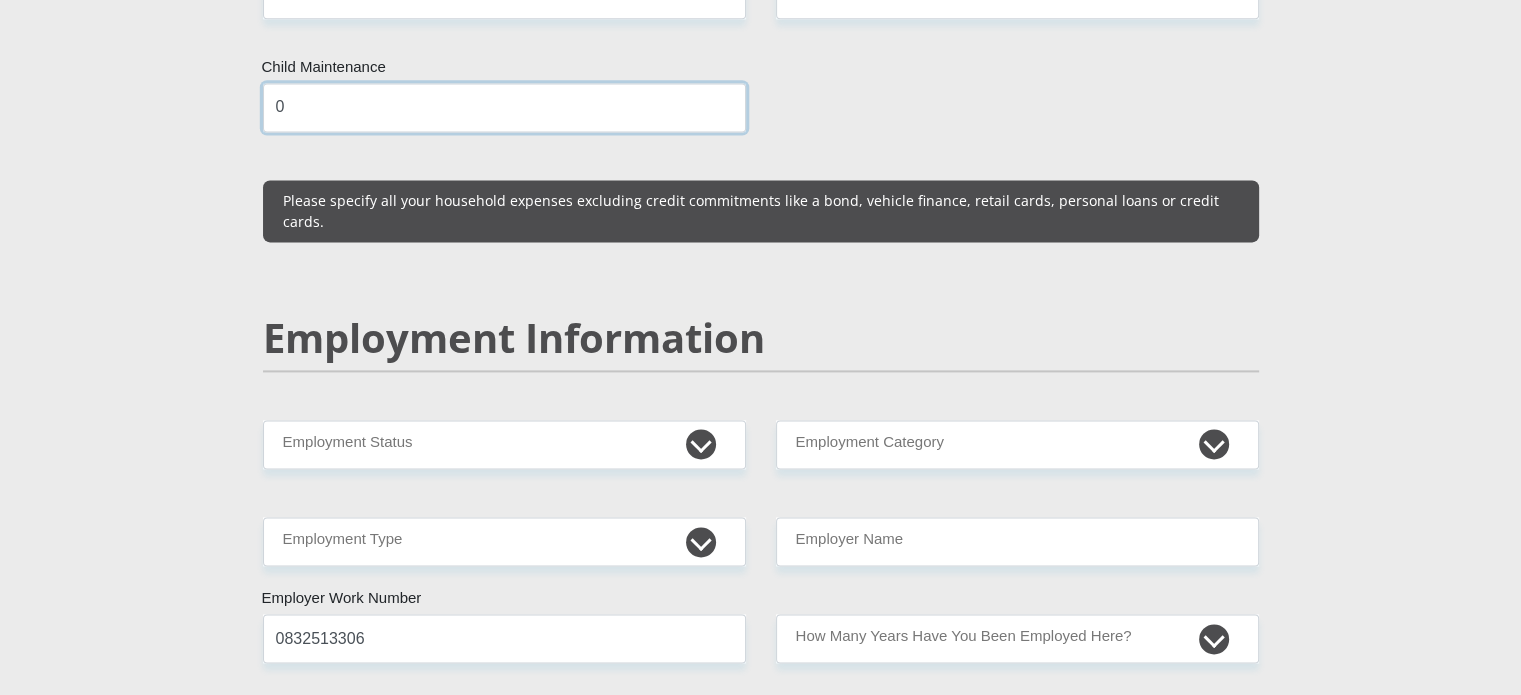 scroll, scrollTop: 2908, scrollLeft: 0, axis: vertical 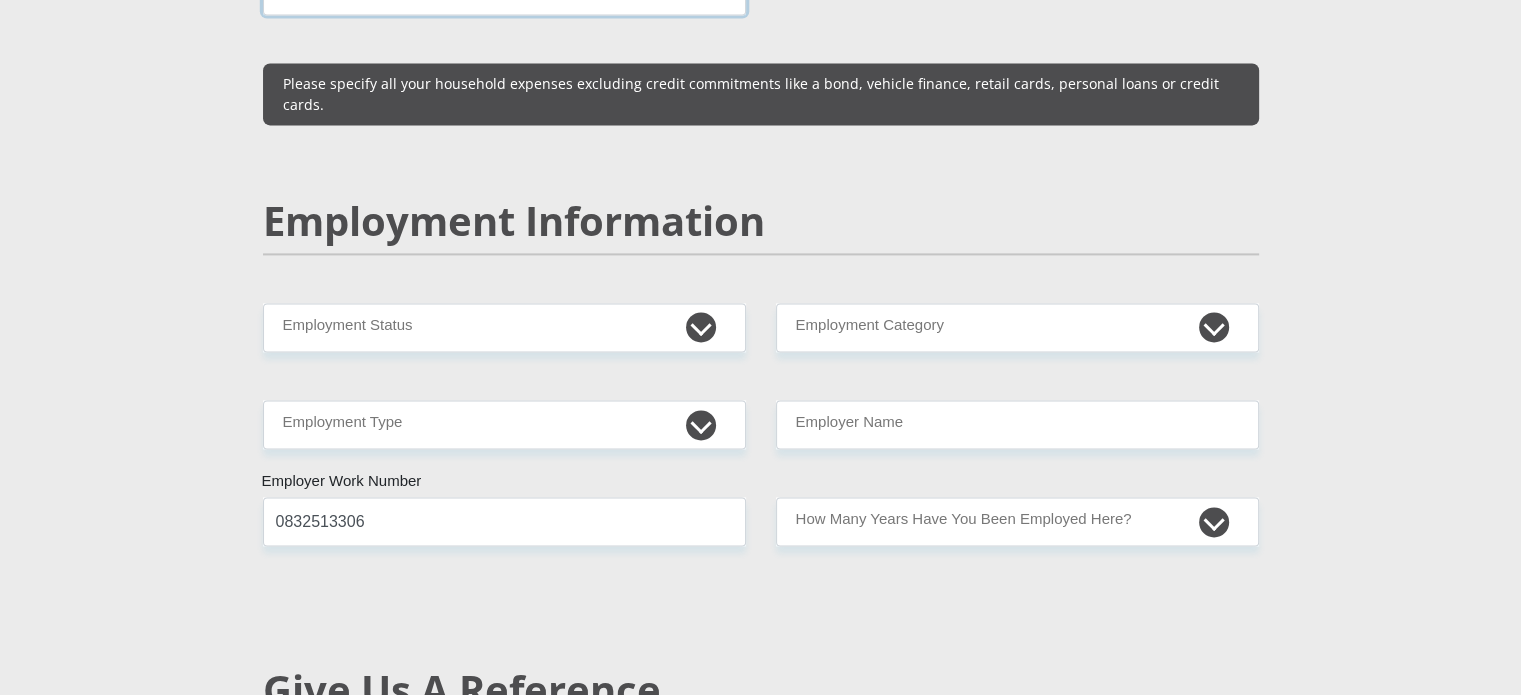 type on "0" 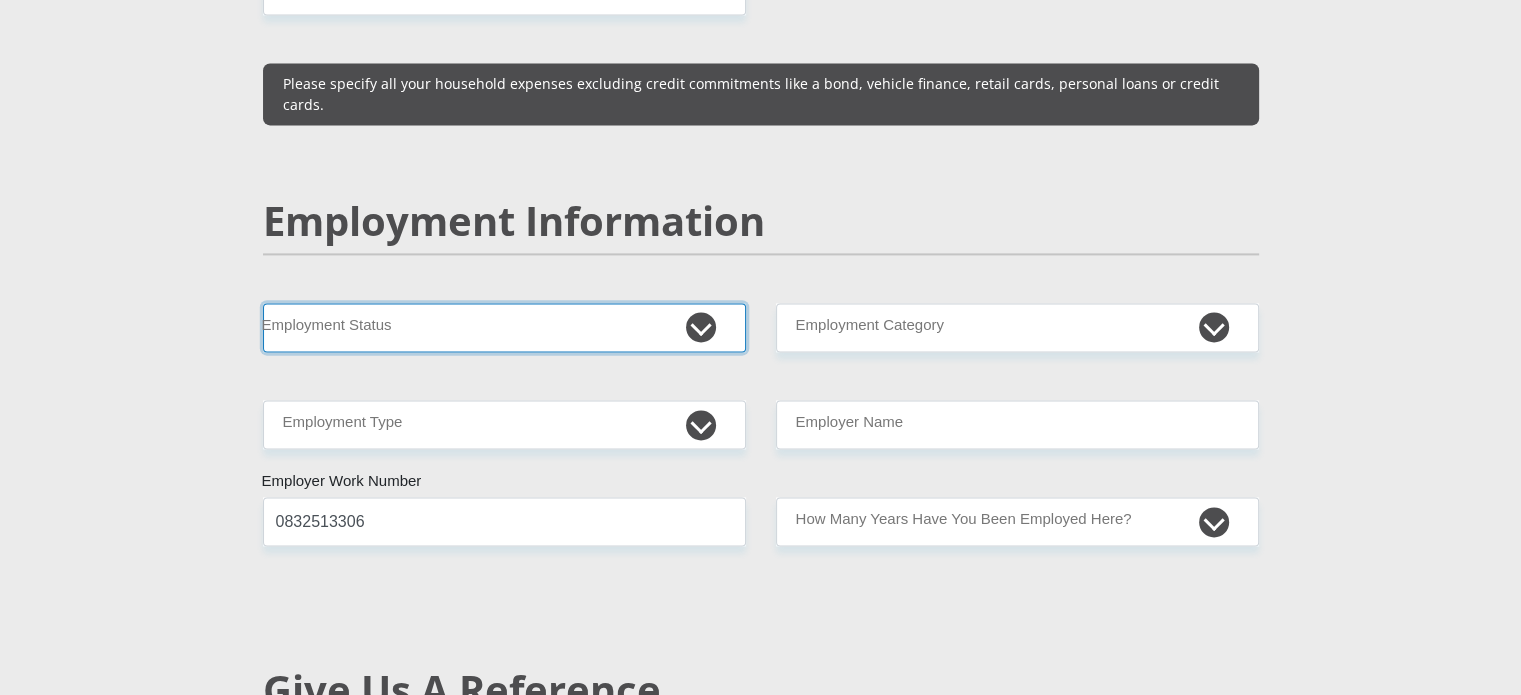 click on "Permanent/Full-time
Part-time/Casual
[DEMOGRAPHIC_DATA] Worker
Self-Employed
Housewife
Retired
Student
Medically Boarded
Disability
Unemployed" at bounding box center [504, 327] 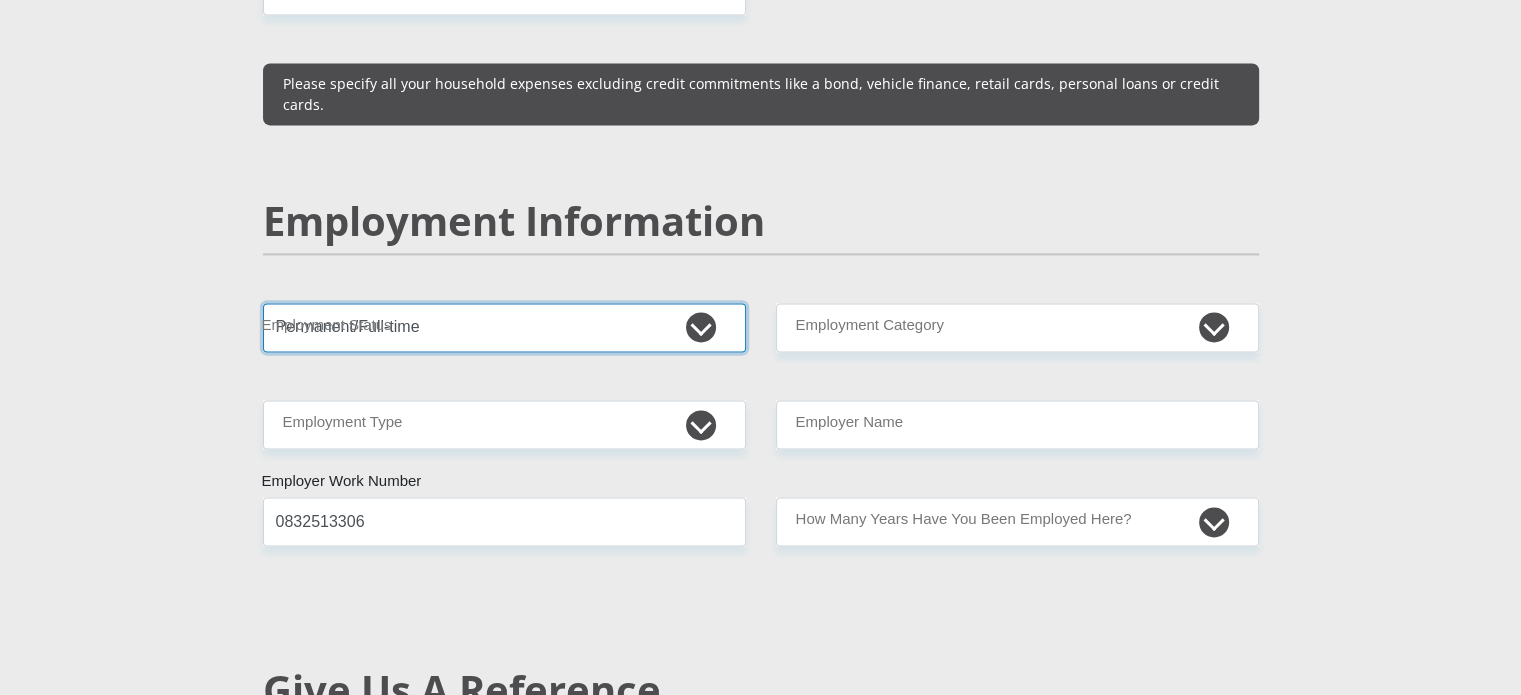click on "Permanent/Full-time
Part-time/Casual
[DEMOGRAPHIC_DATA] Worker
Self-Employed
Housewife
Retired
Student
Medically Boarded
Disability
Unemployed" at bounding box center [504, 327] 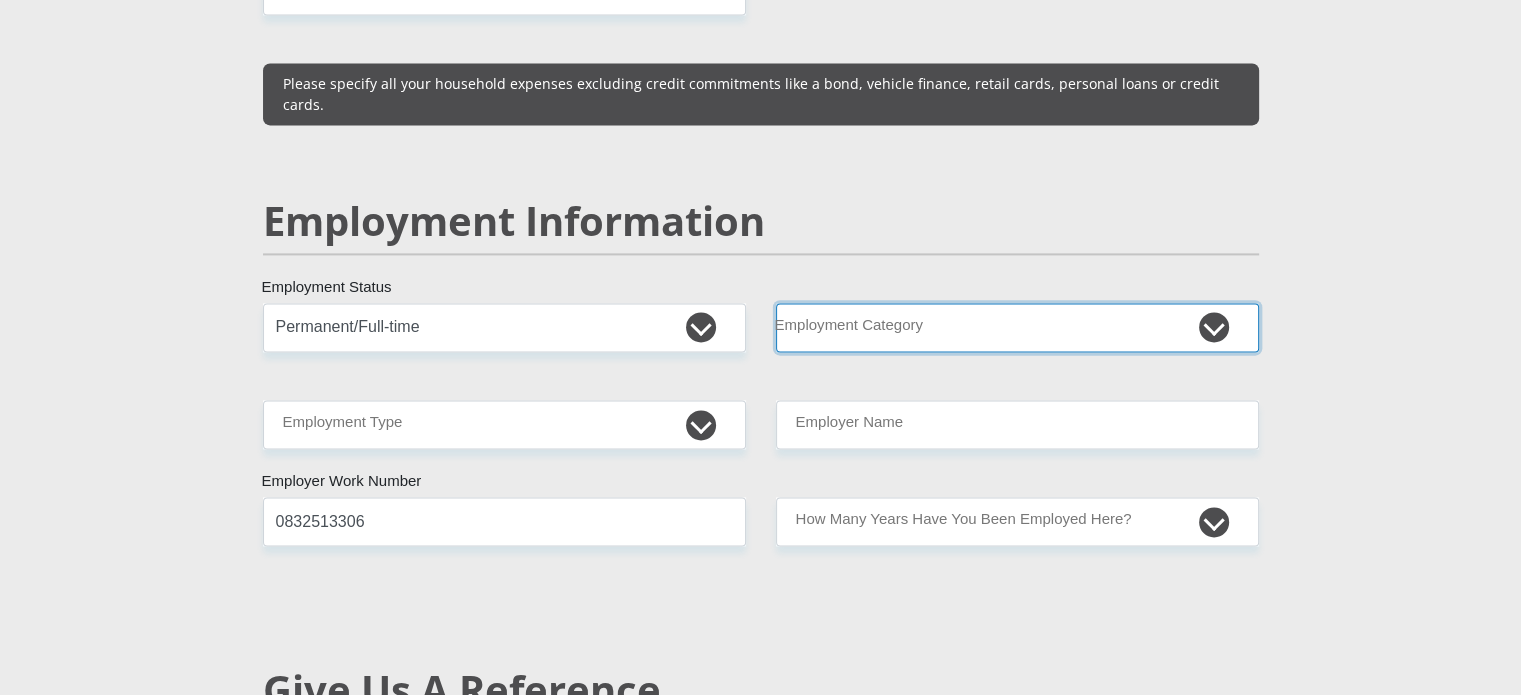 click on "AGRICULTURE
ALCOHOL & TOBACCO
CONSTRUCTION MATERIALS
METALLURGY
EQUIPMENT FOR RENEWABLE ENERGY
SPECIALIZED CONTRACTORS
CAR
GAMING (INCL. INTERNET
OTHER WHOLESALE
UNLICENSED PHARMACEUTICALS
CURRENCY EXCHANGE HOUSES
OTHER FINANCIAL INSTITUTIONS & INSURANCE
REAL ESTATE AGENTS
OIL & GAS
OTHER MATERIALS (E.G. IRON ORE)
PRECIOUS STONES & PRECIOUS METALS
POLITICAL ORGANIZATIONS
RELIGIOUS ORGANIZATIONS(NOT SECTS)
ACTI. HAVING BUSINESS DEAL WITH PUBLIC ADMINISTRATION
LAUNDROMATS" at bounding box center (1017, 327) 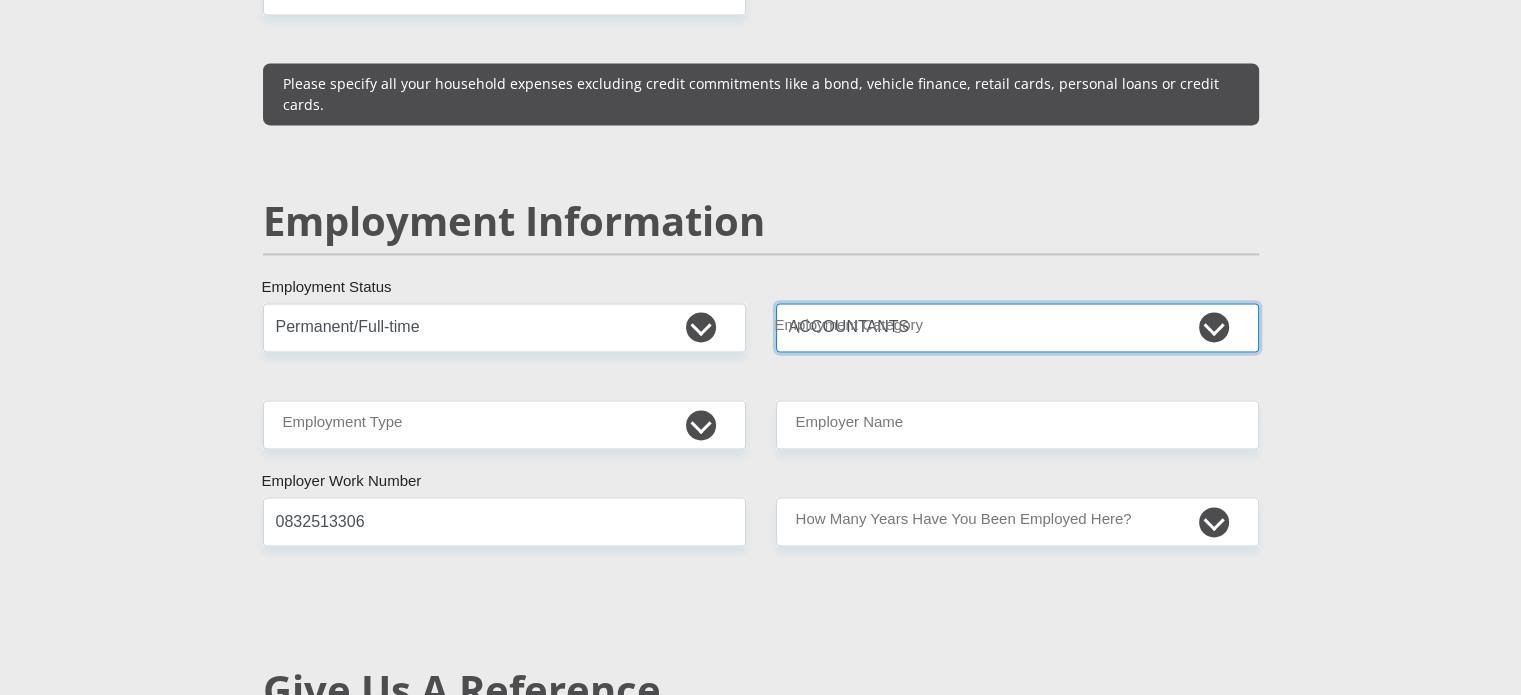 click on "AGRICULTURE
ALCOHOL & TOBACCO
CONSTRUCTION MATERIALS
METALLURGY
EQUIPMENT FOR RENEWABLE ENERGY
SPECIALIZED CONTRACTORS
CAR
GAMING (INCL. INTERNET
OTHER WHOLESALE
UNLICENSED PHARMACEUTICALS
CURRENCY EXCHANGE HOUSES
OTHER FINANCIAL INSTITUTIONS & INSURANCE
REAL ESTATE AGENTS
OIL & GAS
OTHER MATERIALS (E.G. IRON ORE)
PRECIOUS STONES & PRECIOUS METALS
POLITICAL ORGANIZATIONS
RELIGIOUS ORGANIZATIONS(NOT SECTS)
ACTI. HAVING BUSINESS DEAL WITH PUBLIC ADMINISTRATION
LAUNDROMATS" at bounding box center [1017, 327] 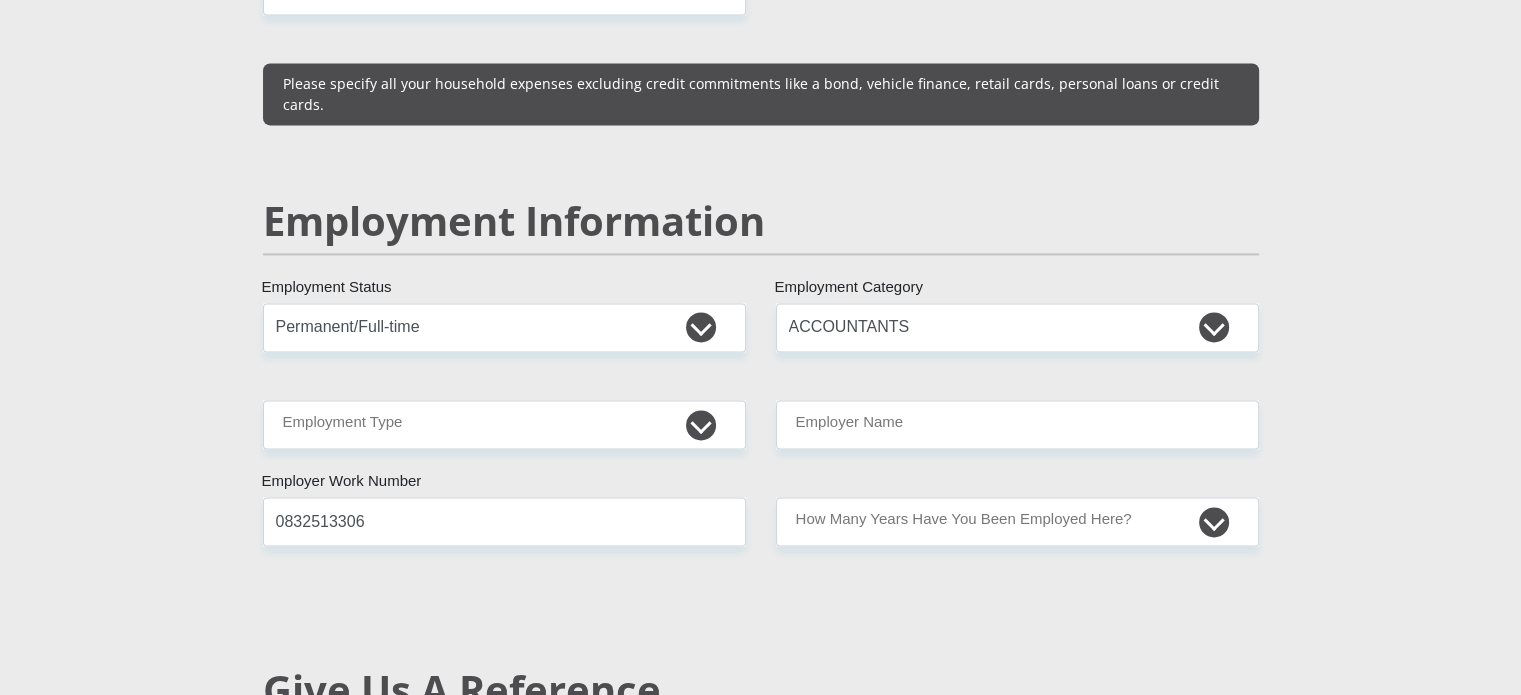 click on "Mr
Ms
Mrs
Dr
[PERSON_NAME]
Title
[PERSON_NAME]
First Name
Vawda
Surname
0103265728081
South African ID Number
Please input valid ID number
[GEOGRAPHIC_DATA]
[GEOGRAPHIC_DATA]
[GEOGRAPHIC_DATA]
[GEOGRAPHIC_DATA]
[GEOGRAPHIC_DATA]
[GEOGRAPHIC_DATA] [GEOGRAPHIC_DATA]
[GEOGRAPHIC_DATA]
[GEOGRAPHIC_DATA]
[GEOGRAPHIC_DATA]
[GEOGRAPHIC_DATA]
[GEOGRAPHIC_DATA]
[GEOGRAPHIC_DATA]
[GEOGRAPHIC_DATA]  [GEOGRAPHIC_DATA]" at bounding box center [761, 282] 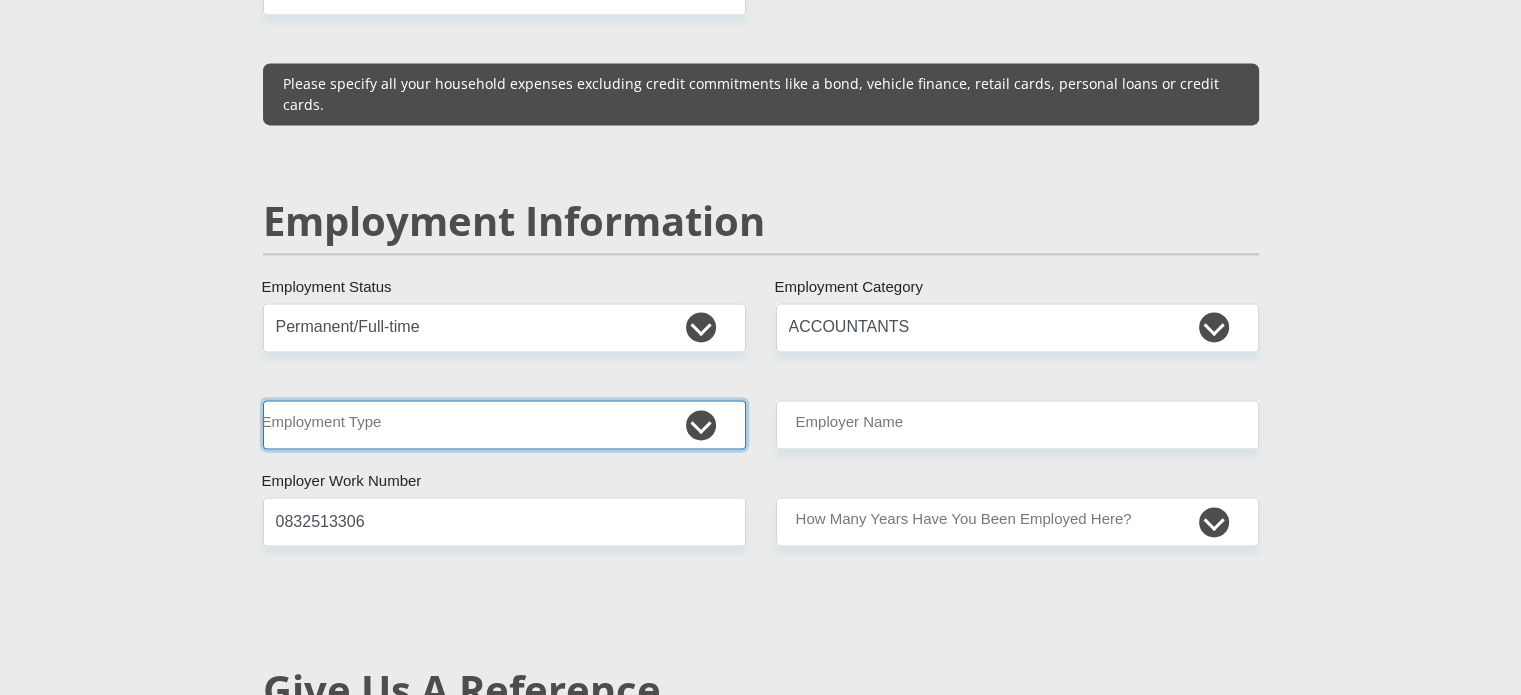 click on "College/Lecturer
Craft Seller
Creative
Driver
Executive
Farmer
Forces - Non Commissioned
Forces - Officer
Hawker
Housewife
Labourer
Licenced Professional
Manager
Miner
Non Licenced Professional
Office Staff/Clerk
Outside Worker
Pensioner
Permanent Teacher
Production/Manufacturing
Sales
Self-Employed
Semi-Professional Worker
Service Industry  Social Worker  Student" at bounding box center [504, 424] 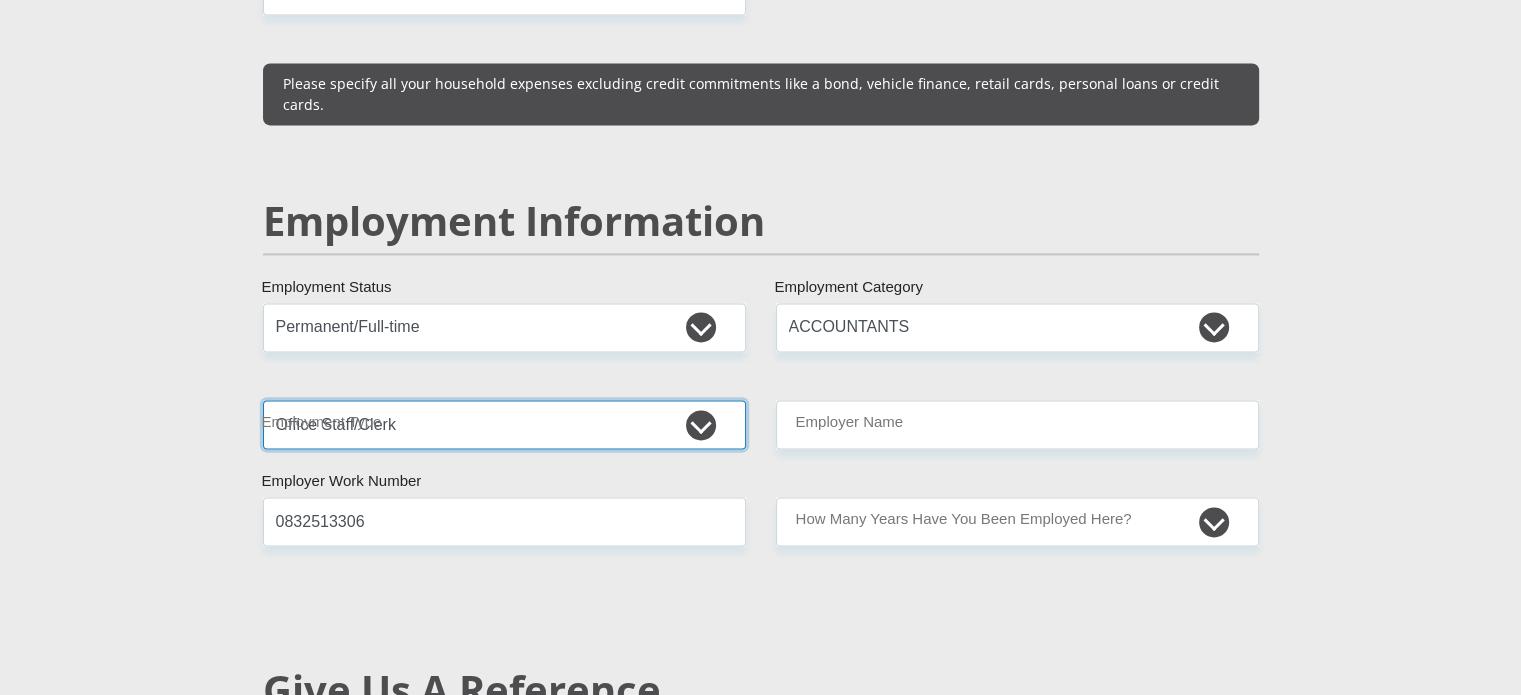 click on "College/Lecturer
Craft Seller
Creative
Driver
Executive
Farmer
Forces - Non Commissioned
Forces - Officer
Hawker
Housewife
Labourer
Licenced Professional
Manager
Miner
Non Licenced Professional
Office Staff/Clerk
Outside Worker
Pensioner
Permanent Teacher
Production/Manufacturing
Sales
Self-Employed
Semi-Professional Worker
Service Industry  Social Worker  Student" at bounding box center (504, 424) 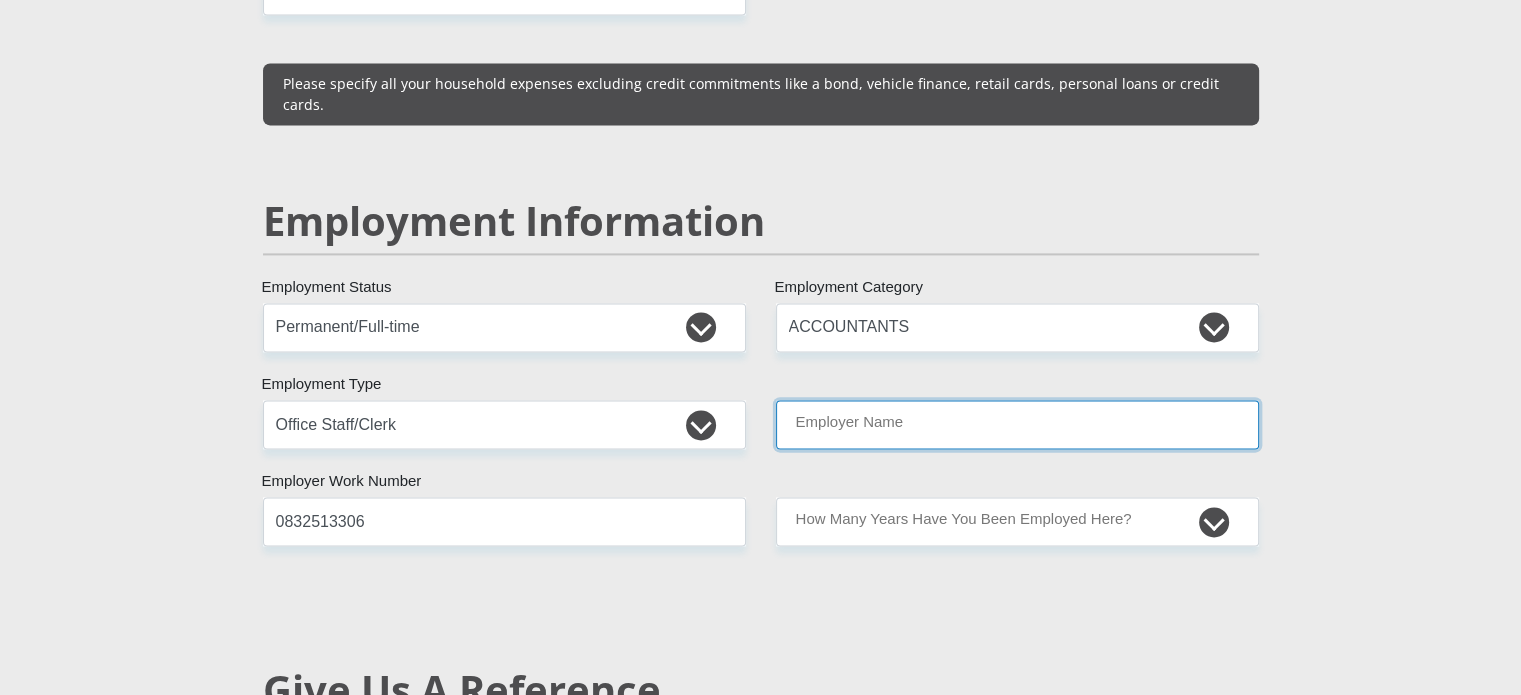 click on "Employer Name" at bounding box center [1017, 424] 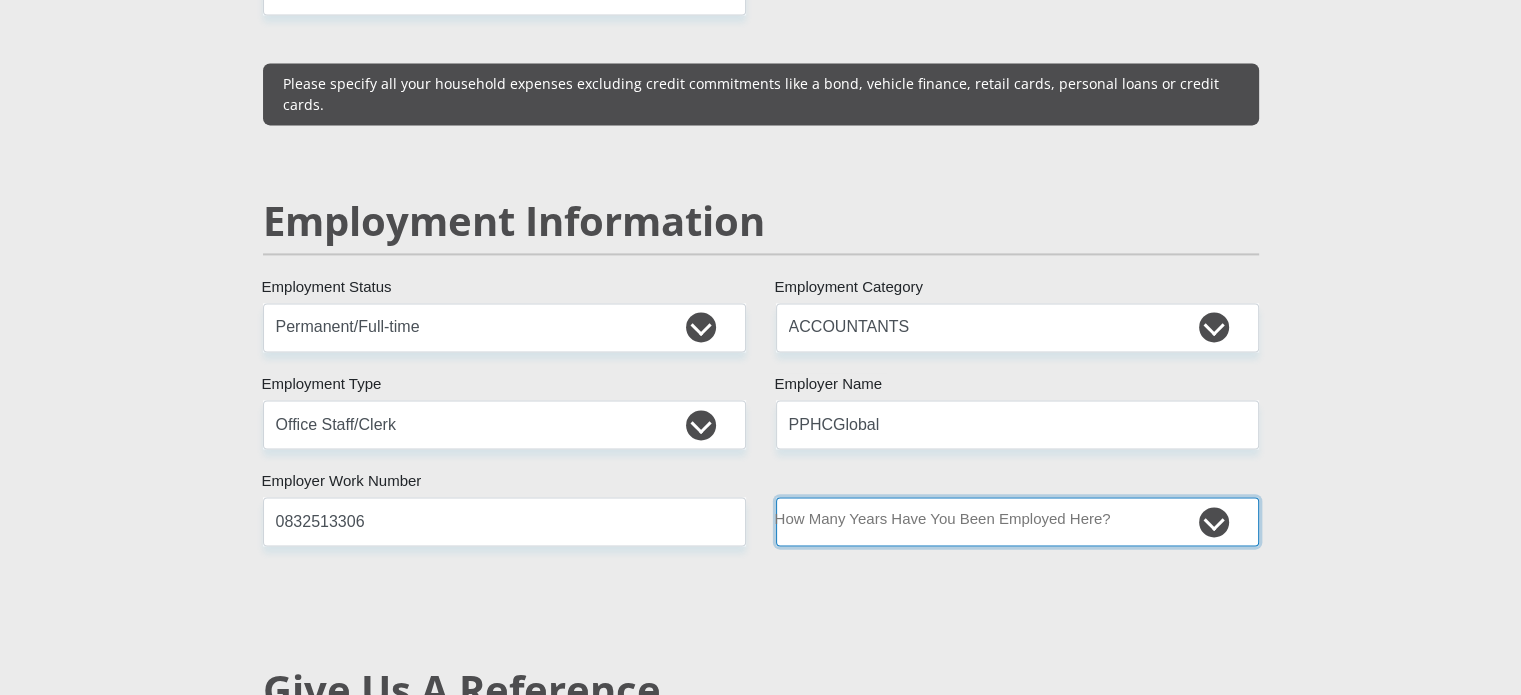 click on "less than 1 year
1-3 years
3-5 years
5+ years" at bounding box center (1017, 521) 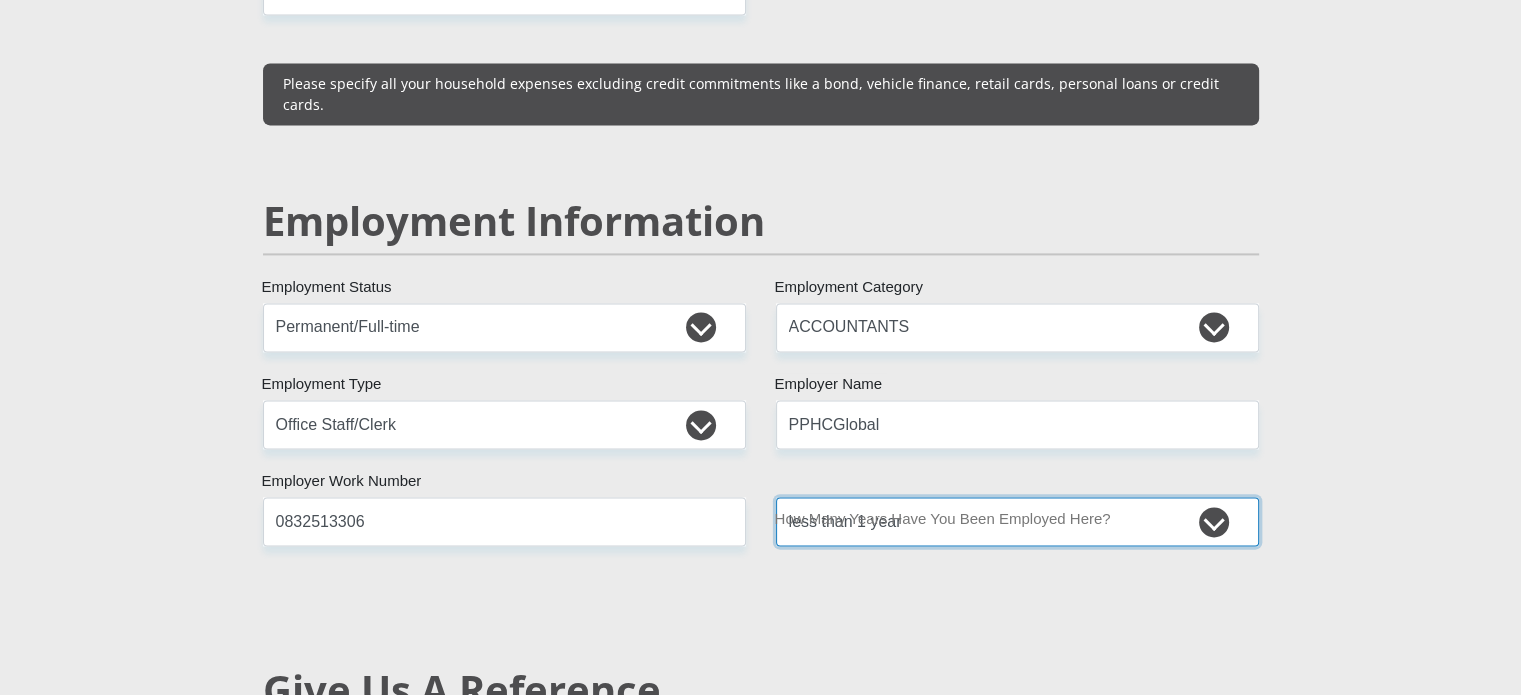 click on "less than 1 year
1-3 years
3-5 years
5+ years" at bounding box center (1017, 521) 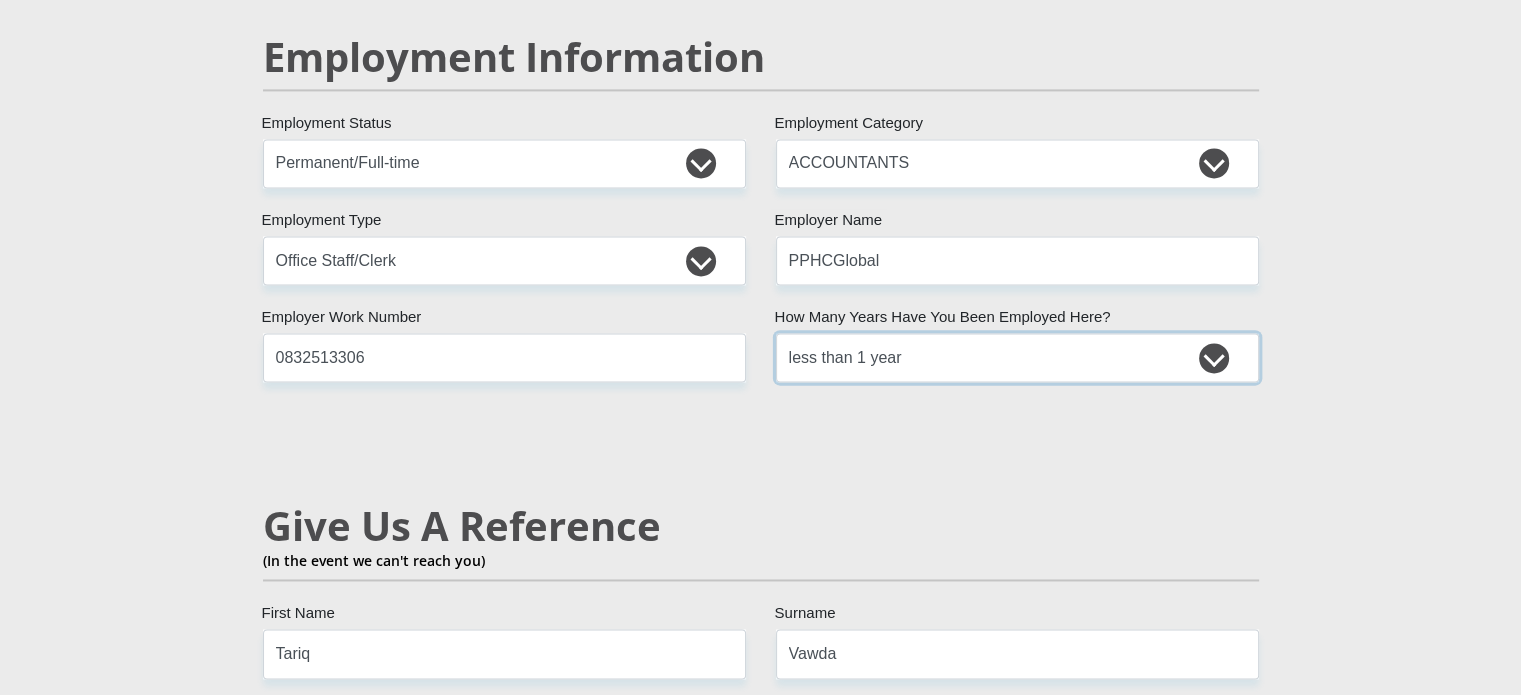scroll, scrollTop: 3308, scrollLeft: 0, axis: vertical 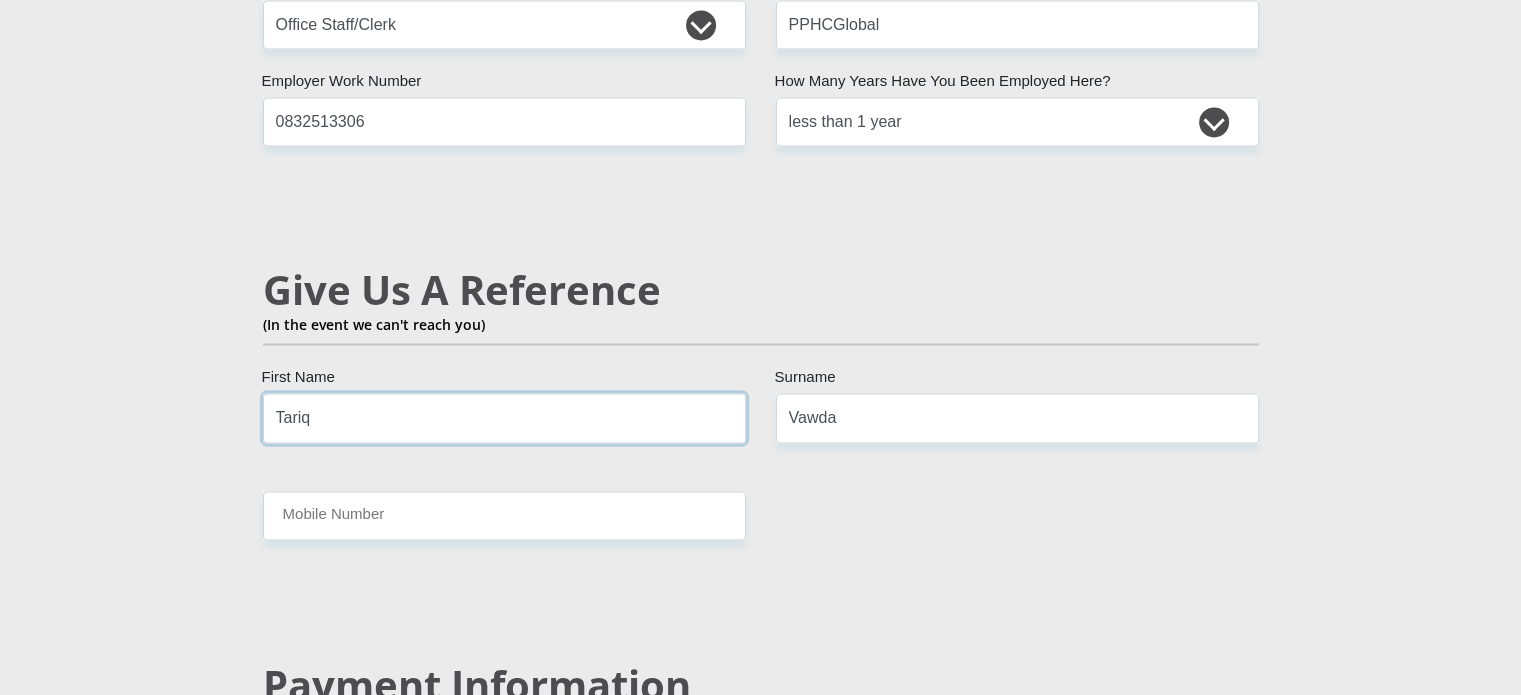 drag, startPoint x: 319, startPoint y: 372, endPoint x: 204, endPoint y: 395, distance: 117.27745 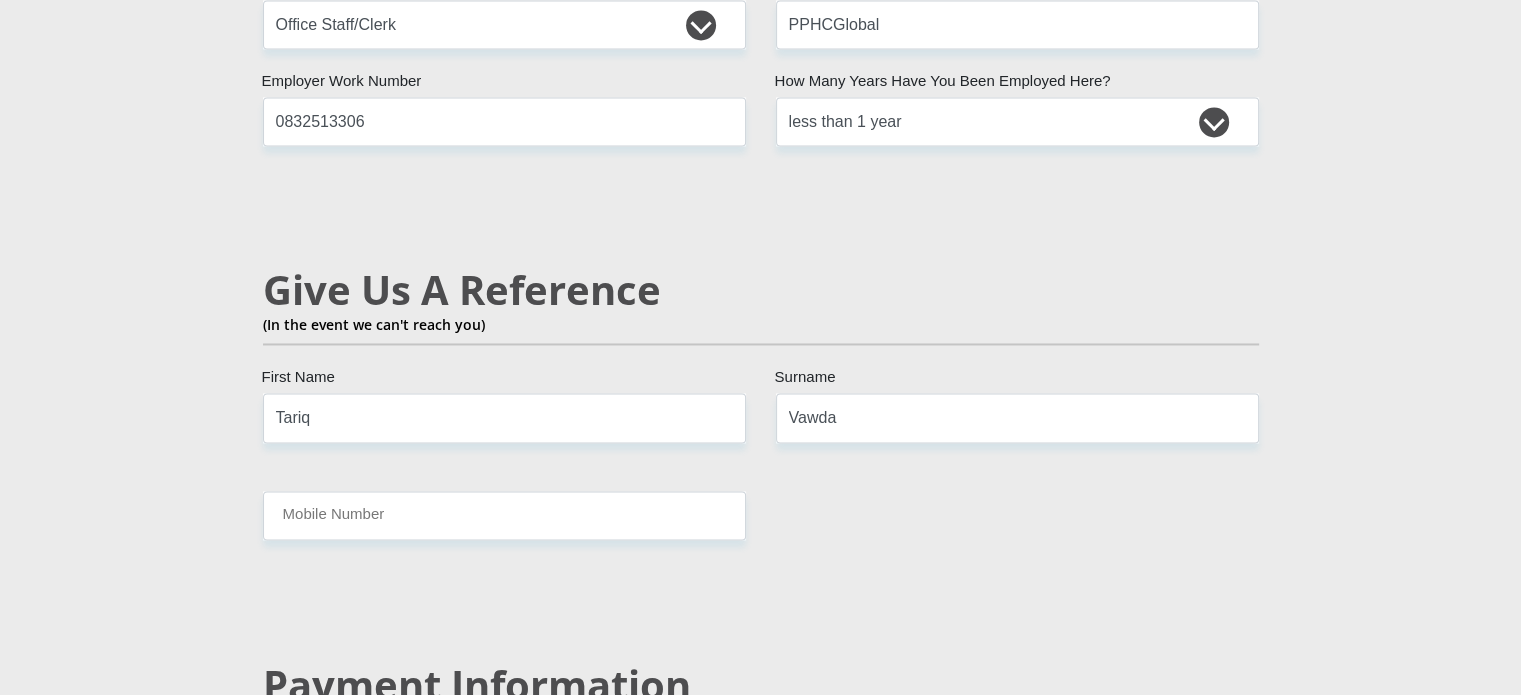 click on "Personal Details
Mr
Ms
Mrs
Dr
[PERSON_NAME]
Title
[PERSON_NAME]
First Name
Vawda
Surname
0103265728081
South African ID Number
Please input valid ID number
[GEOGRAPHIC_DATA]
[GEOGRAPHIC_DATA]
[GEOGRAPHIC_DATA]
[GEOGRAPHIC_DATA]
[GEOGRAPHIC_DATA]
[GEOGRAPHIC_DATA] [GEOGRAPHIC_DATA]
[GEOGRAPHIC_DATA]
[GEOGRAPHIC_DATA]
[GEOGRAPHIC_DATA]
[GEOGRAPHIC_DATA]  [GEOGRAPHIC_DATA]  [GEOGRAPHIC_DATA]" at bounding box center (761, -104) 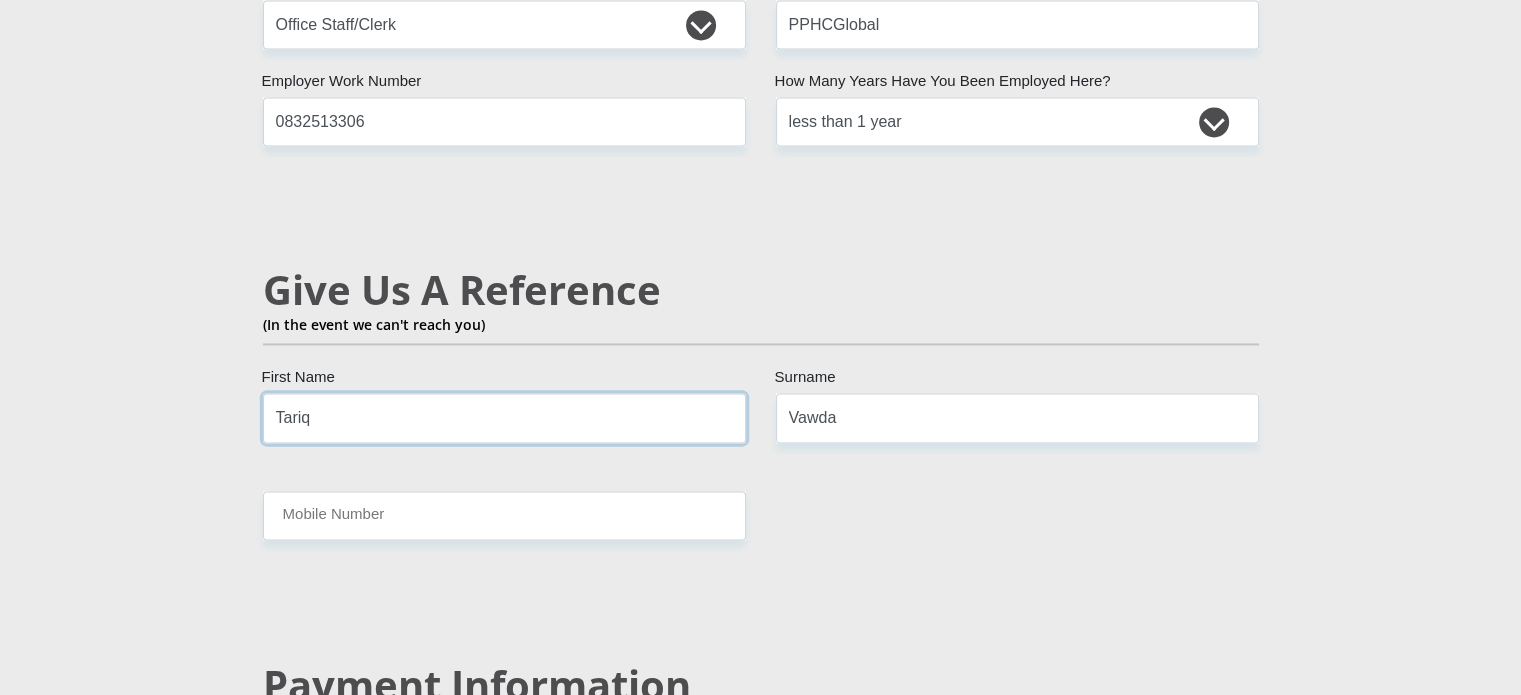 drag, startPoint x: 364, startPoint y: 383, endPoint x: 278, endPoint y: 398, distance: 87.29834 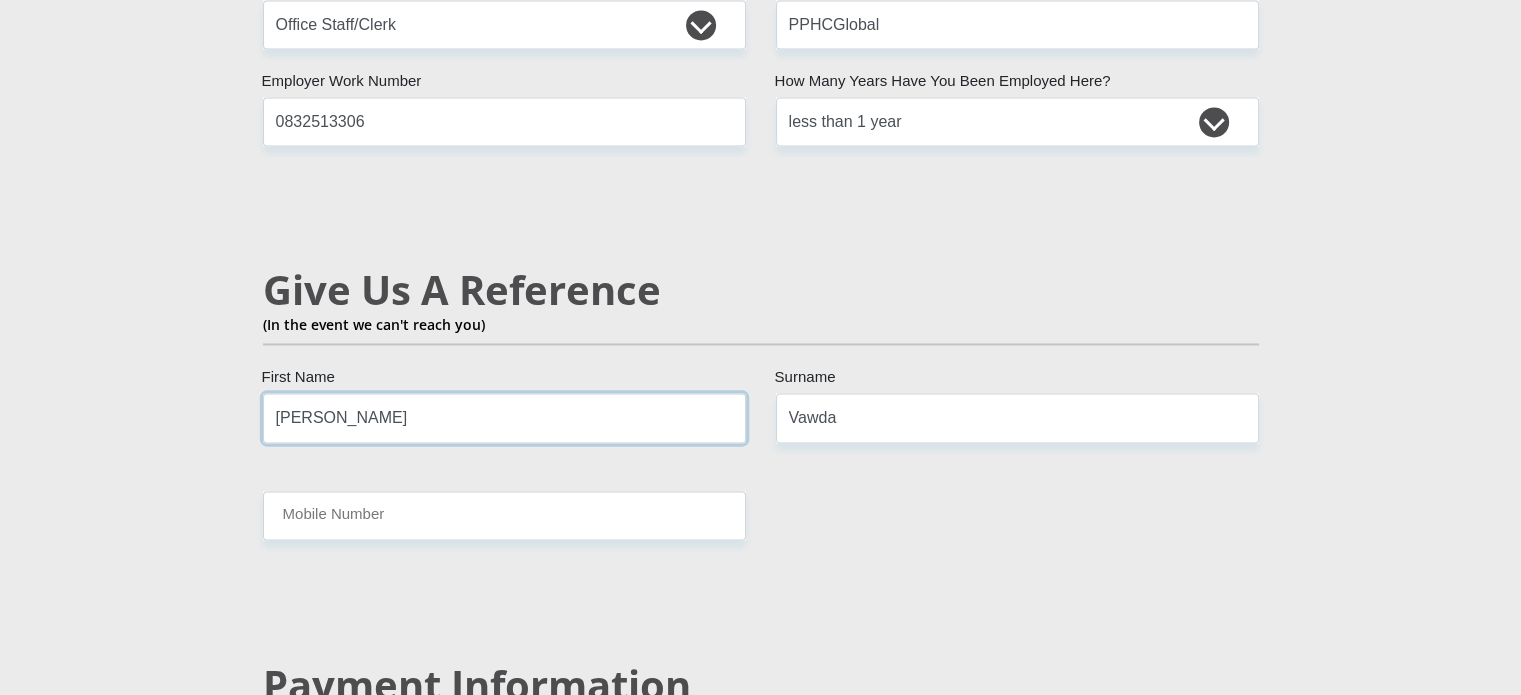 type on "[PERSON_NAME]" 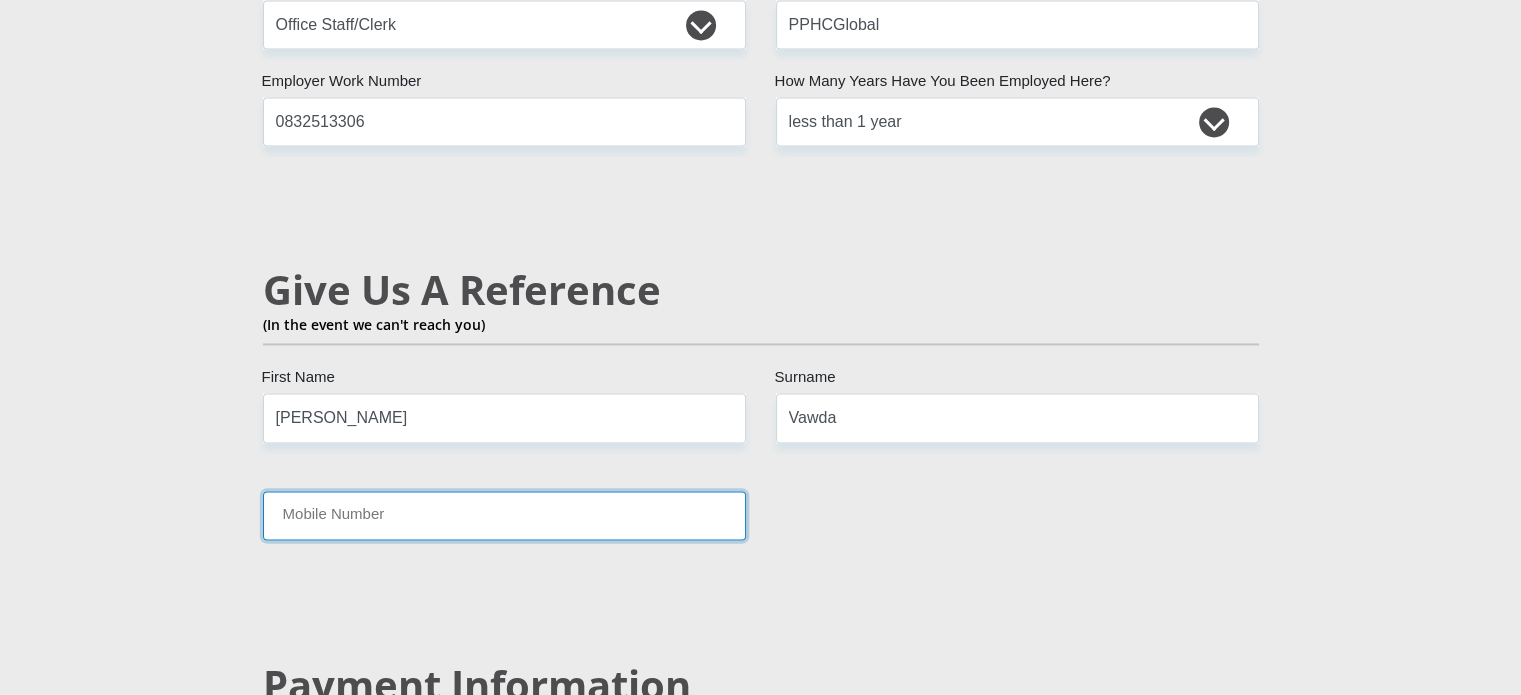 click on "Mobile Number" at bounding box center [504, 515] 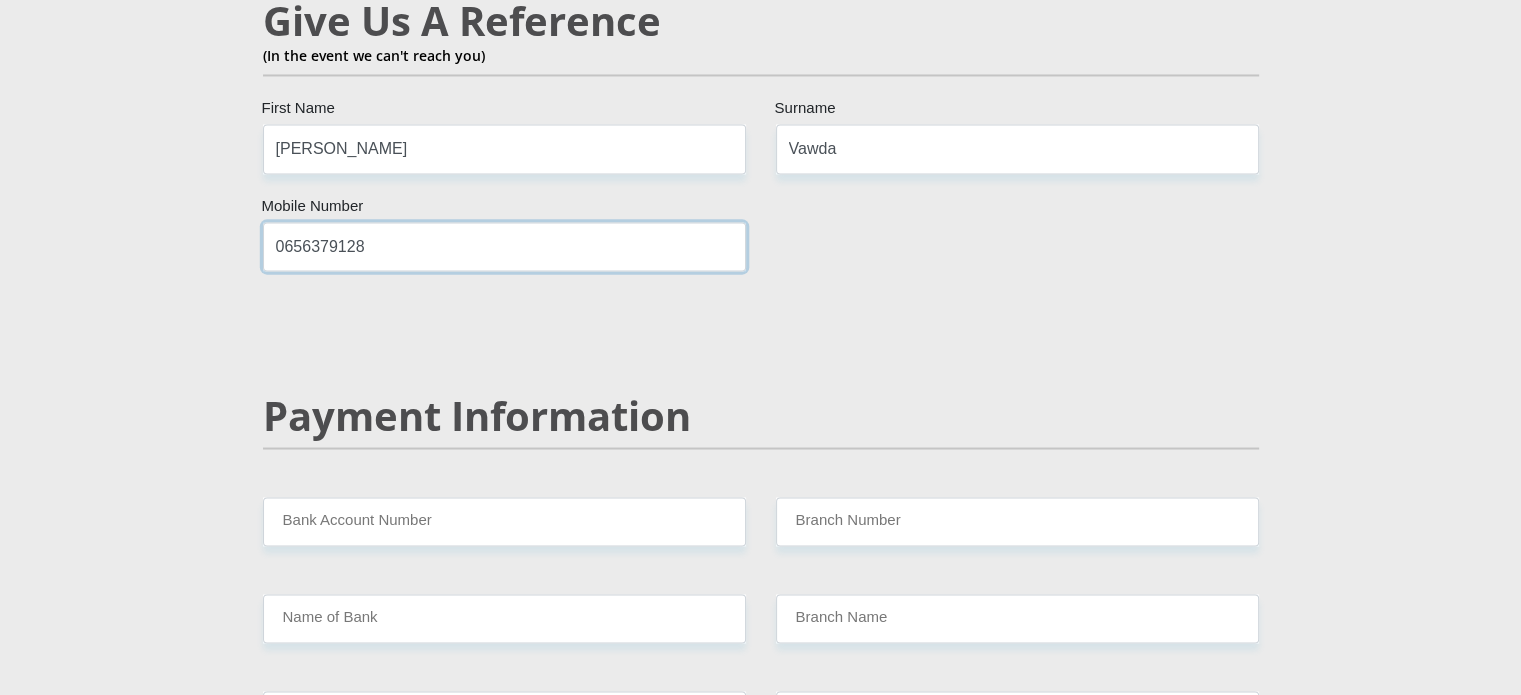 scroll, scrollTop: 3708, scrollLeft: 0, axis: vertical 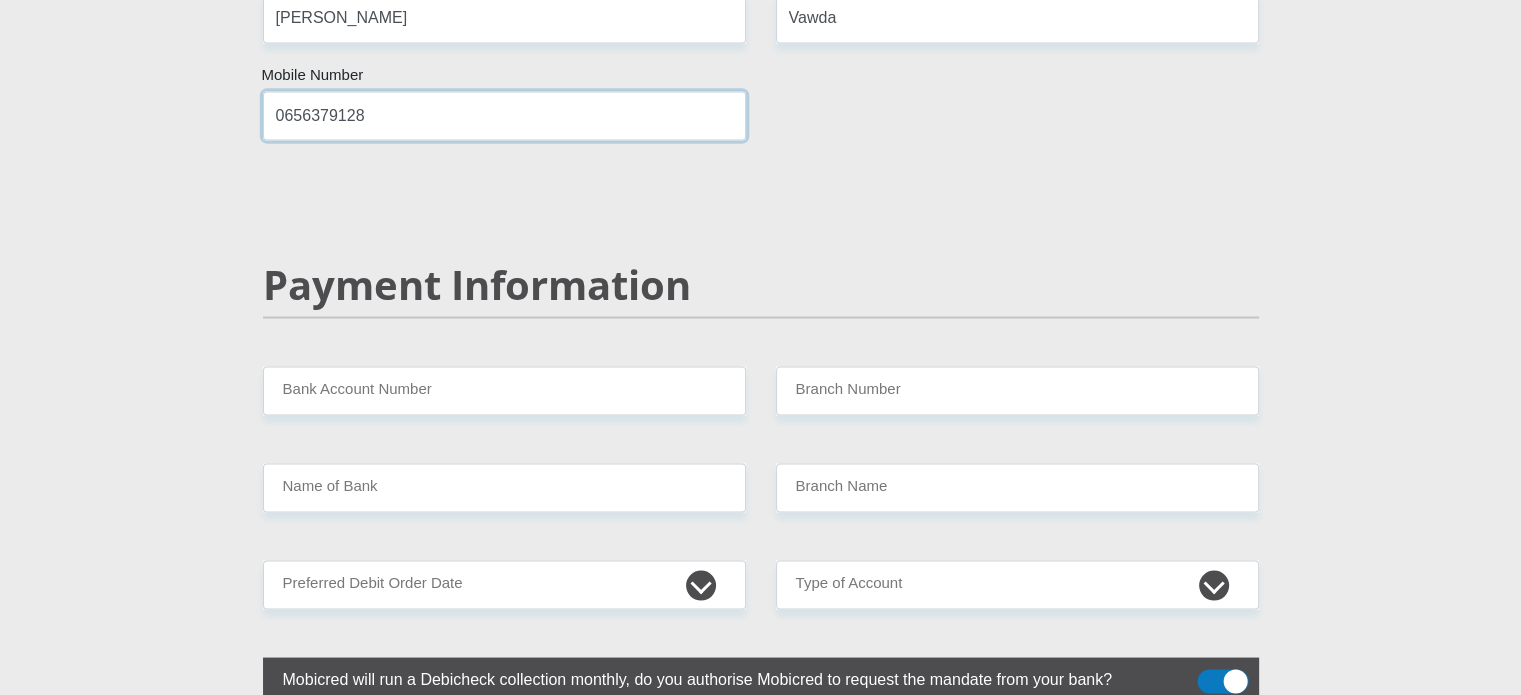 type on "0656379128" 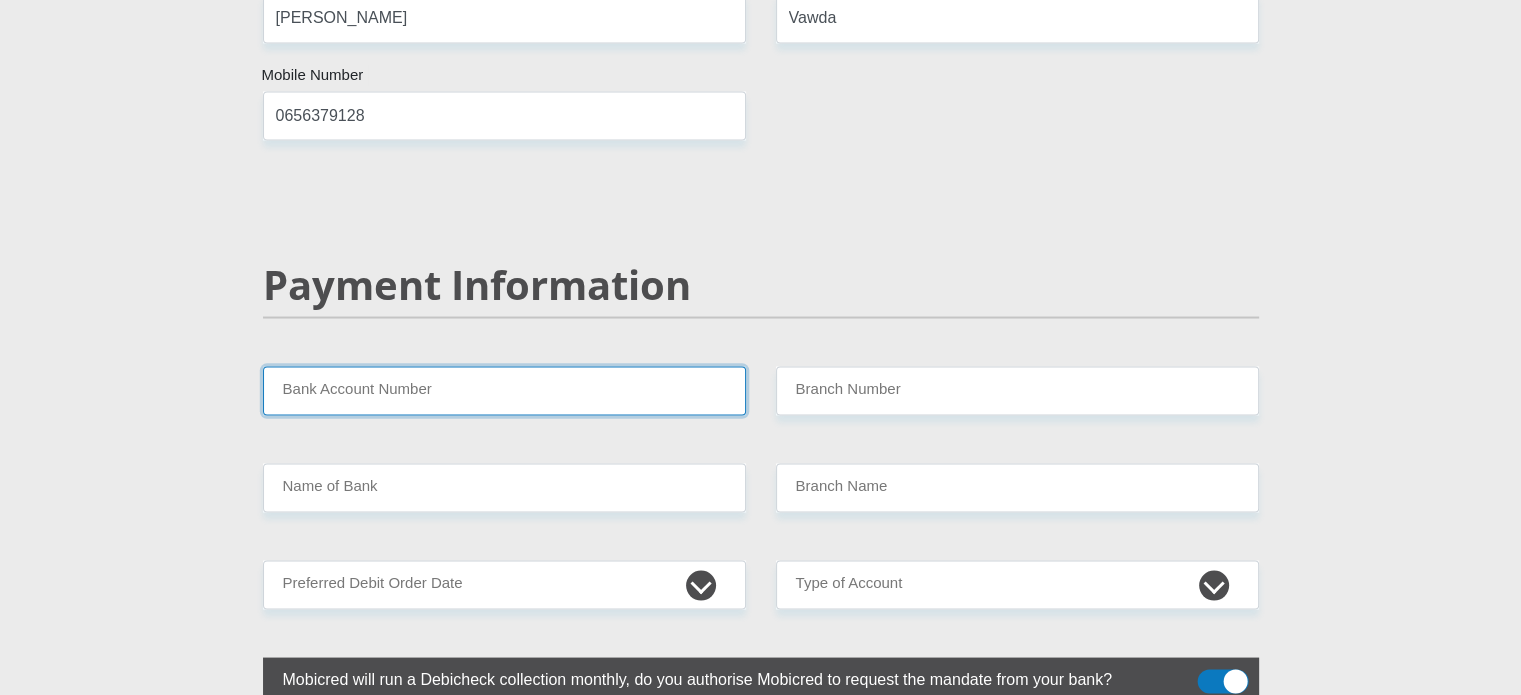 click on "Bank Account Number" at bounding box center [504, 390] 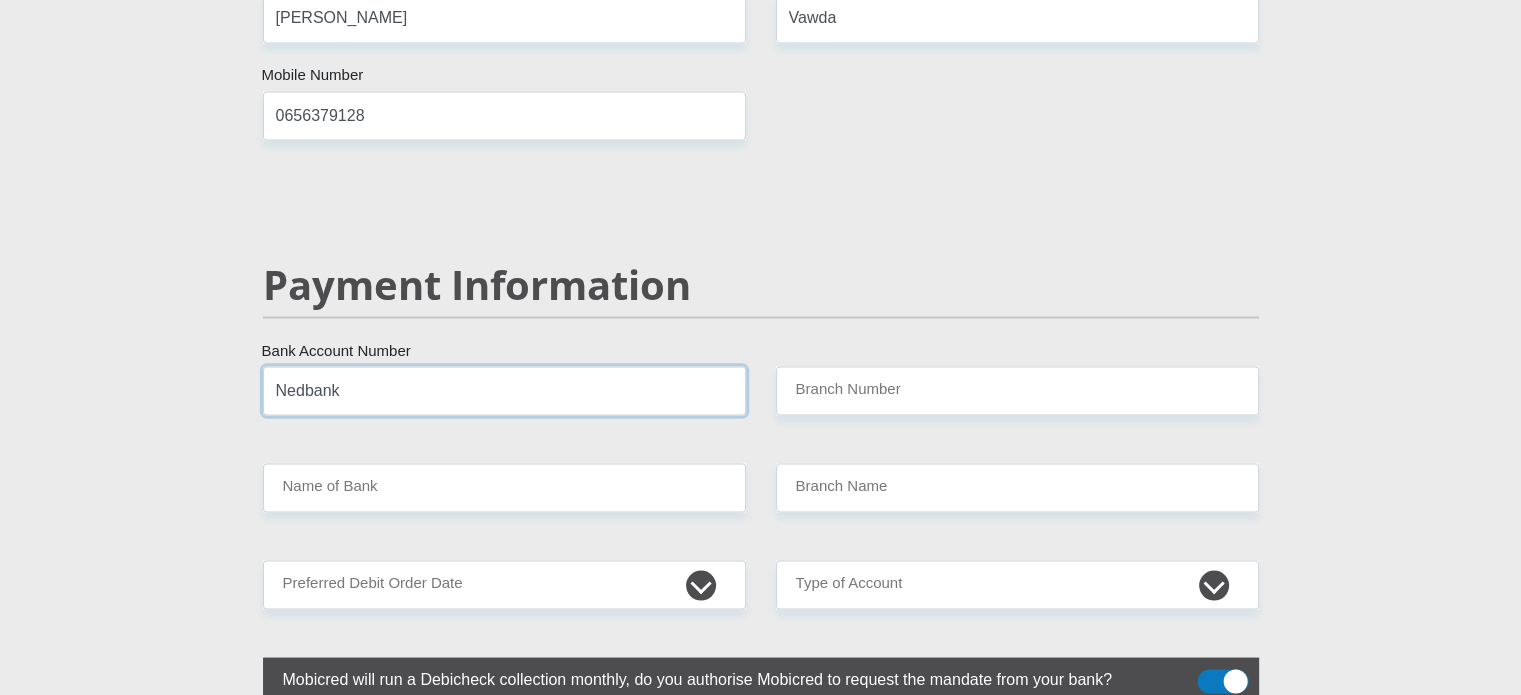 type on "Nedbank" 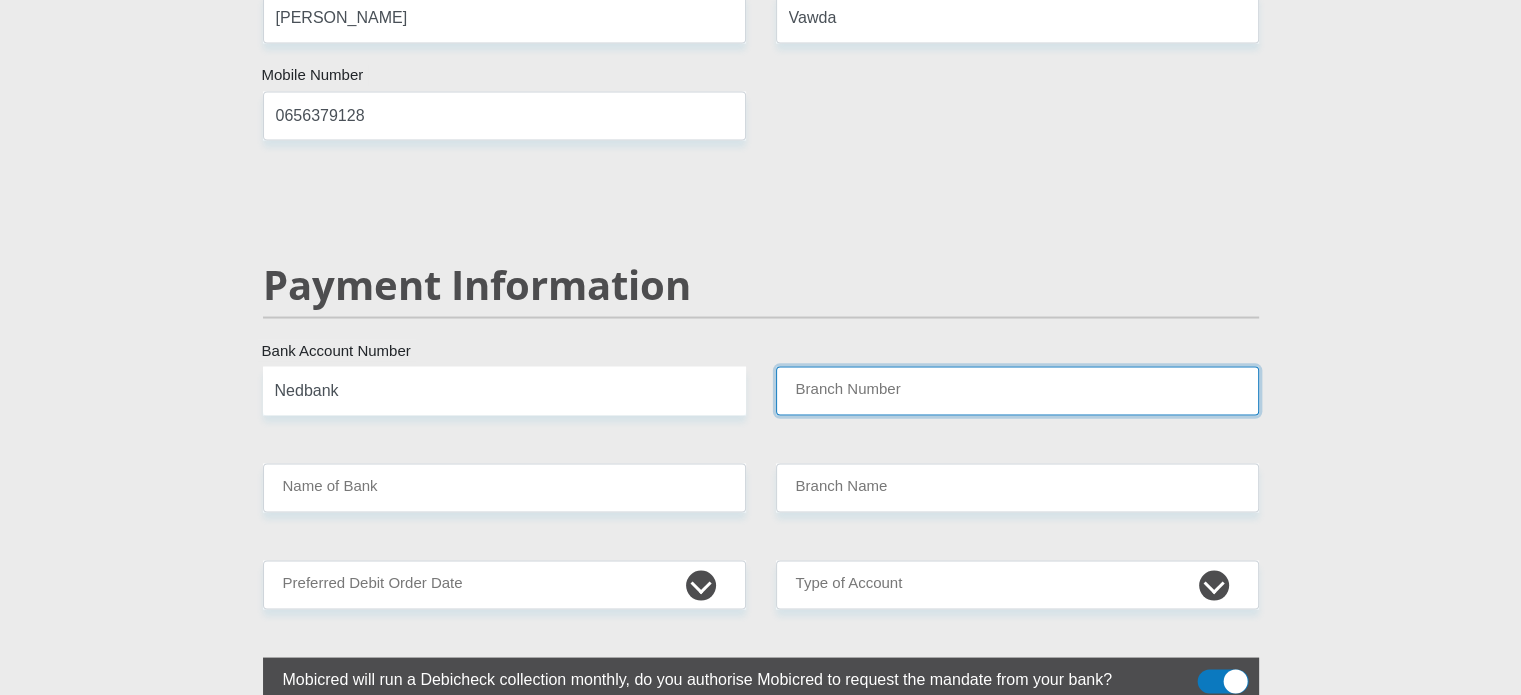 click on "Branch Number" at bounding box center [1017, 390] 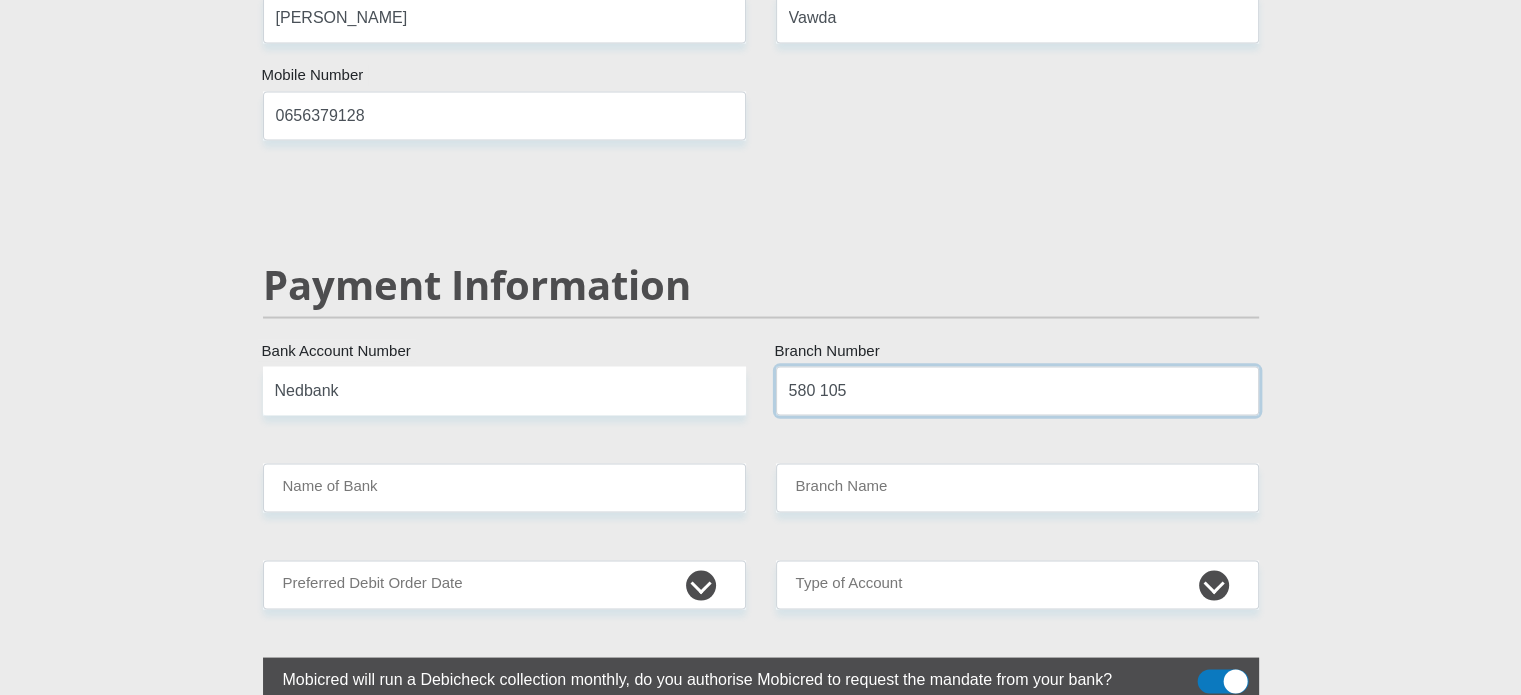 click on "580 105" at bounding box center (1017, 390) 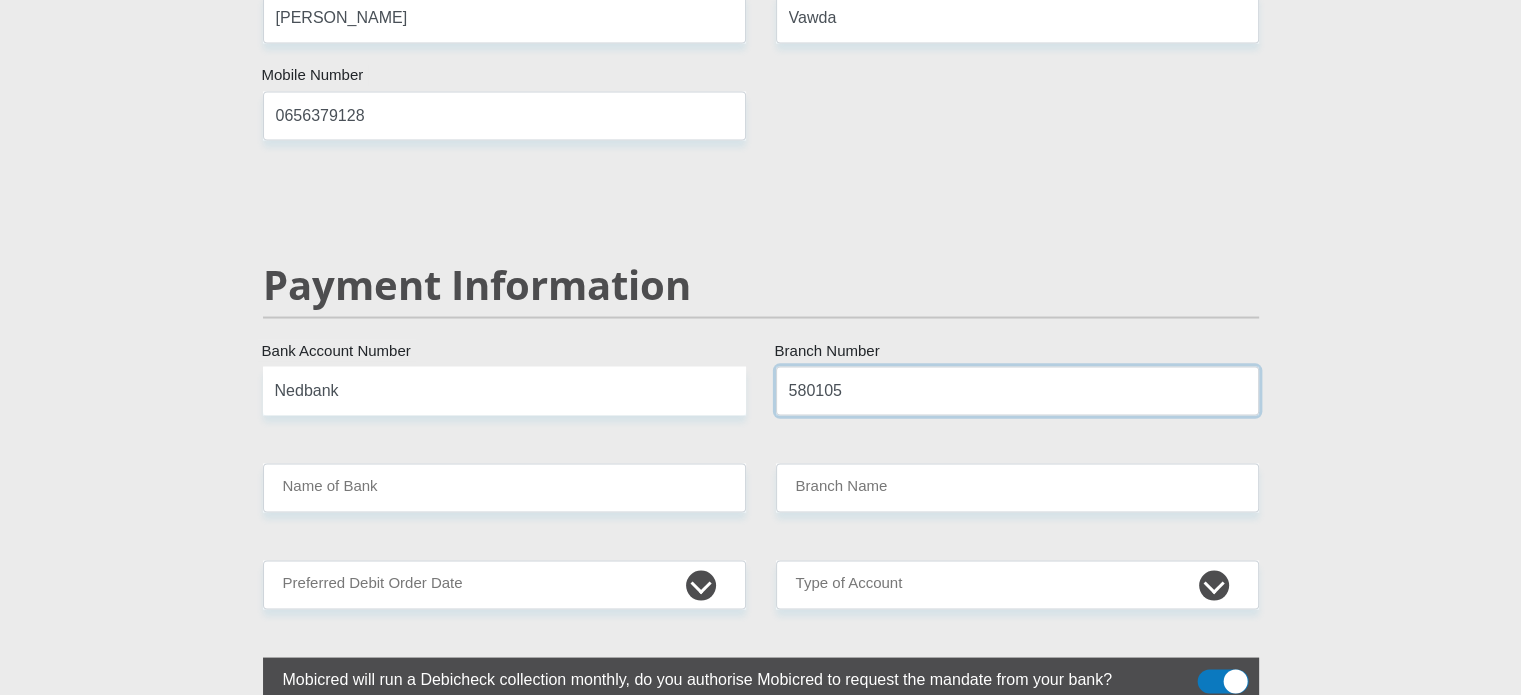 type on "580105" 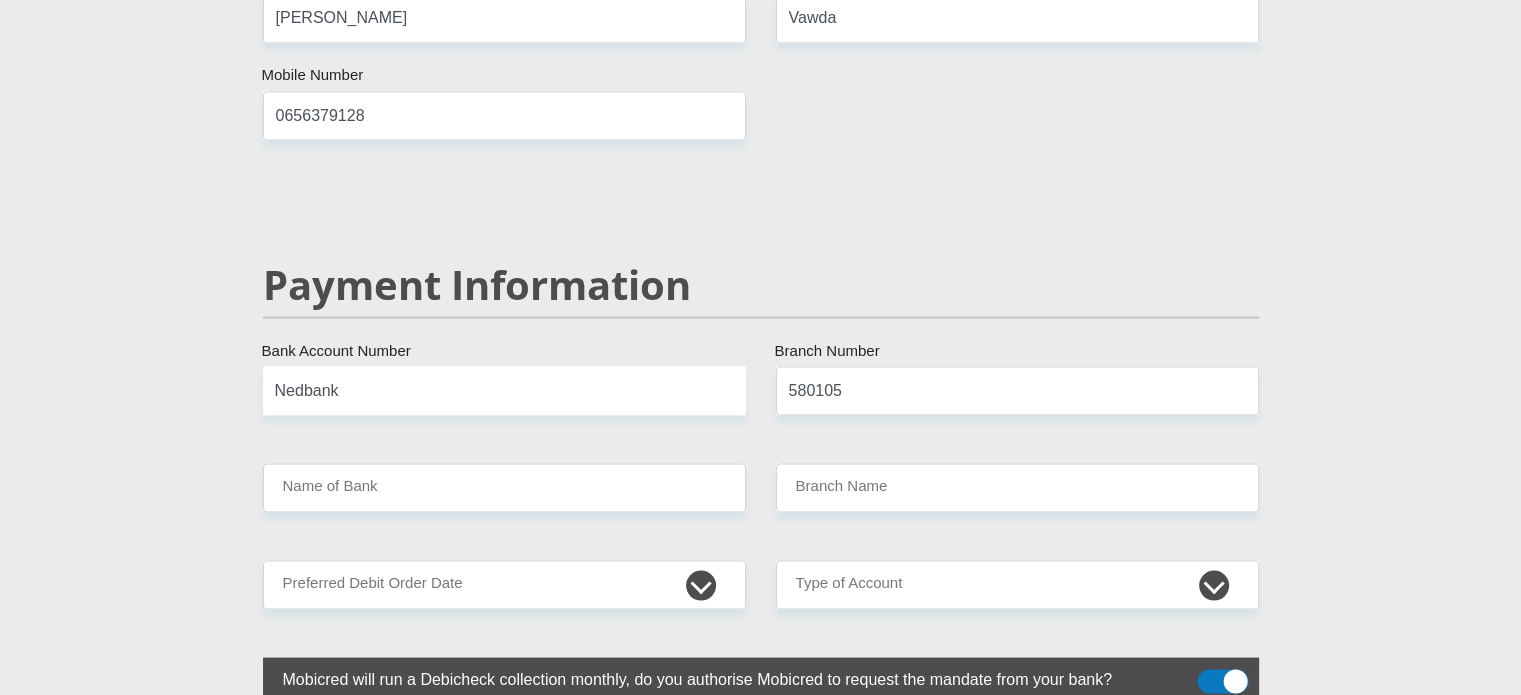 click on "Mr
Ms
Mrs
Dr
[PERSON_NAME]
Title
[PERSON_NAME]
First Name
Vawda
Surname
0103265728081
South African ID Number
Please input valid ID number
[GEOGRAPHIC_DATA]
[GEOGRAPHIC_DATA]
[GEOGRAPHIC_DATA]
[GEOGRAPHIC_DATA]
[GEOGRAPHIC_DATA]
[GEOGRAPHIC_DATA] [GEOGRAPHIC_DATA]
[GEOGRAPHIC_DATA]
[GEOGRAPHIC_DATA]
[GEOGRAPHIC_DATA]
[GEOGRAPHIC_DATA]
[GEOGRAPHIC_DATA]
[GEOGRAPHIC_DATA]
[GEOGRAPHIC_DATA]  [GEOGRAPHIC_DATA]" at bounding box center [761, -518] 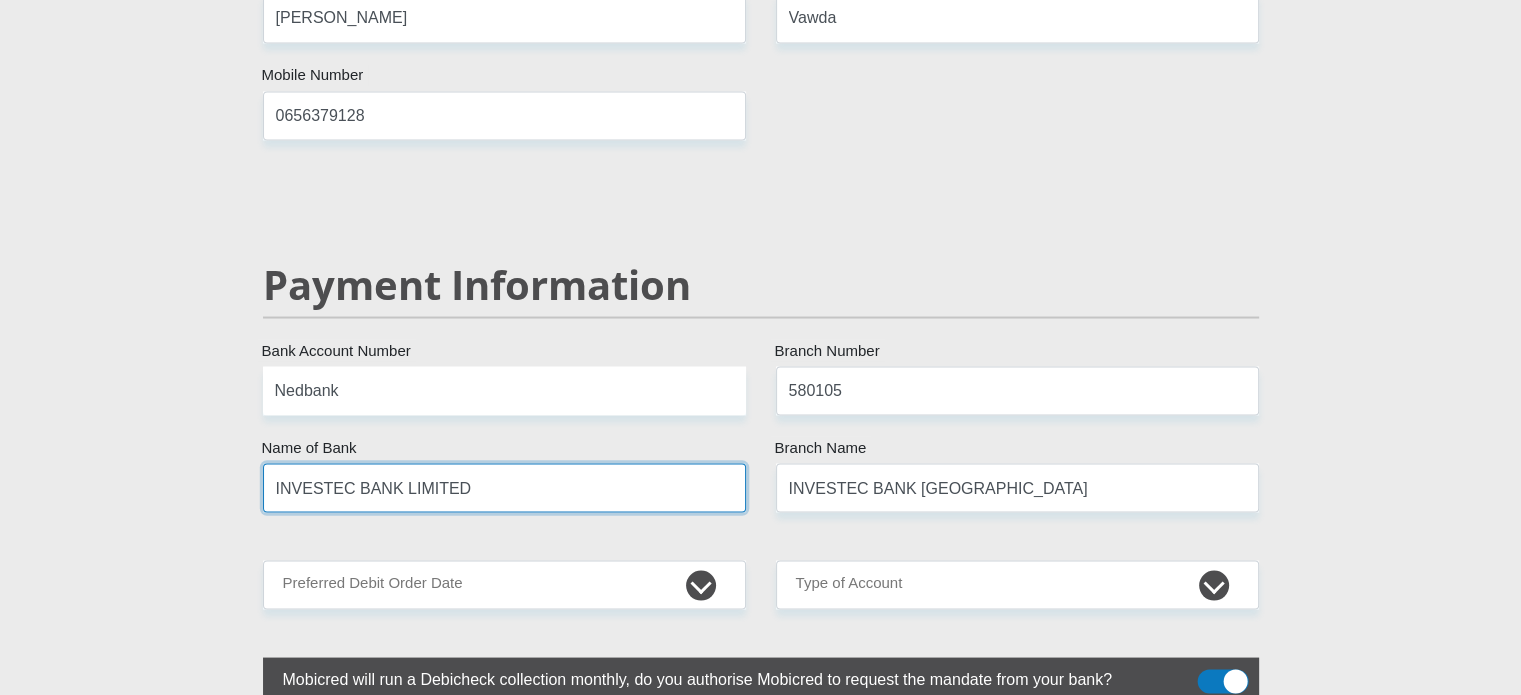 click on "INVESTEC BANK LIMITED" at bounding box center (504, 487) 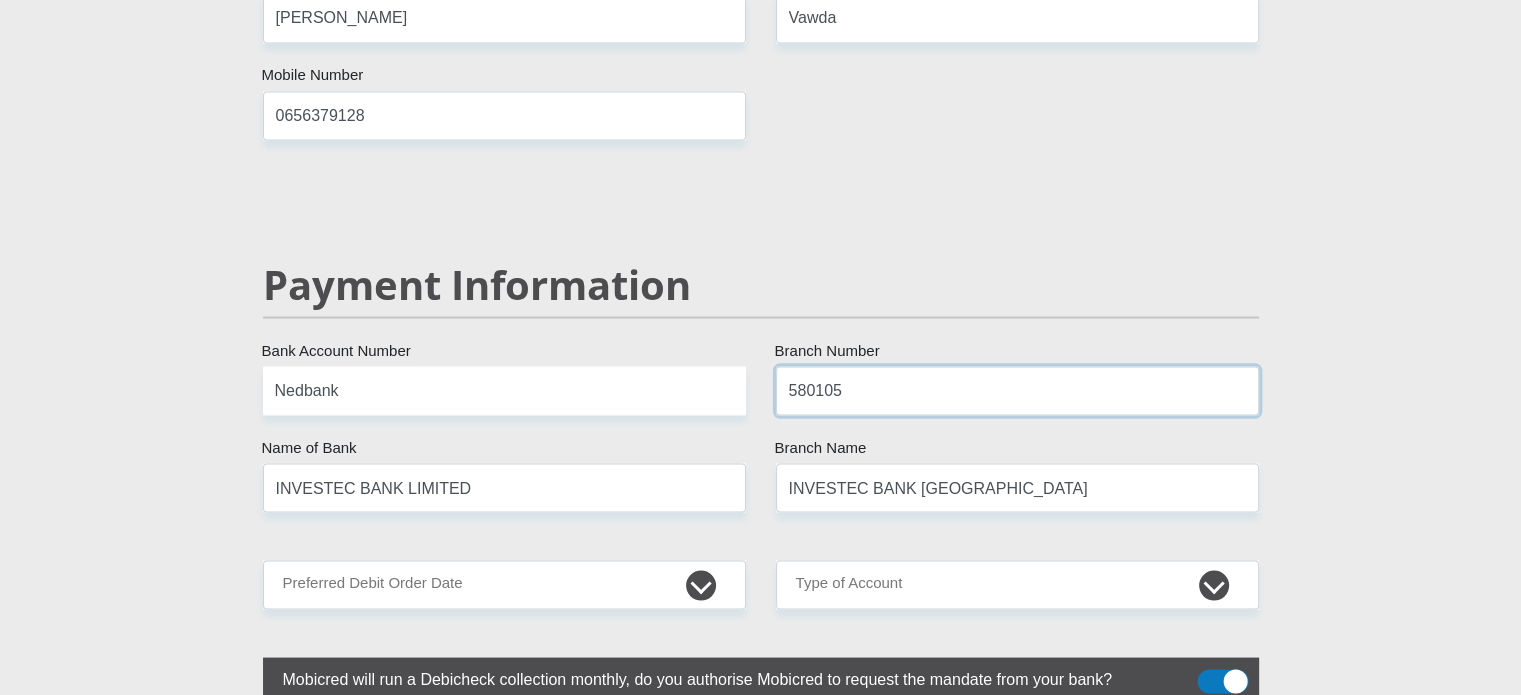 drag, startPoint x: 810, startPoint y: 347, endPoint x: 738, endPoint y: 358, distance: 72.835434 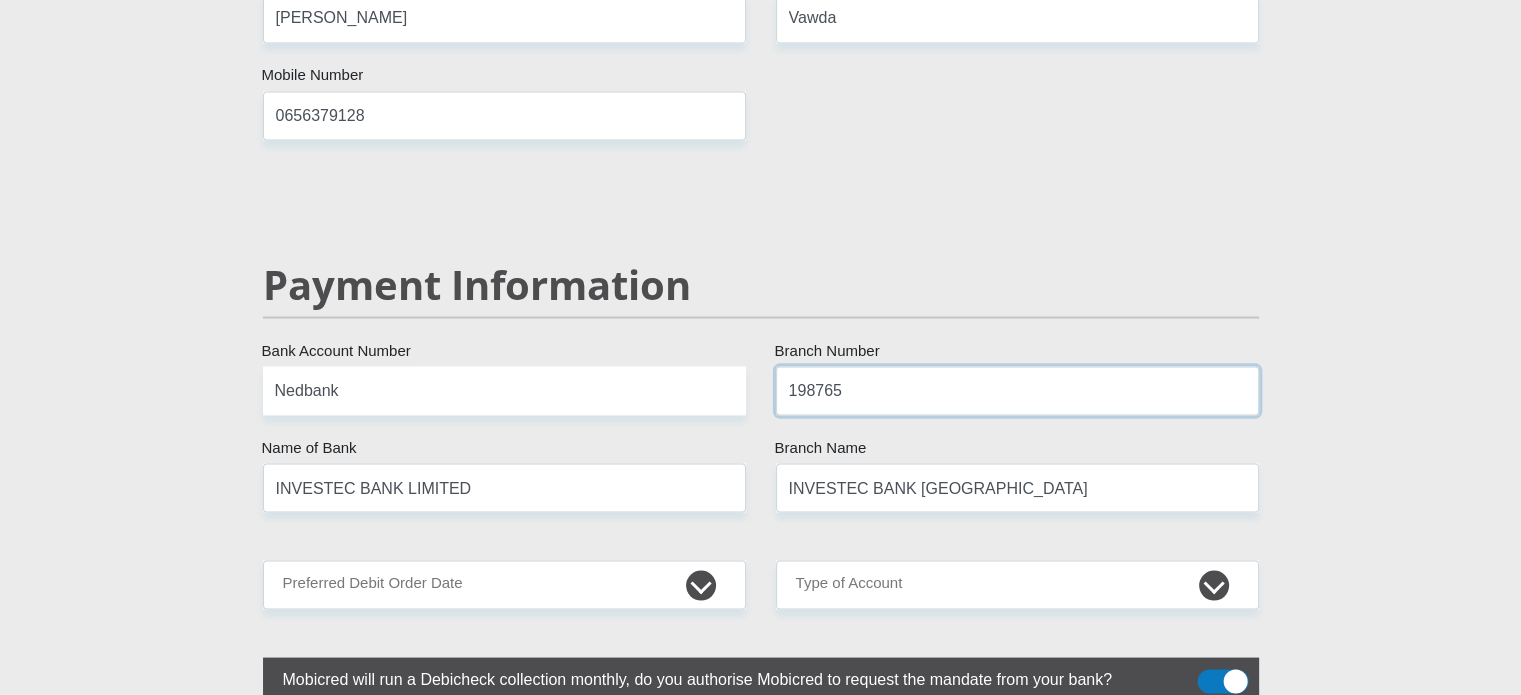 type on "198765" 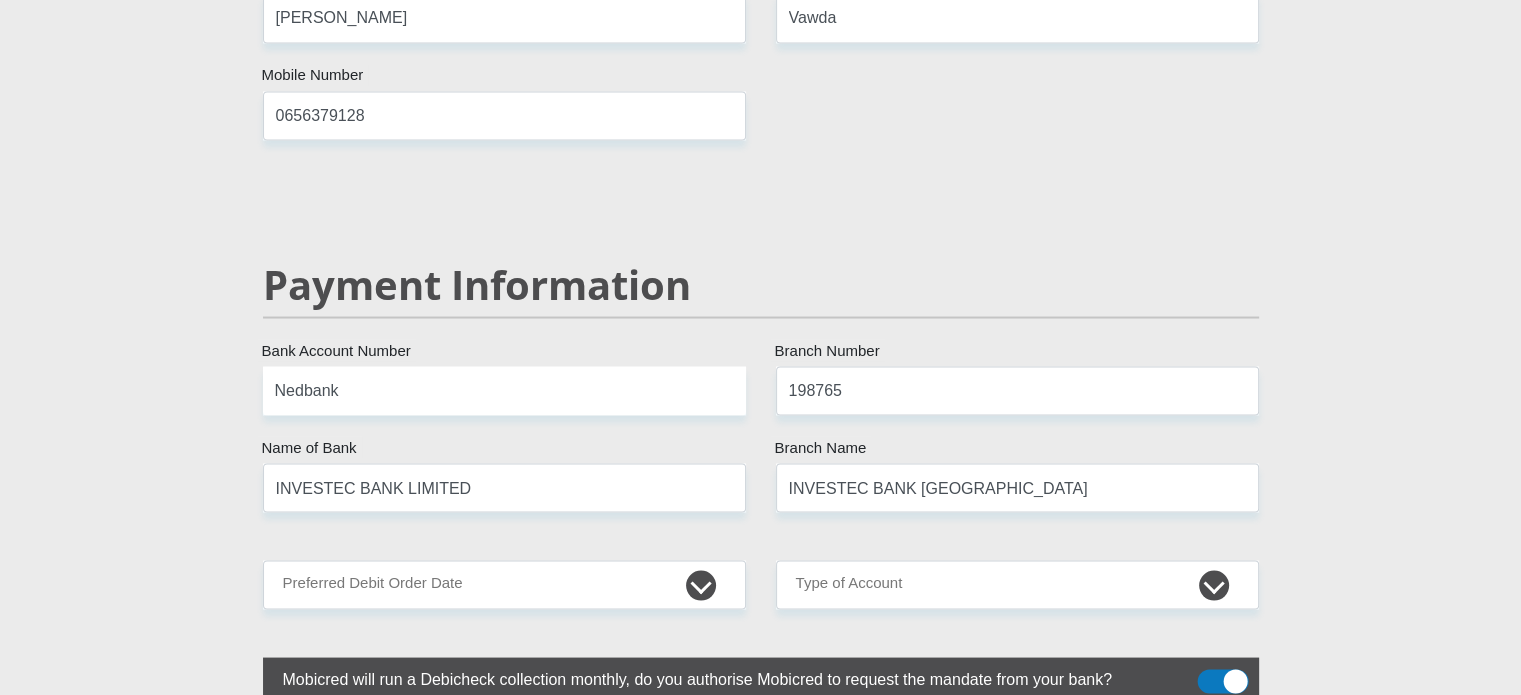 click on "Payment Information" at bounding box center (761, 284) 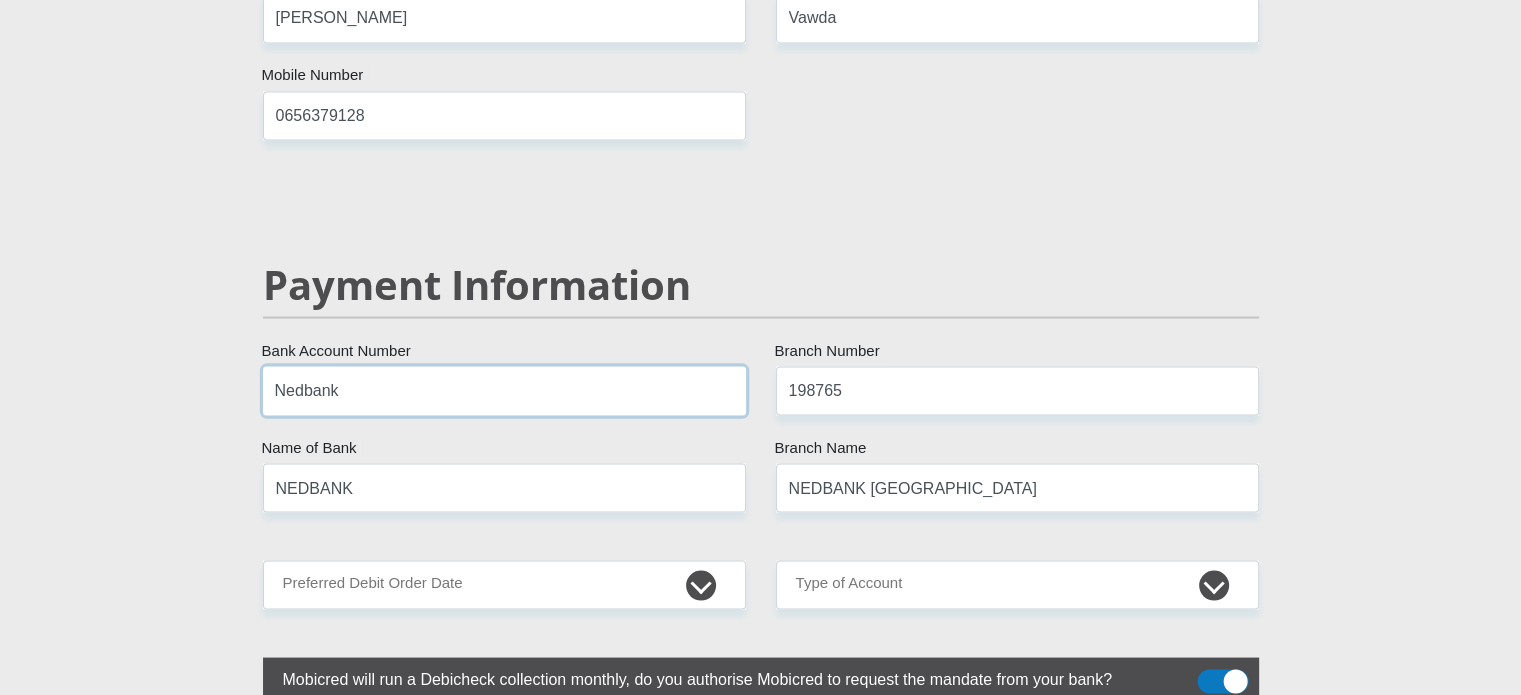 click on "Nedbank" at bounding box center (504, 390) 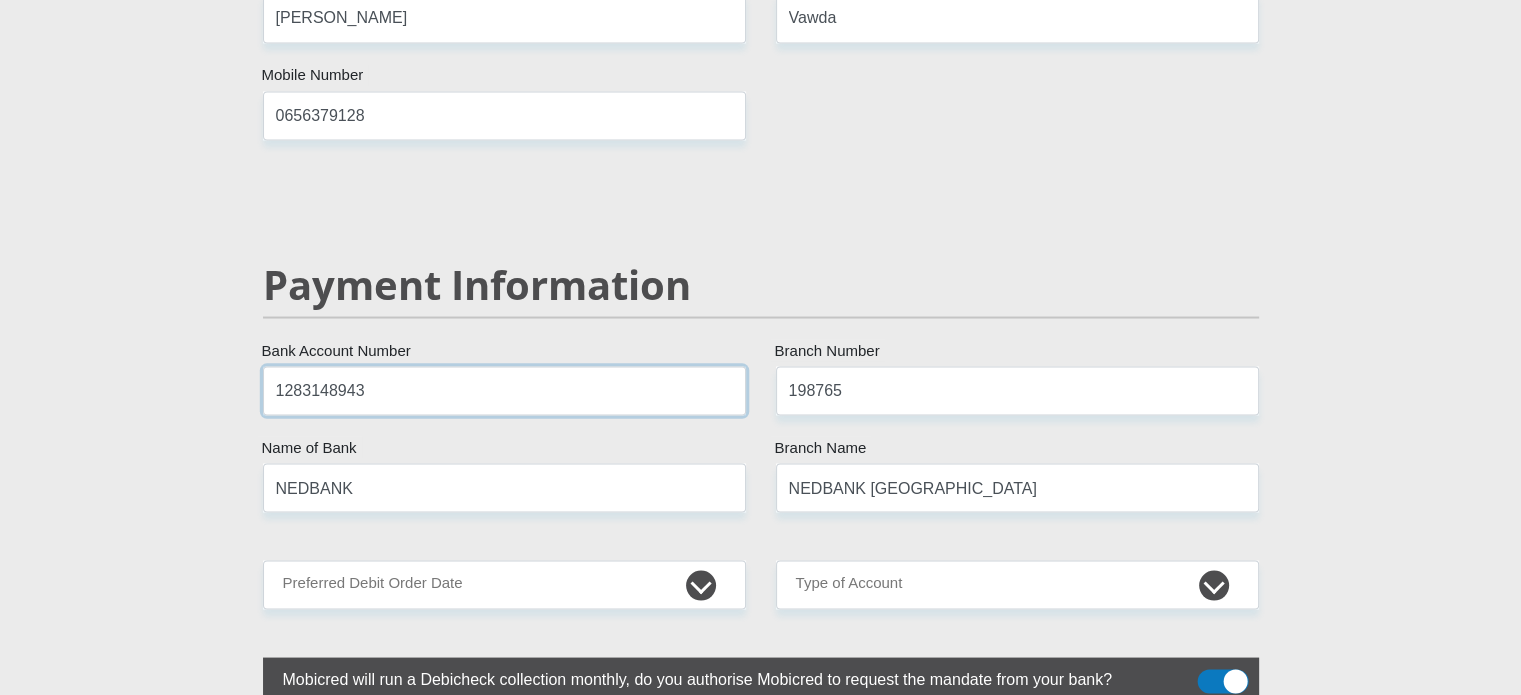 type on "1283148943" 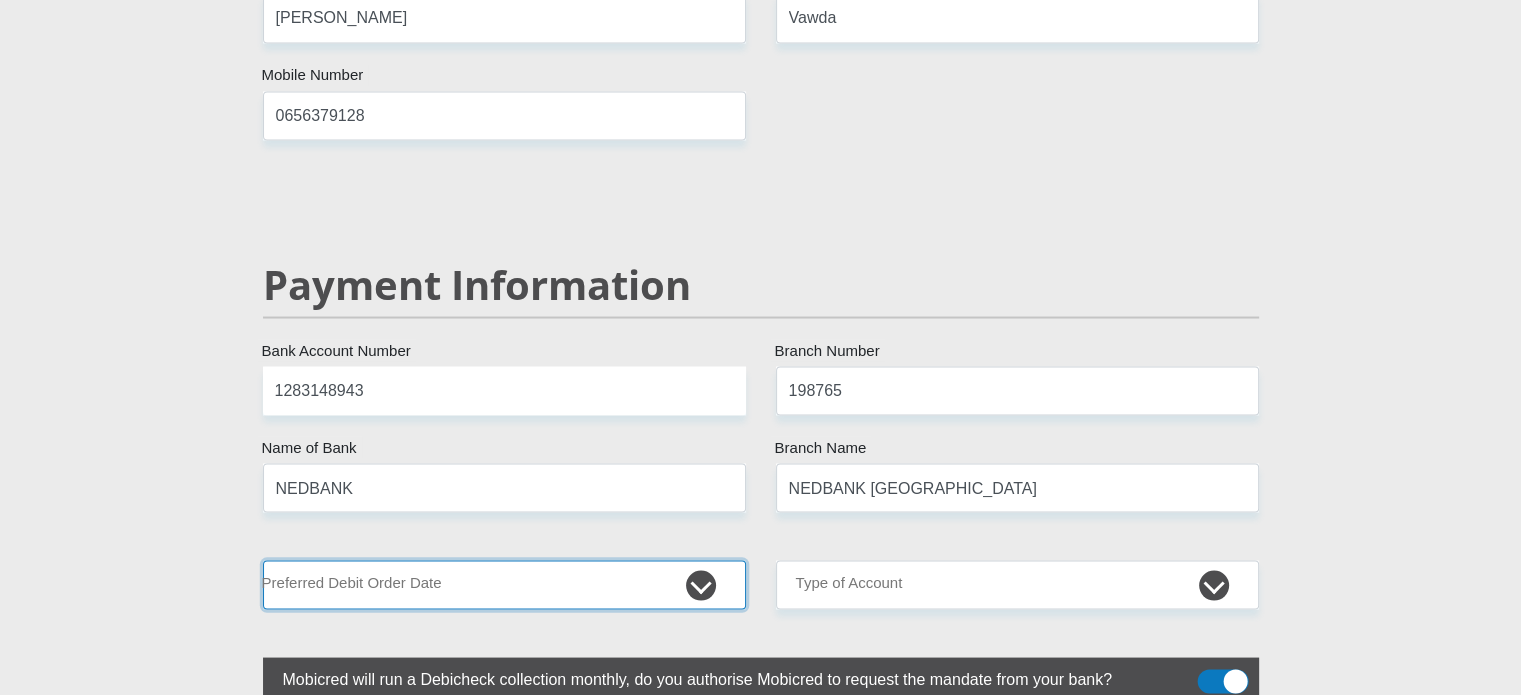 click on "1st
2nd
3rd
4th
5th
7th
18th
19th
20th
21st
22nd
23rd
24th
25th
26th
27th
28th
29th
30th" at bounding box center [504, 584] 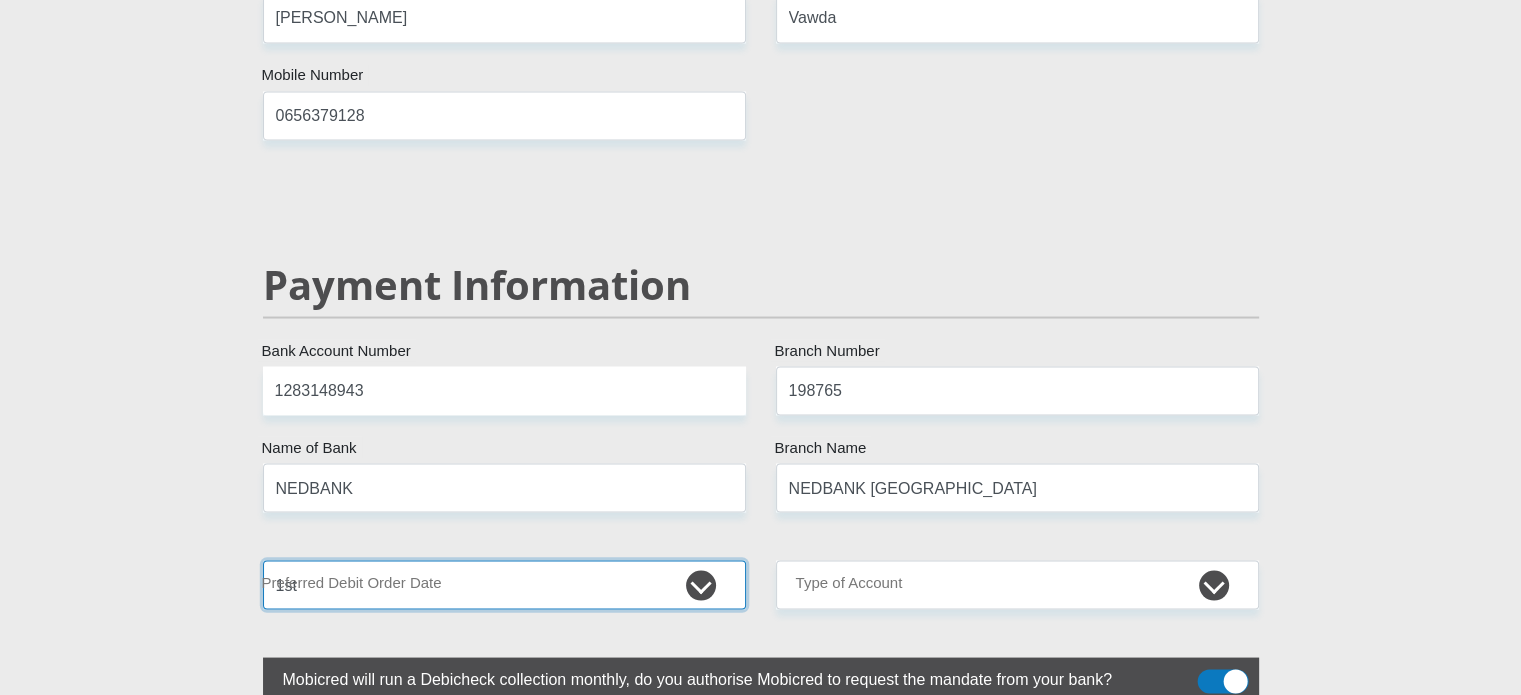 click on "1st
2nd
3rd
4th
5th
7th
18th
19th
20th
21st
22nd
23rd
24th
25th
26th
27th
28th
29th
30th" at bounding box center (504, 584) 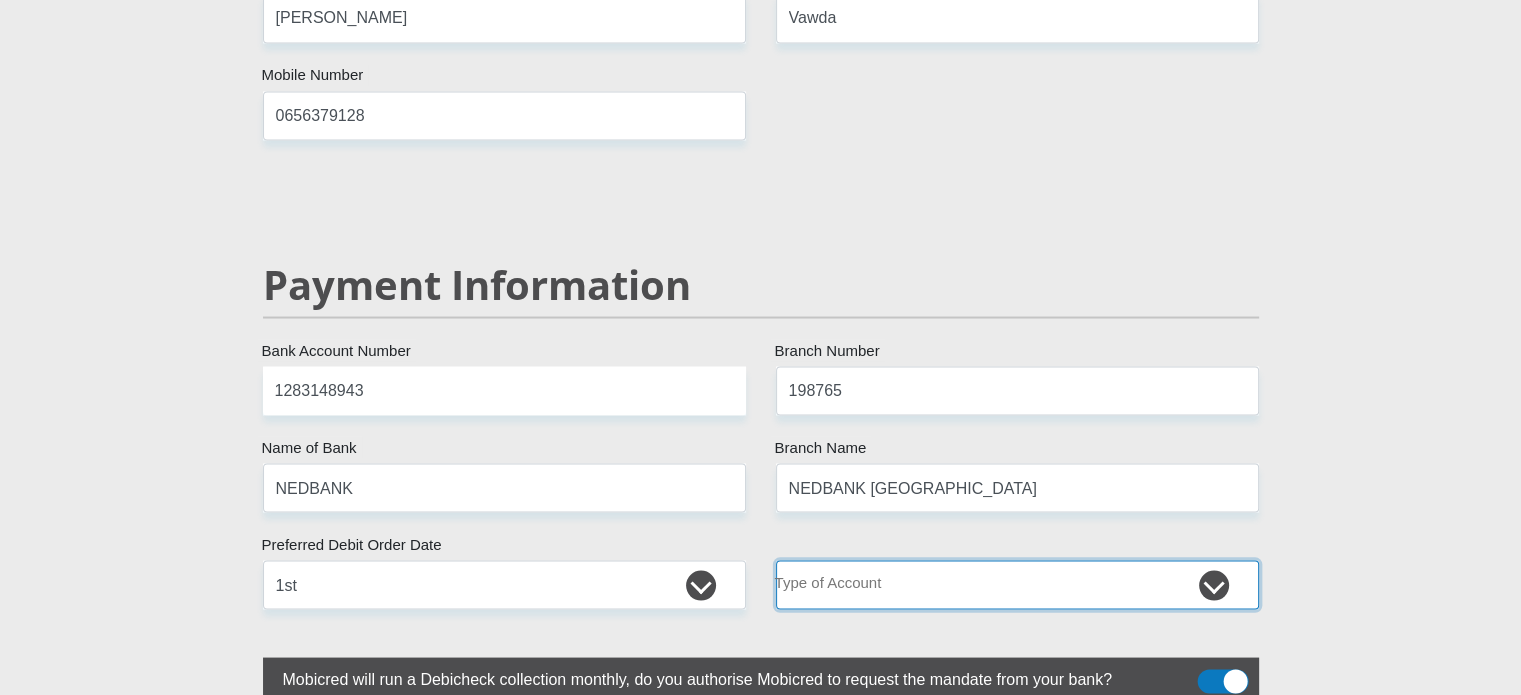 click on "Cheque
Savings" at bounding box center (1017, 584) 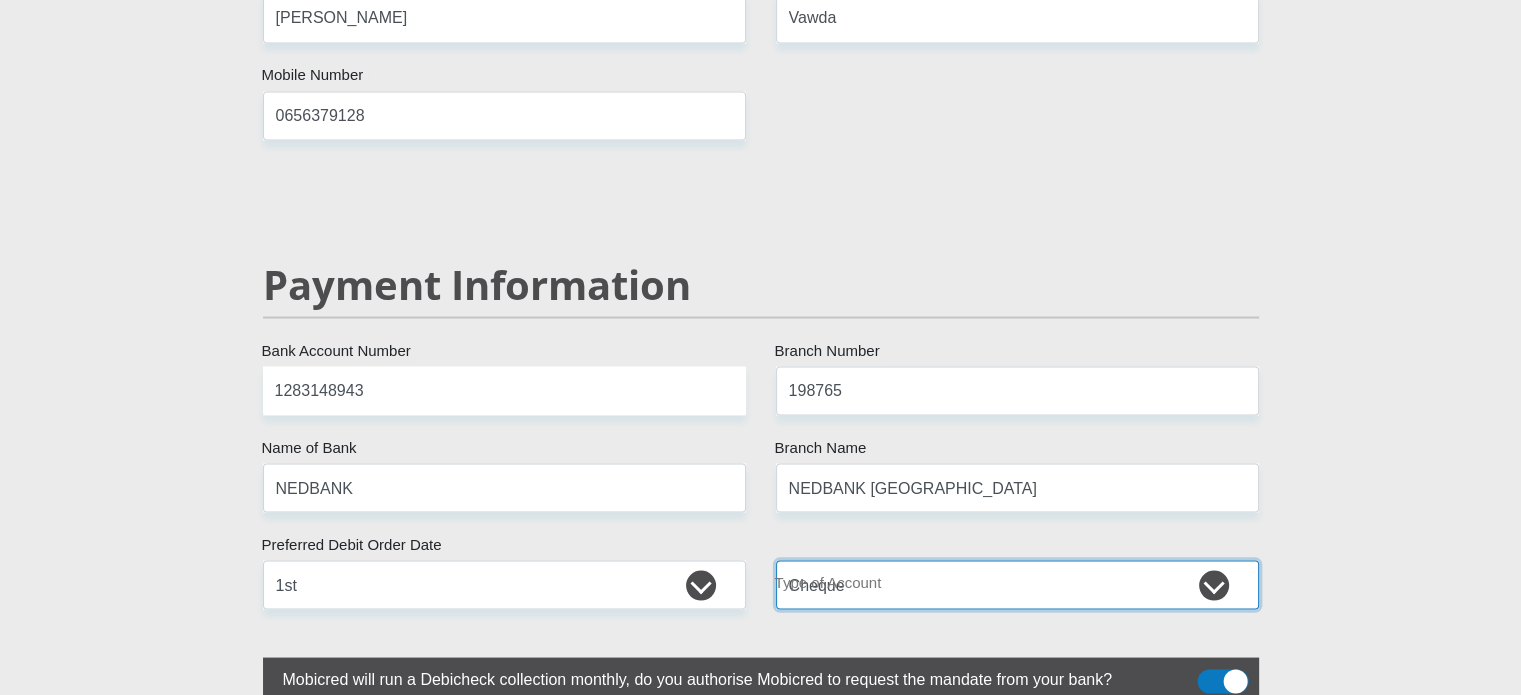 click on "Cheque
Savings" at bounding box center (1017, 584) 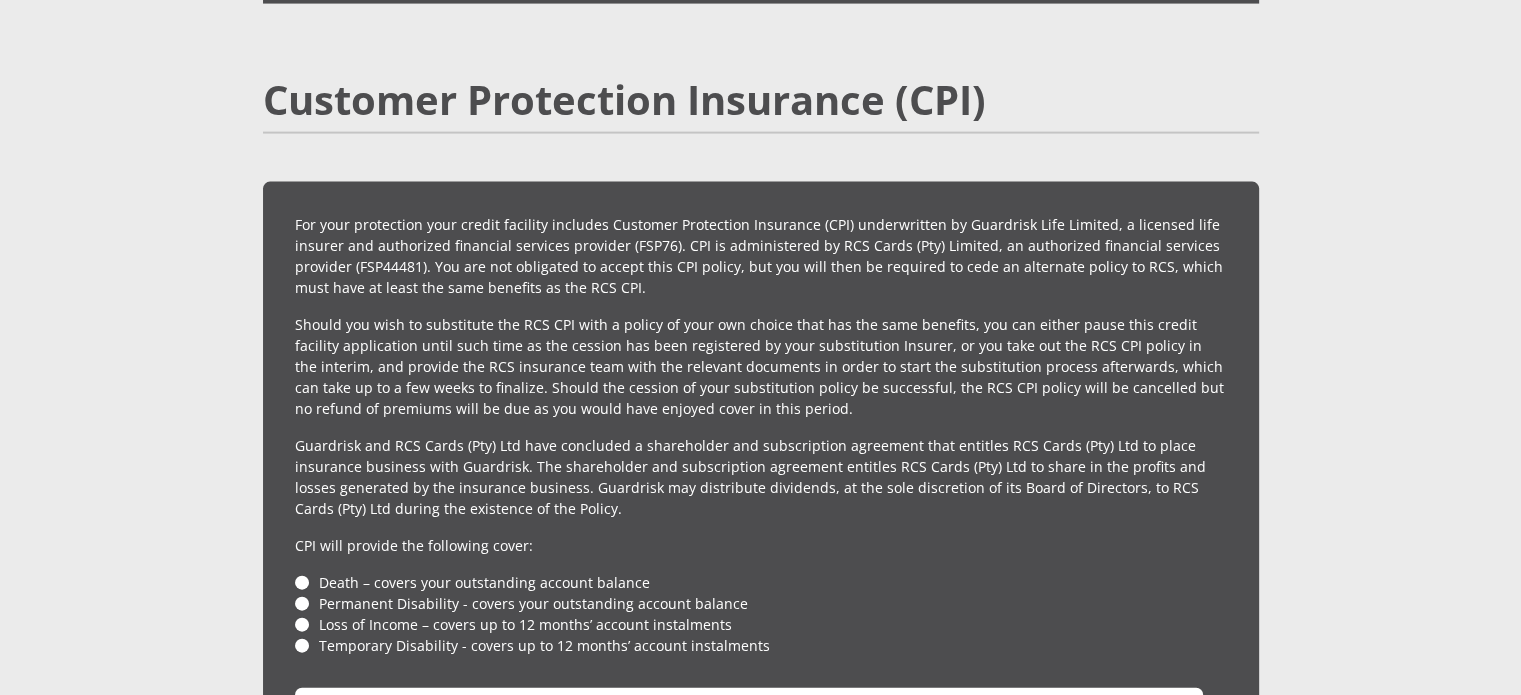 scroll, scrollTop: 4708, scrollLeft: 0, axis: vertical 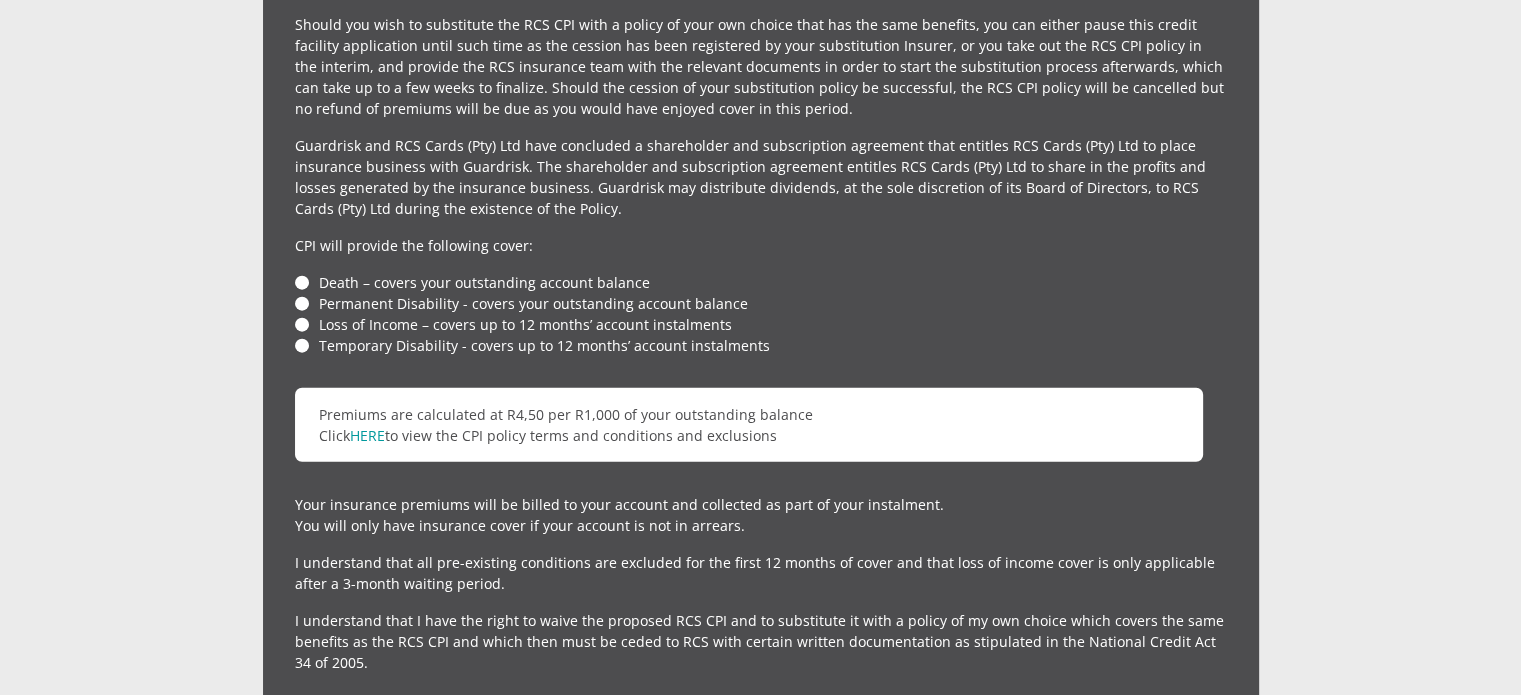 click on "For your protection your credit facility includes Customer Protection Insurance (CPI) underwritten by Guardrisk Life Limited,
a licensed life insurer and authorized financial services provider (FSP76). CPI is administered by RCS Cards (Pty) Limited,
an authorized financial services provider (FSP44481). You are not obligated to accept this CPI policy,
but you will then be required to cede an alternate policy to RCS, which must have at least the same benefits as the RCS CPI.
CPI will provide the following cover:
Death – covers your outstanding account balance
Permanent Disability - covers your outstanding account balance
Loss of Income – covers up to 12 months’ account instalments
Temporary Disability - covers up to 12 months’ account instalments
Premiums are calculated at R4,50 per R1,000 of your outstanding balance HERE" at bounding box center [761, 301] 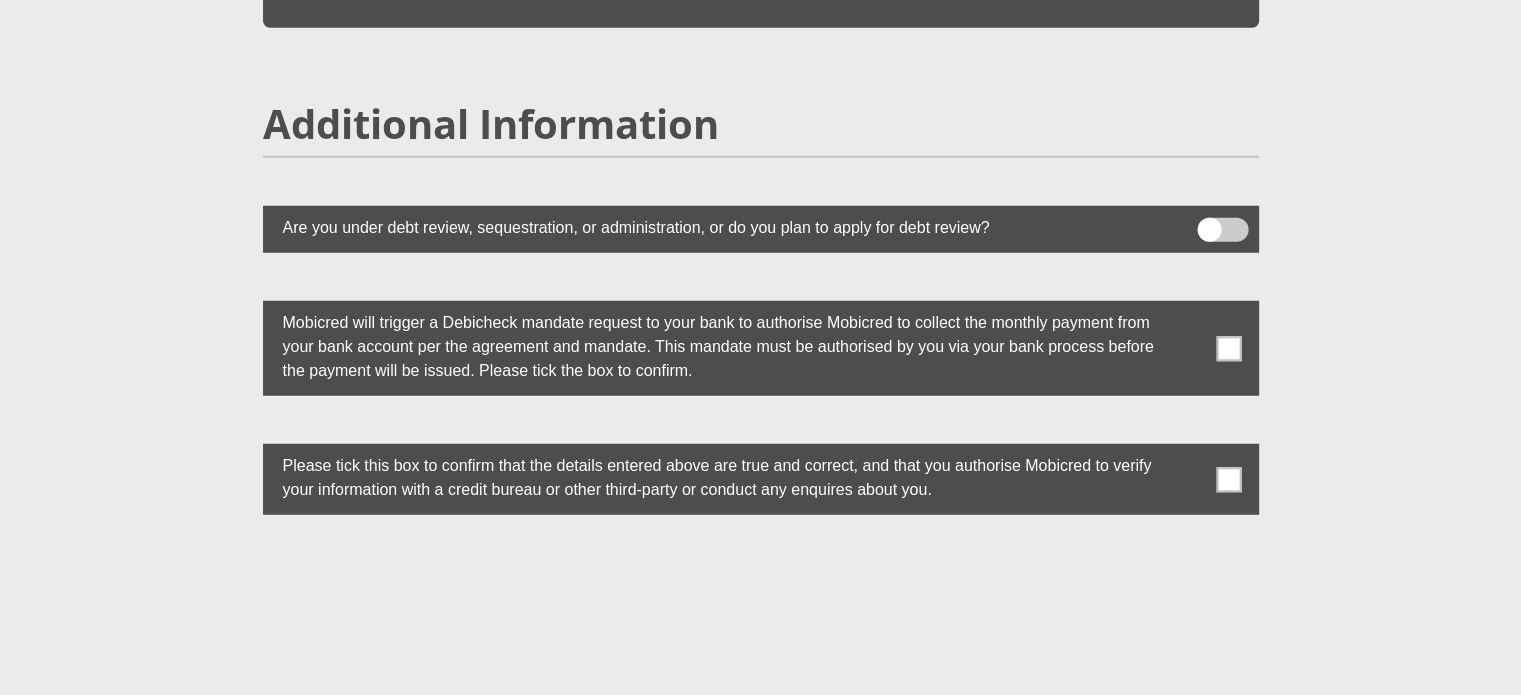 scroll, scrollTop: 5408, scrollLeft: 0, axis: vertical 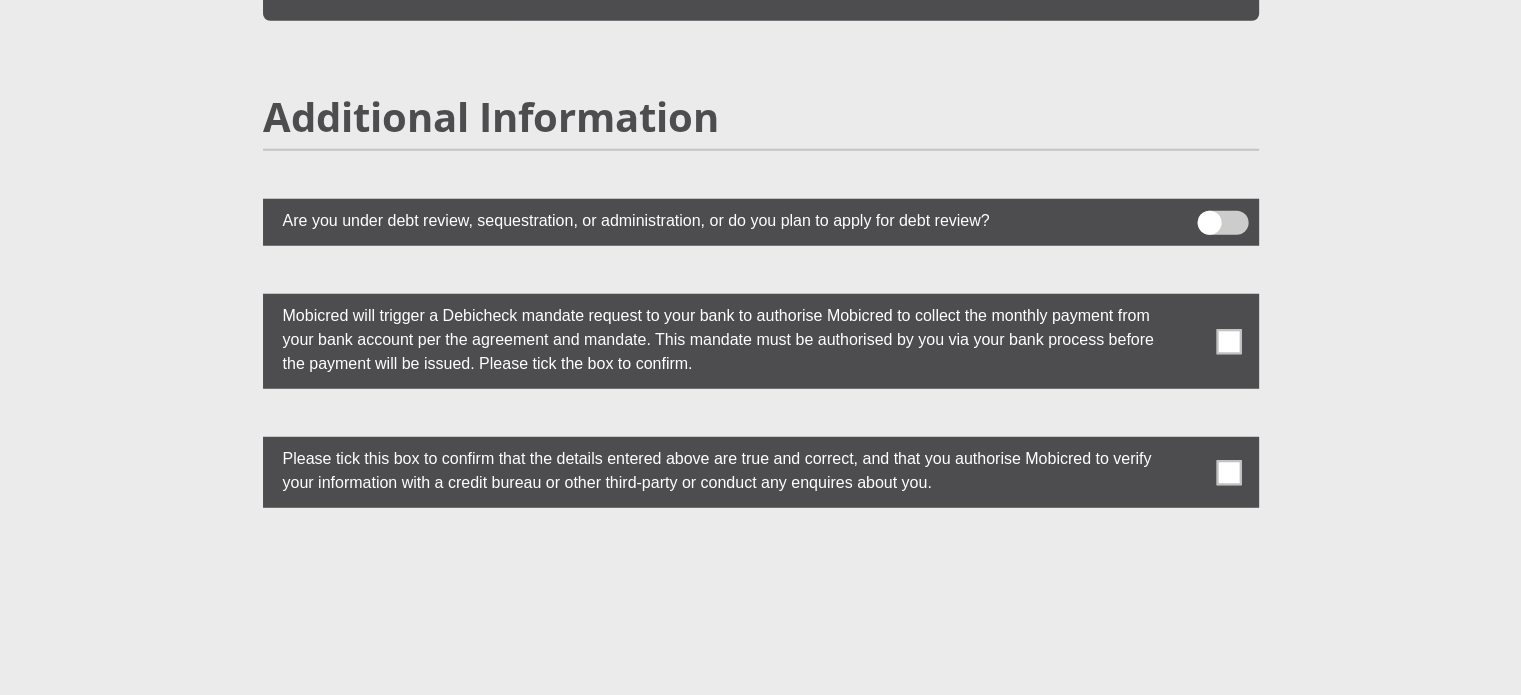click at bounding box center [1228, 341] 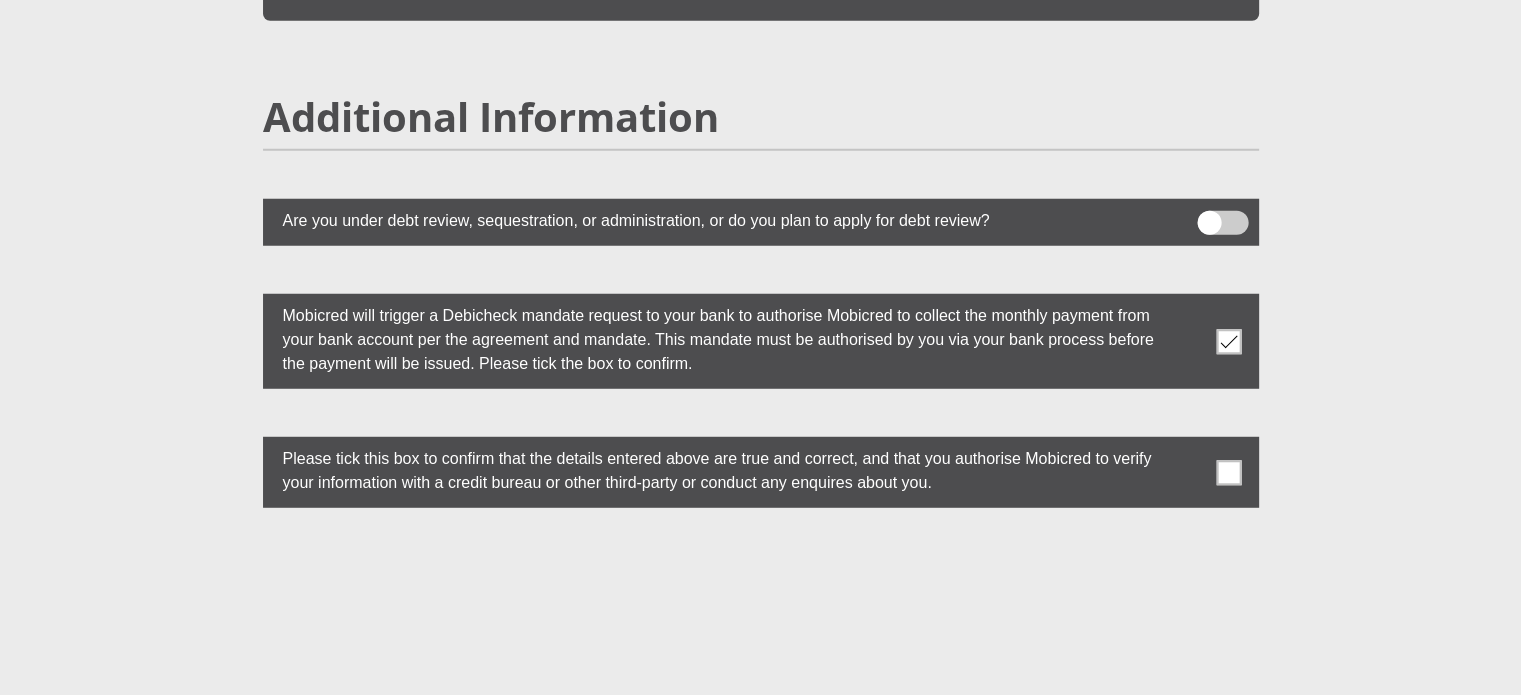 click at bounding box center (1228, 472) 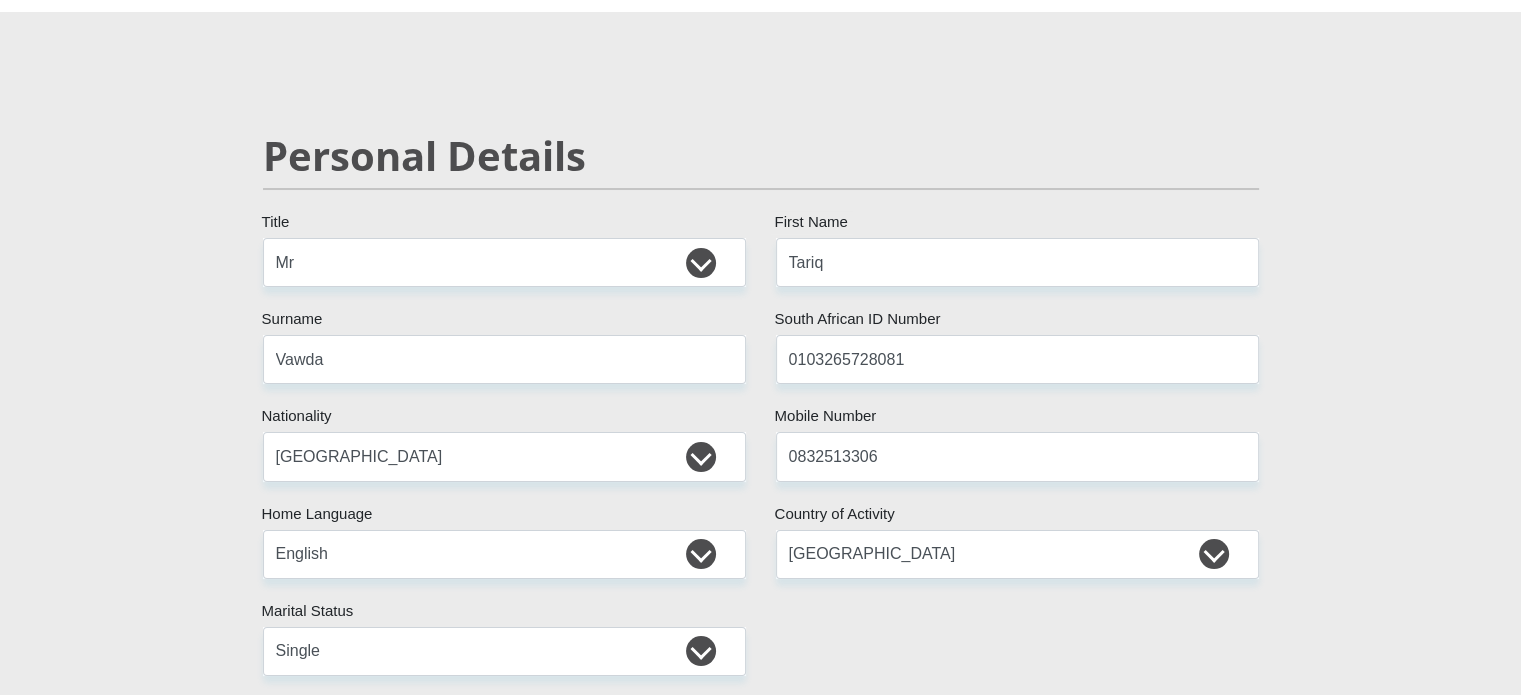 scroll, scrollTop: 0, scrollLeft: 0, axis: both 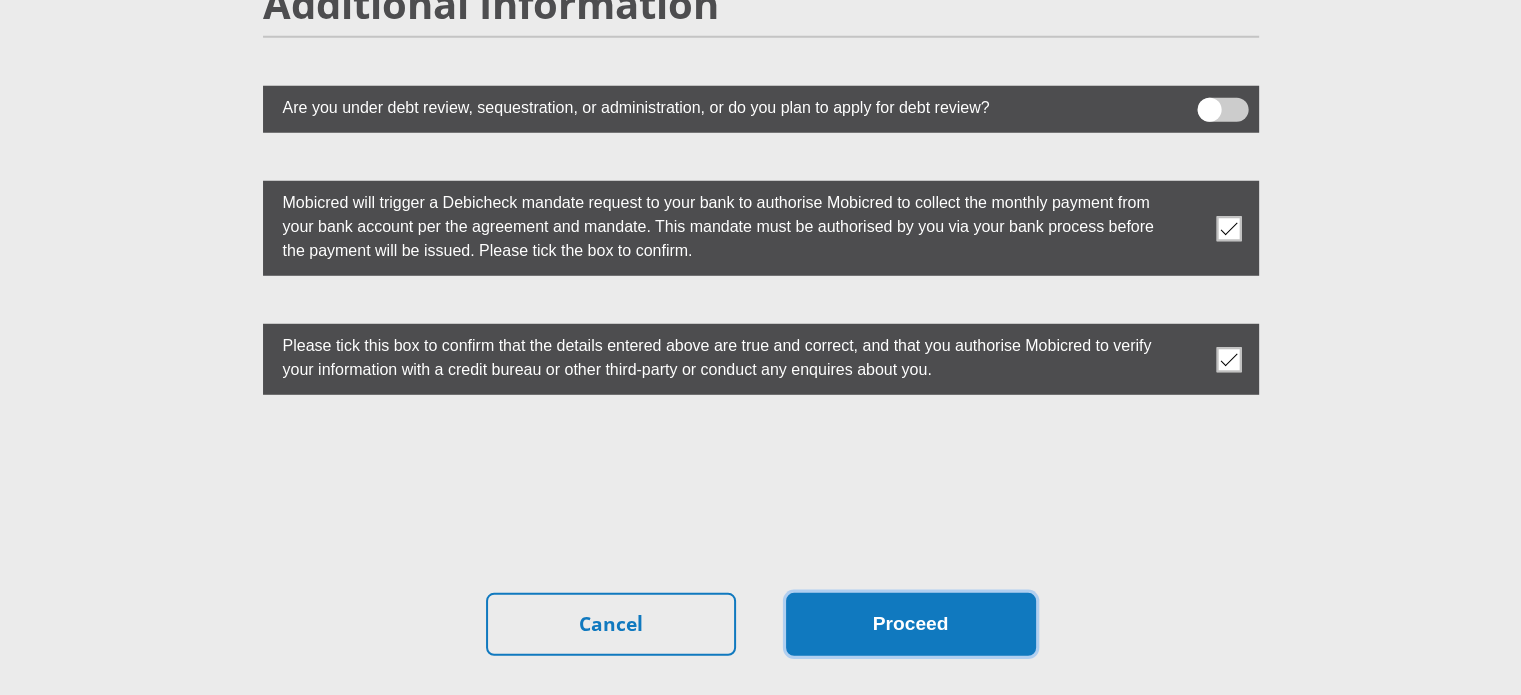 click on "Proceed" at bounding box center (911, 624) 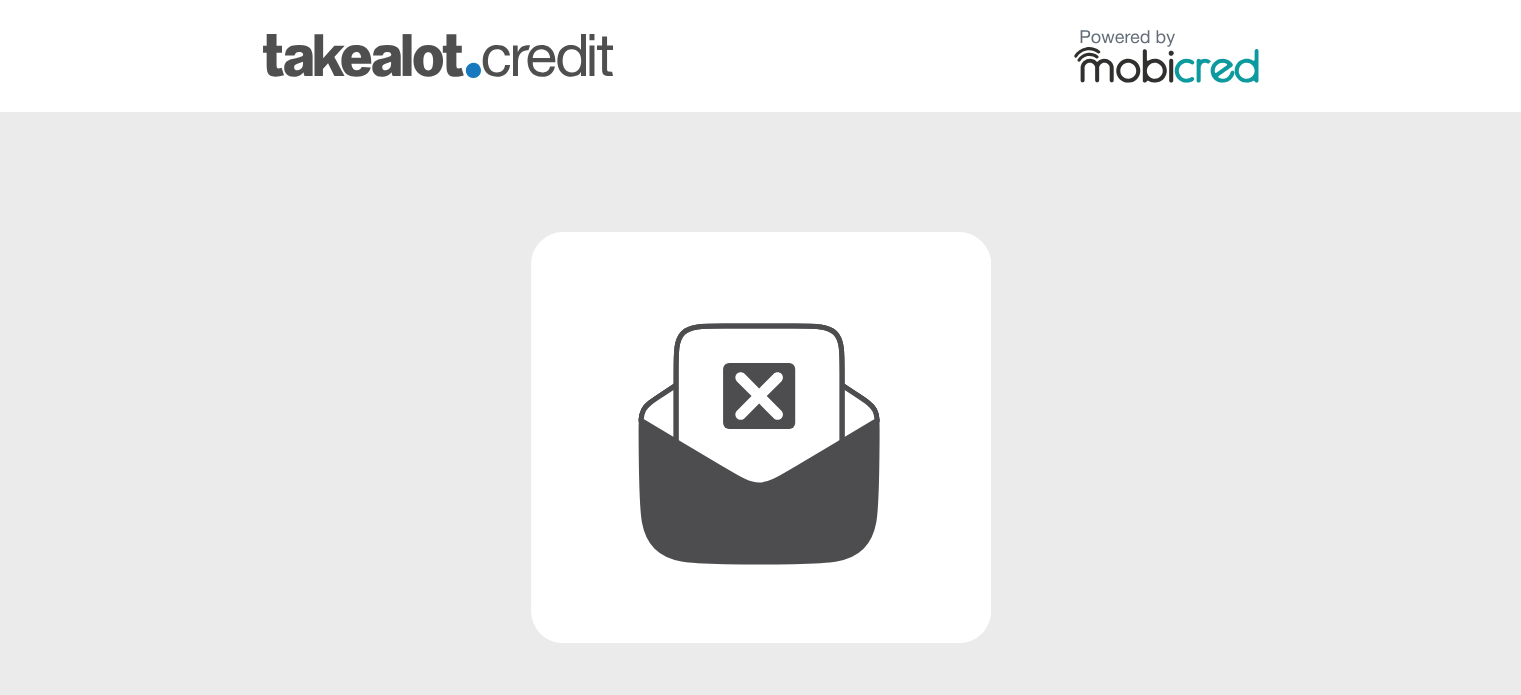 scroll, scrollTop: 376, scrollLeft: 0, axis: vertical 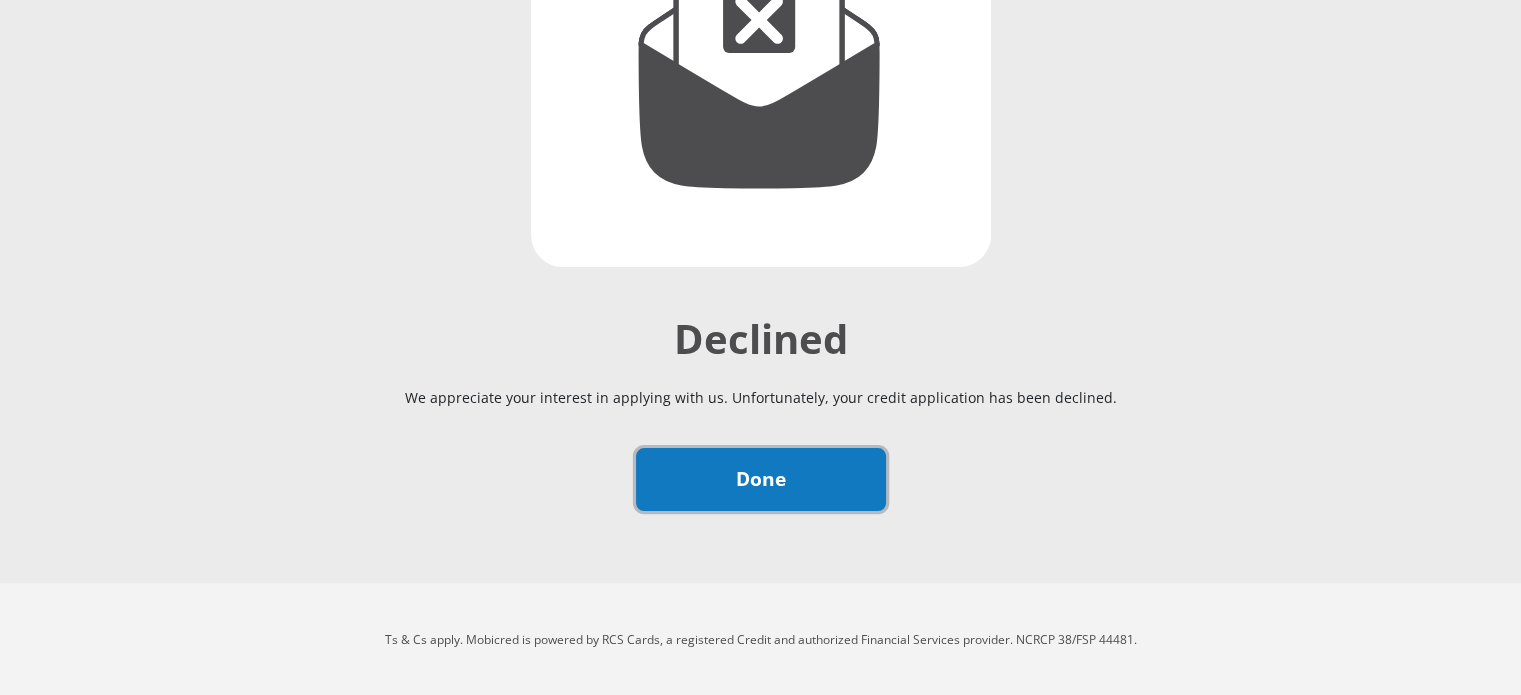click on "Done" at bounding box center [761, 479] 